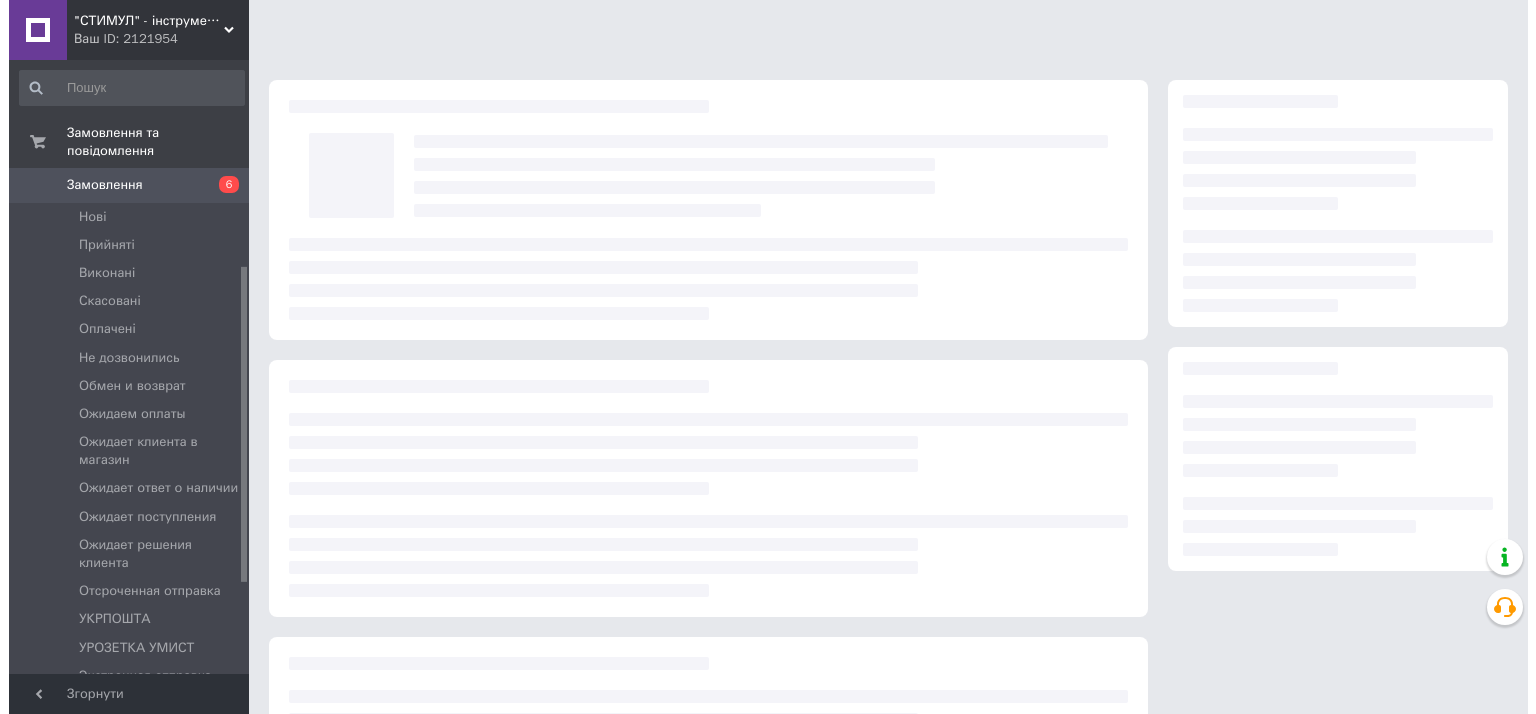 scroll, scrollTop: 0, scrollLeft: 0, axis: both 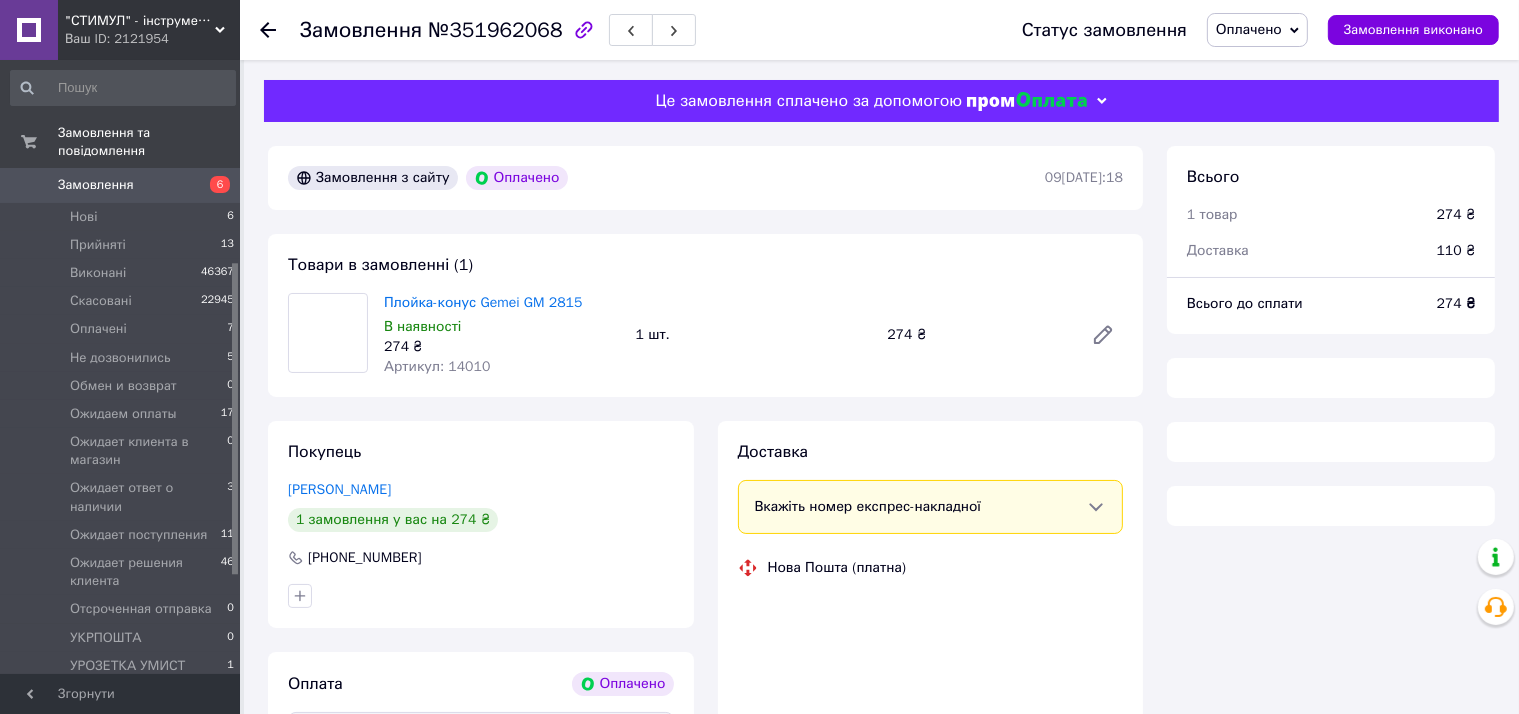 click on "Товари та послуги" at bounding box center [115, 769] 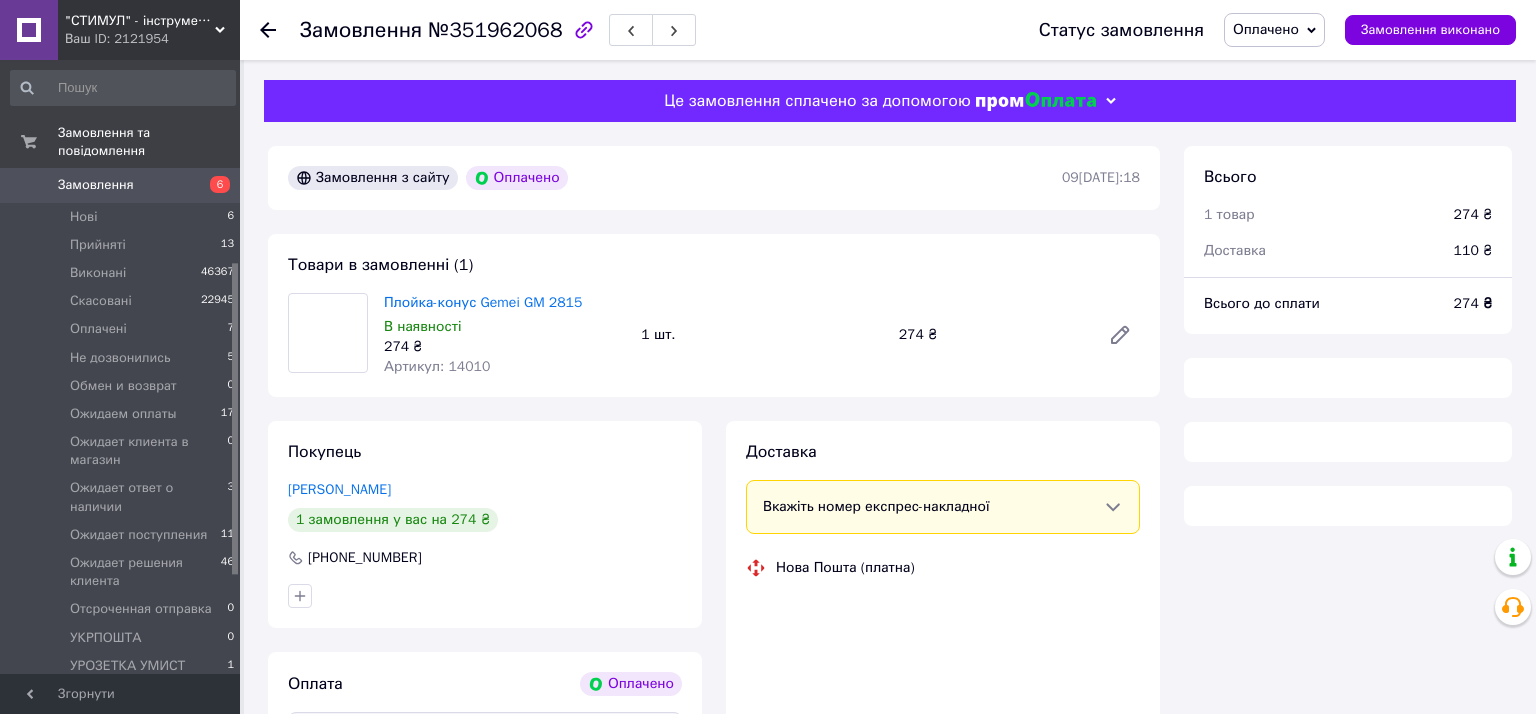 scroll, scrollTop: 388, scrollLeft: 0, axis: vertical 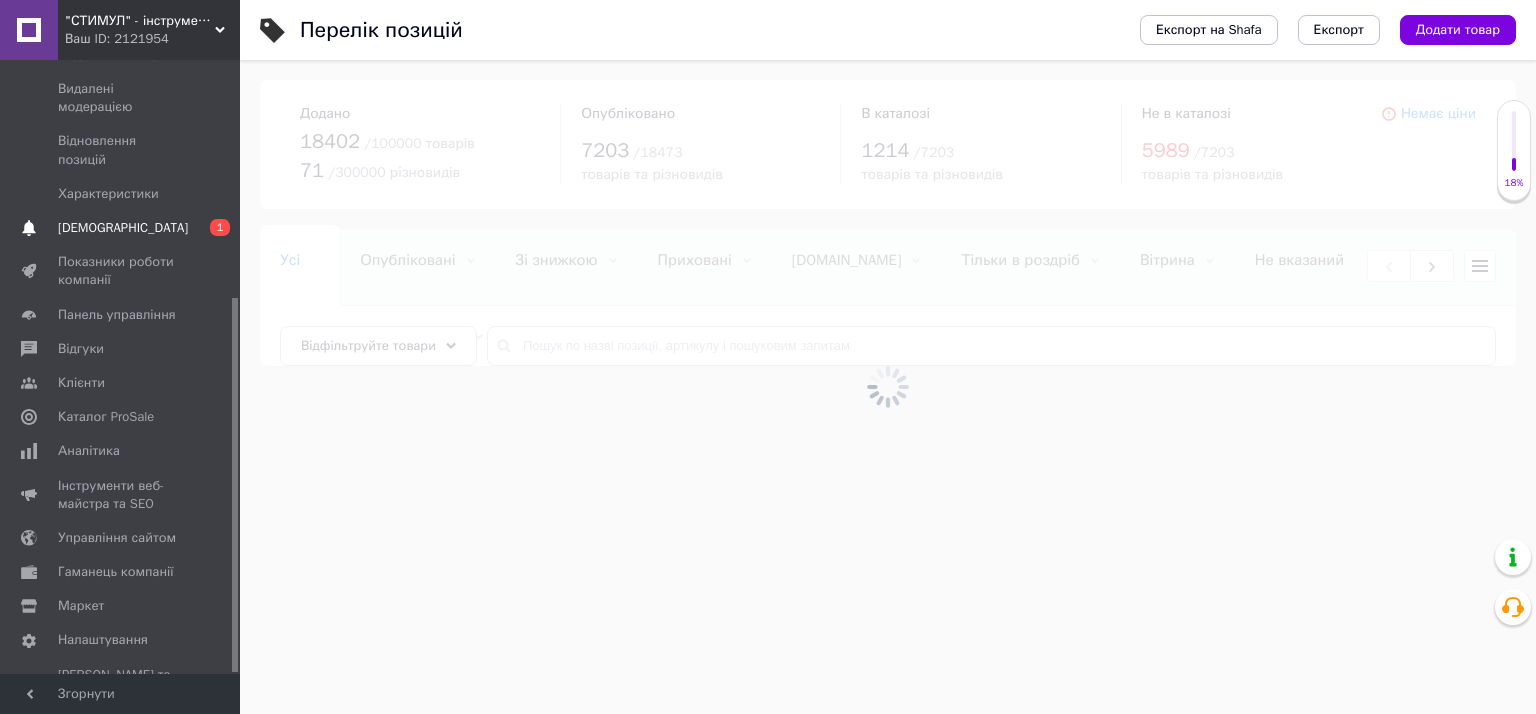 click on "[DEMOGRAPHIC_DATA]" at bounding box center (123, 228) 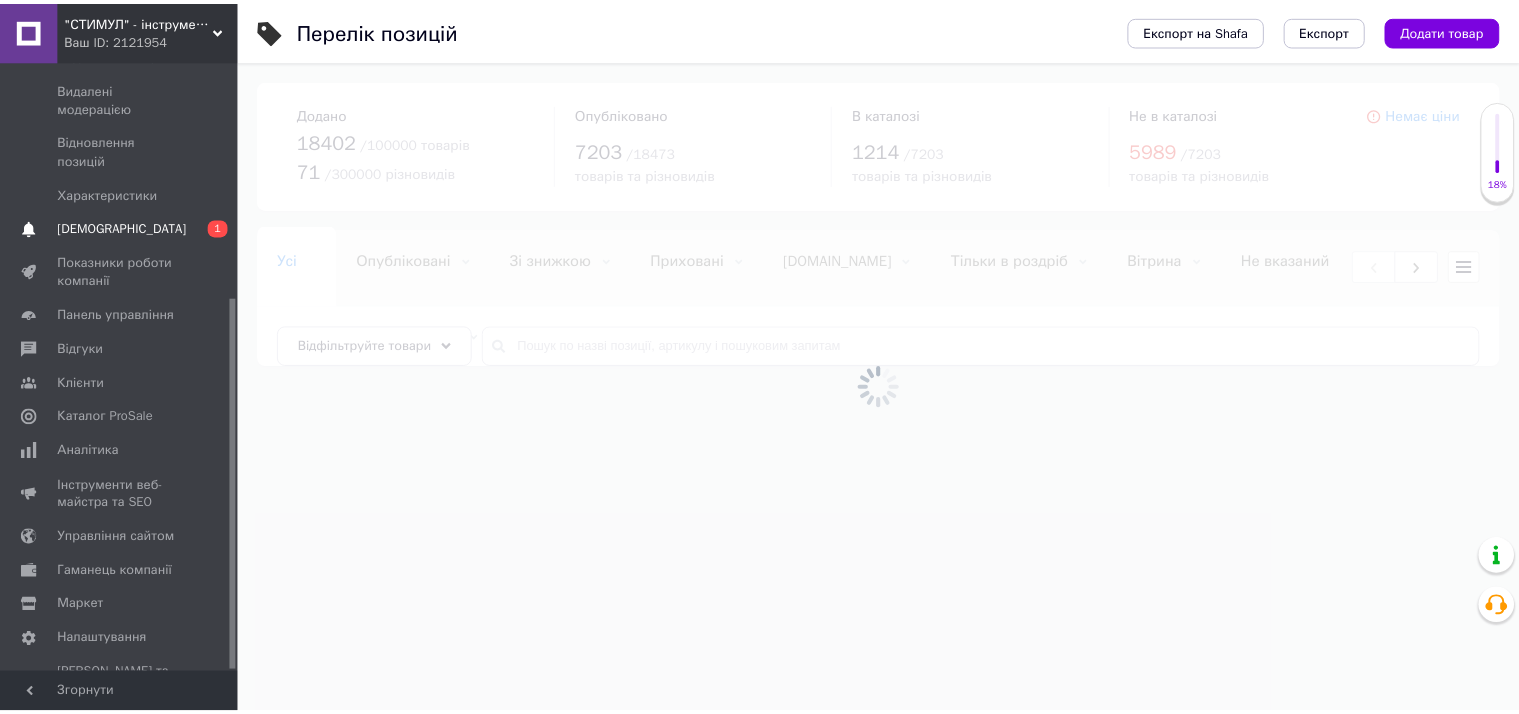 scroll, scrollTop: 27, scrollLeft: 0, axis: vertical 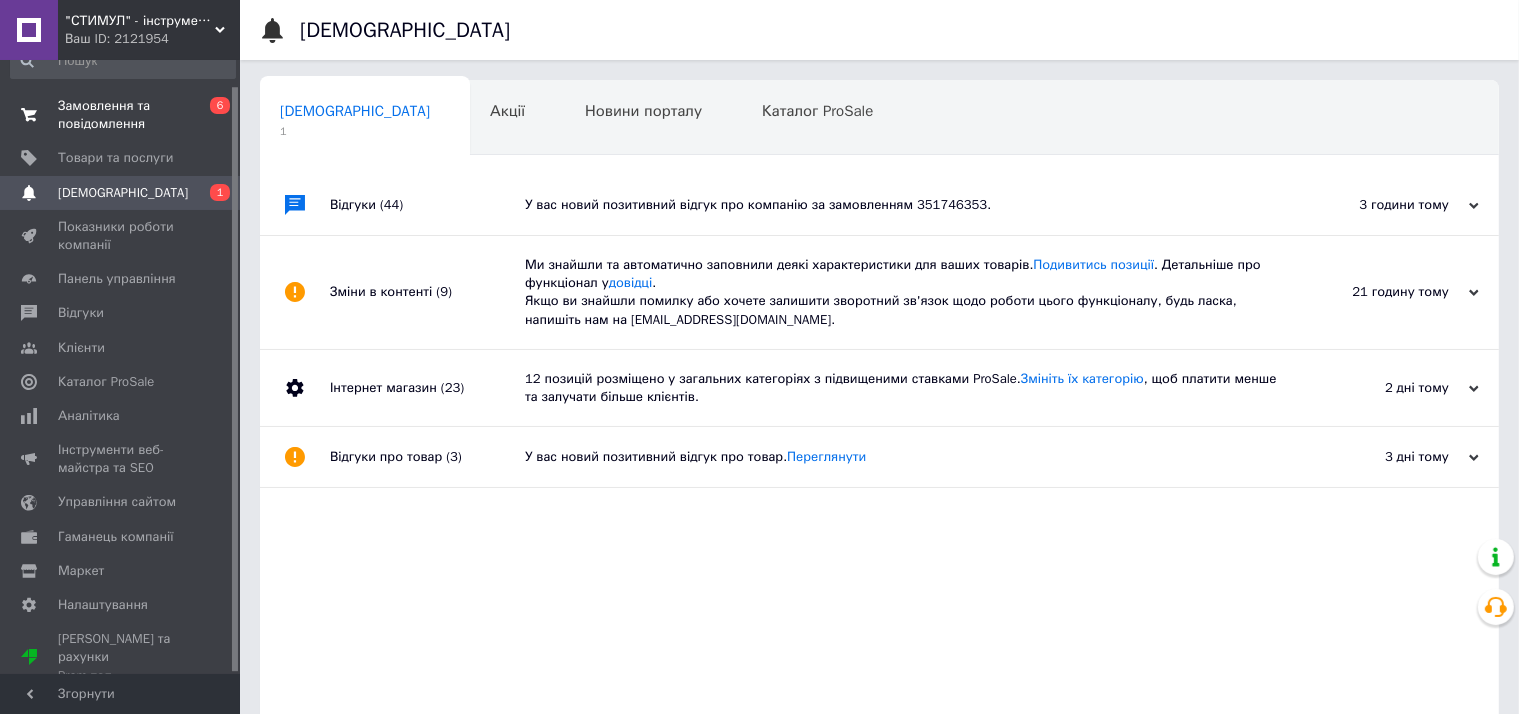 click on "Замовлення та повідомлення" at bounding box center (121, 115) 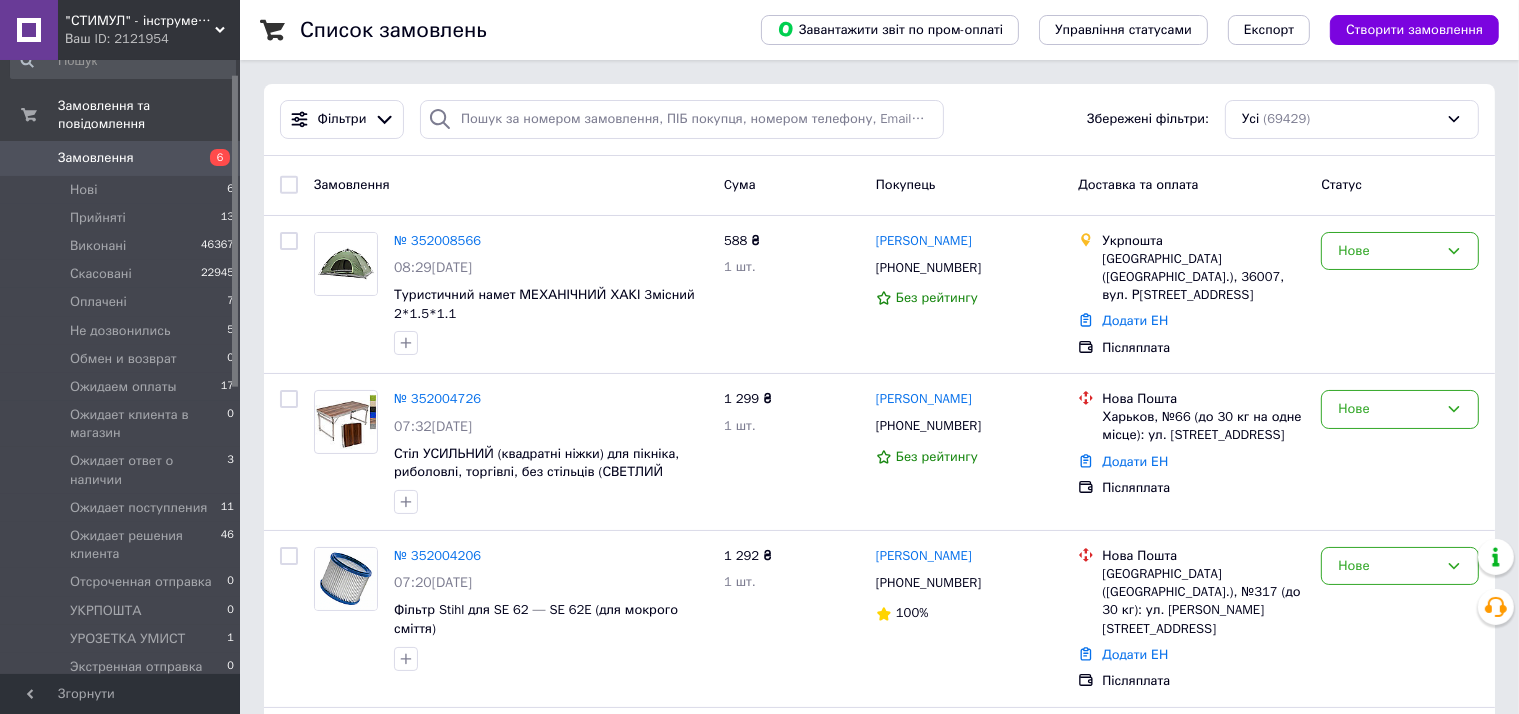 click on "Фільтри Збережені фільтри: Усі (69429)" at bounding box center (879, 120) 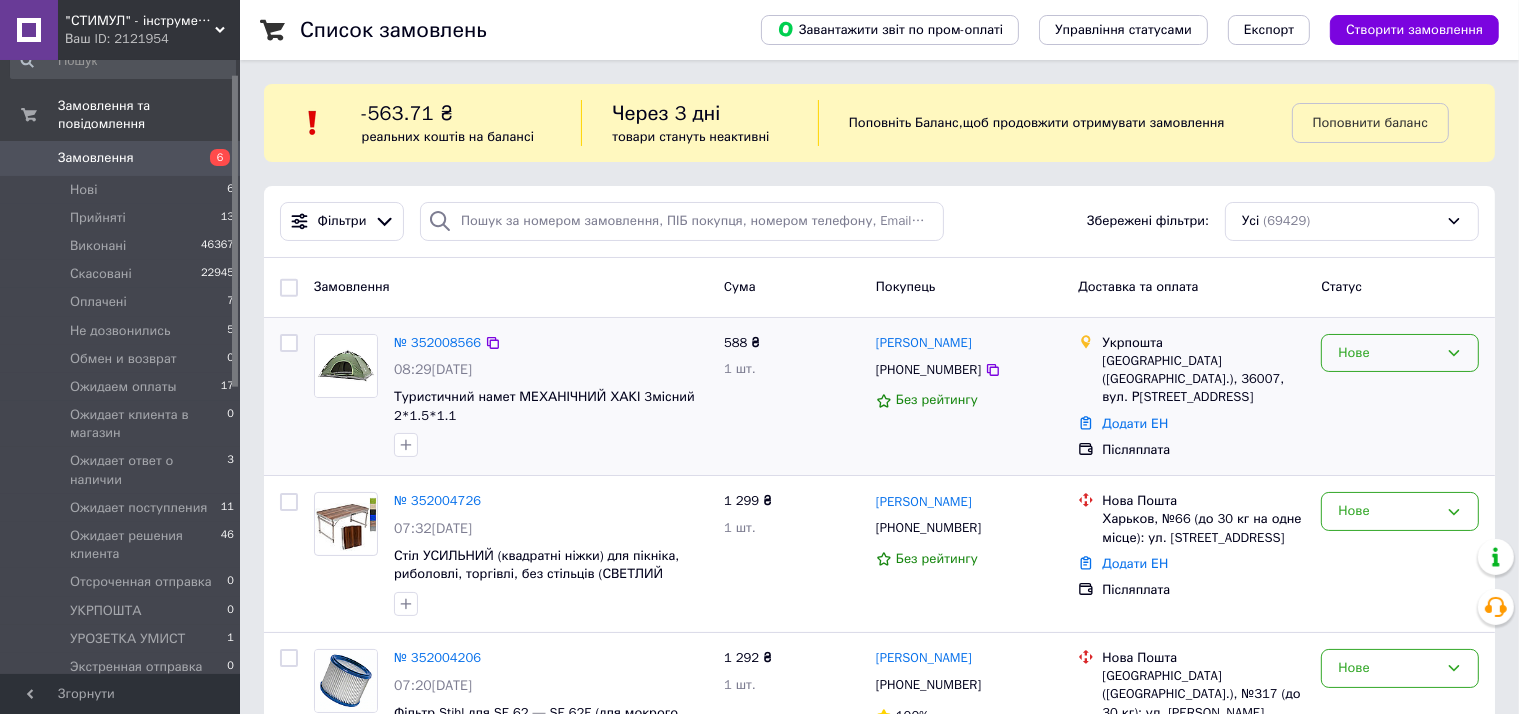 click on "Нове" at bounding box center (1388, 353) 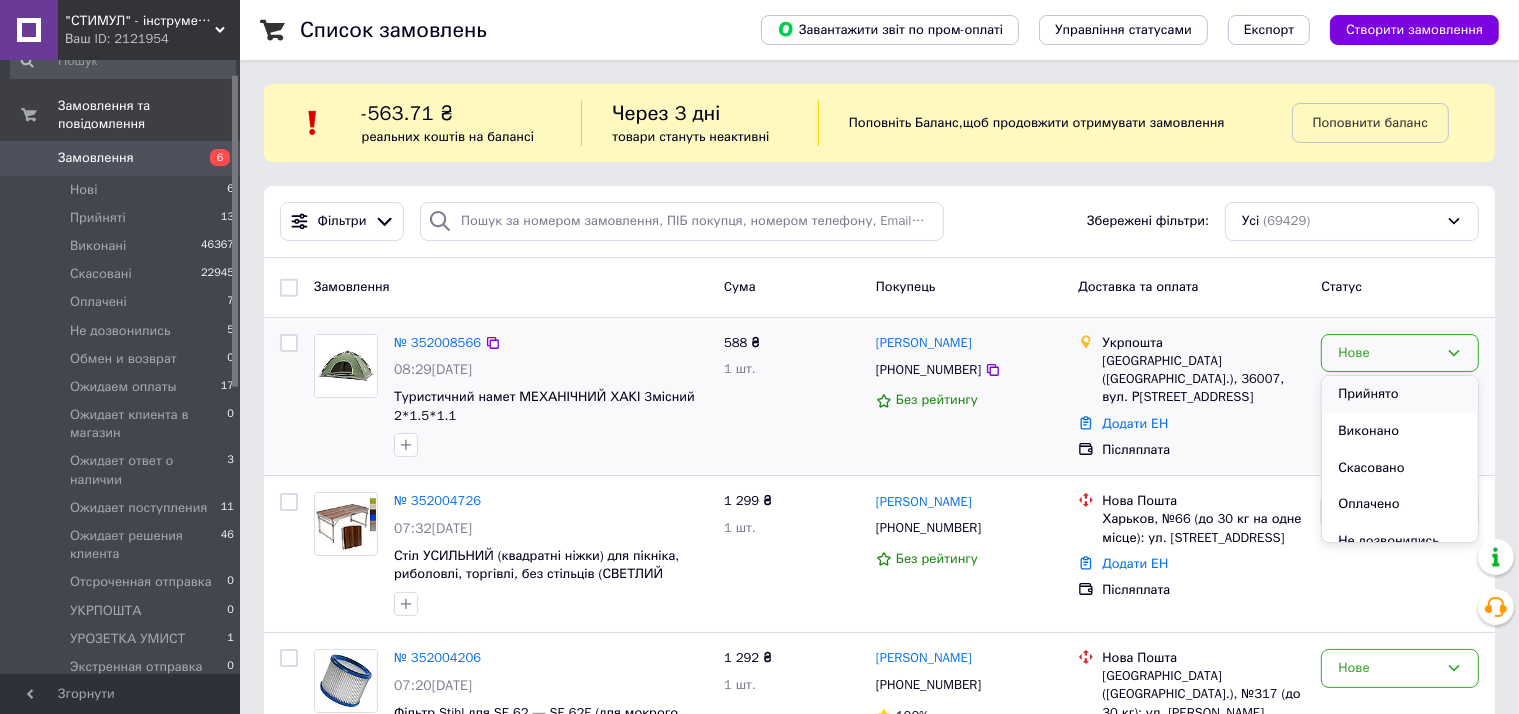 click on "Прийнято" at bounding box center [1400, 394] 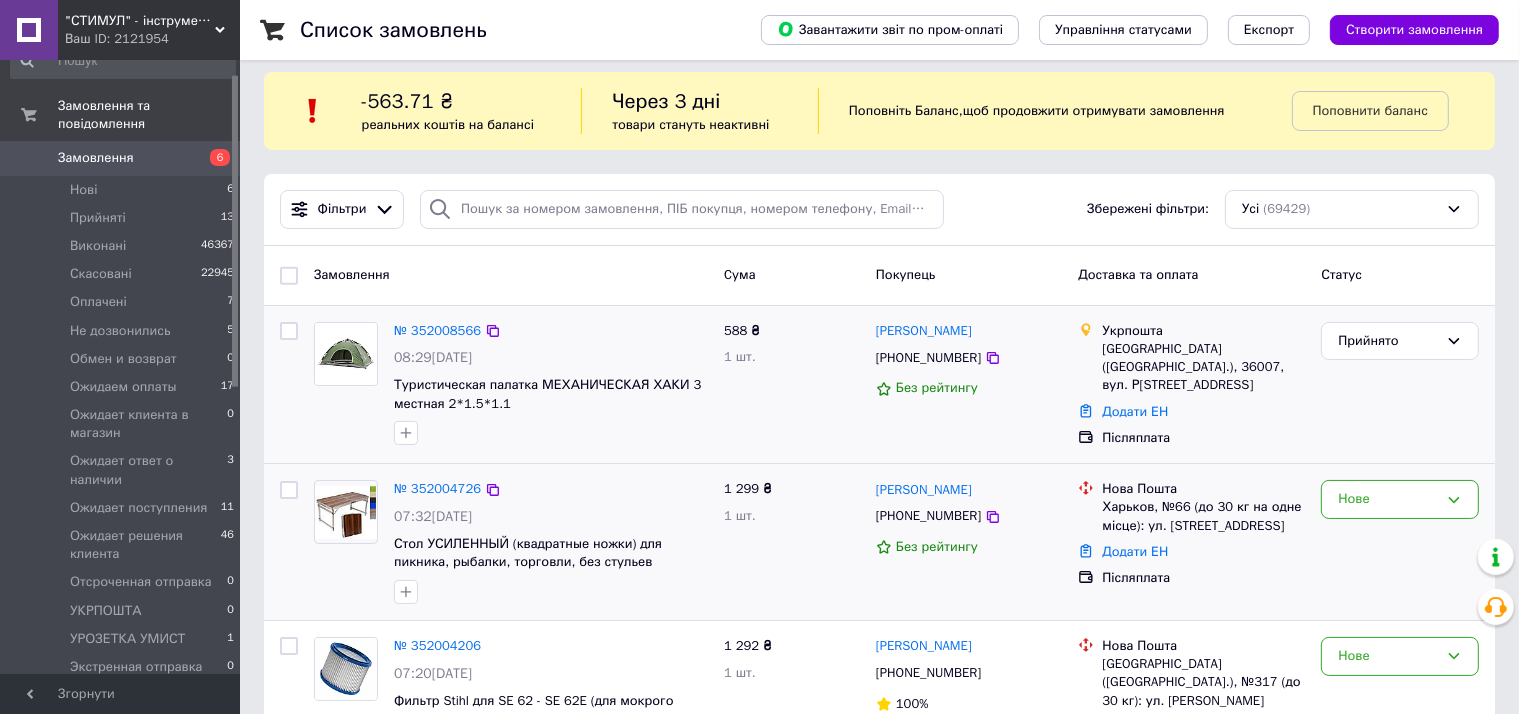 scroll, scrollTop: 200, scrollLeft: 0, axis: vertical 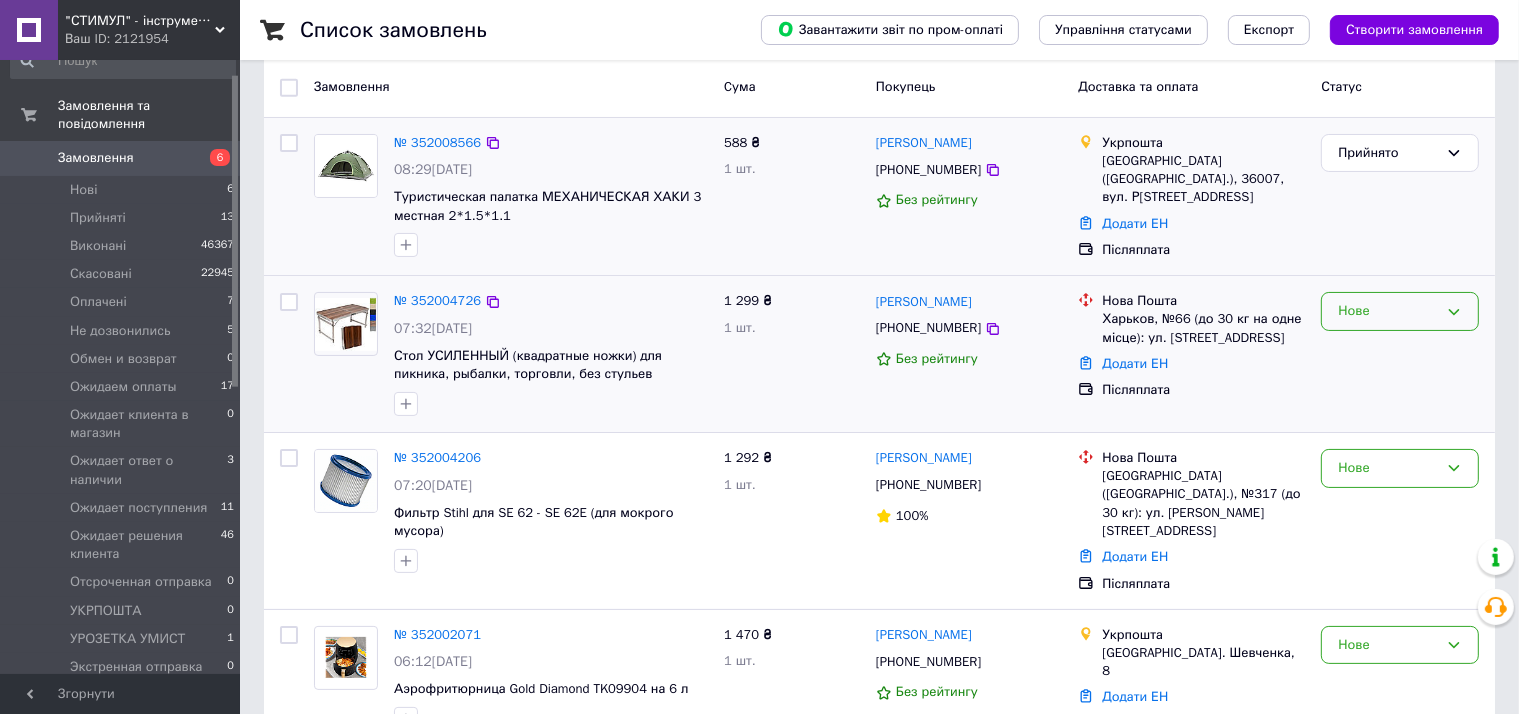 click on "Нове" at bounding box center (1388, 311) 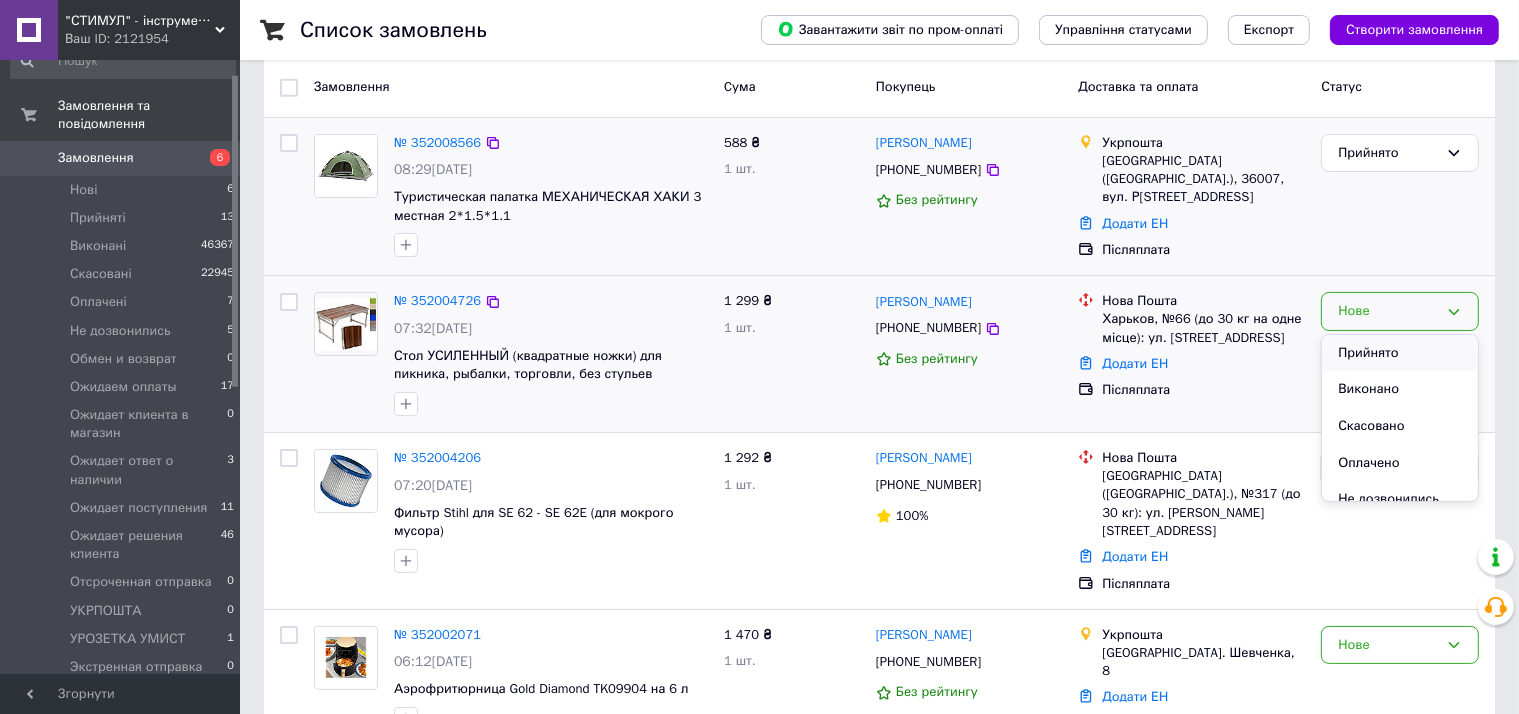 click on "Прийнято" at bounding box center [1400, 353] 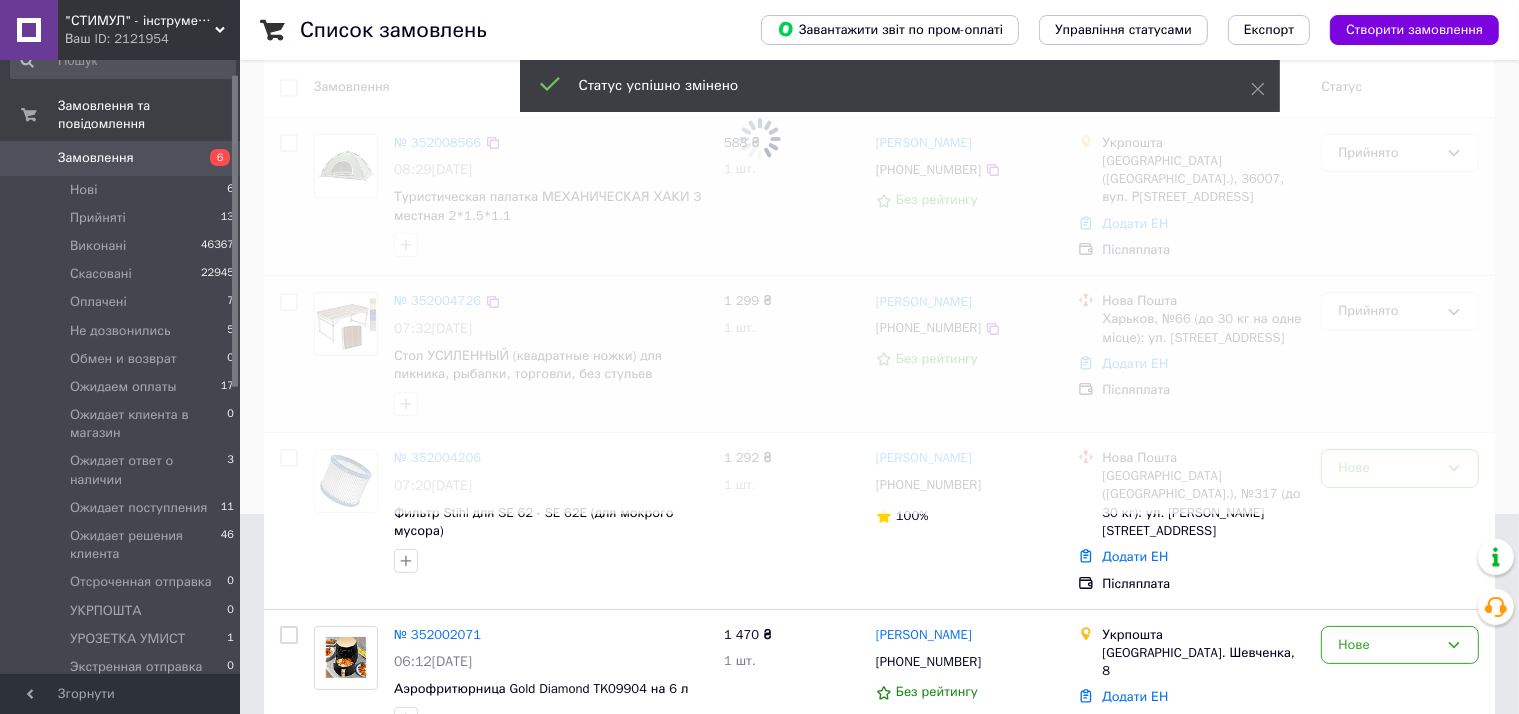 scroll, scrollTop: 300, scrollLeft: 0, axis: vertical 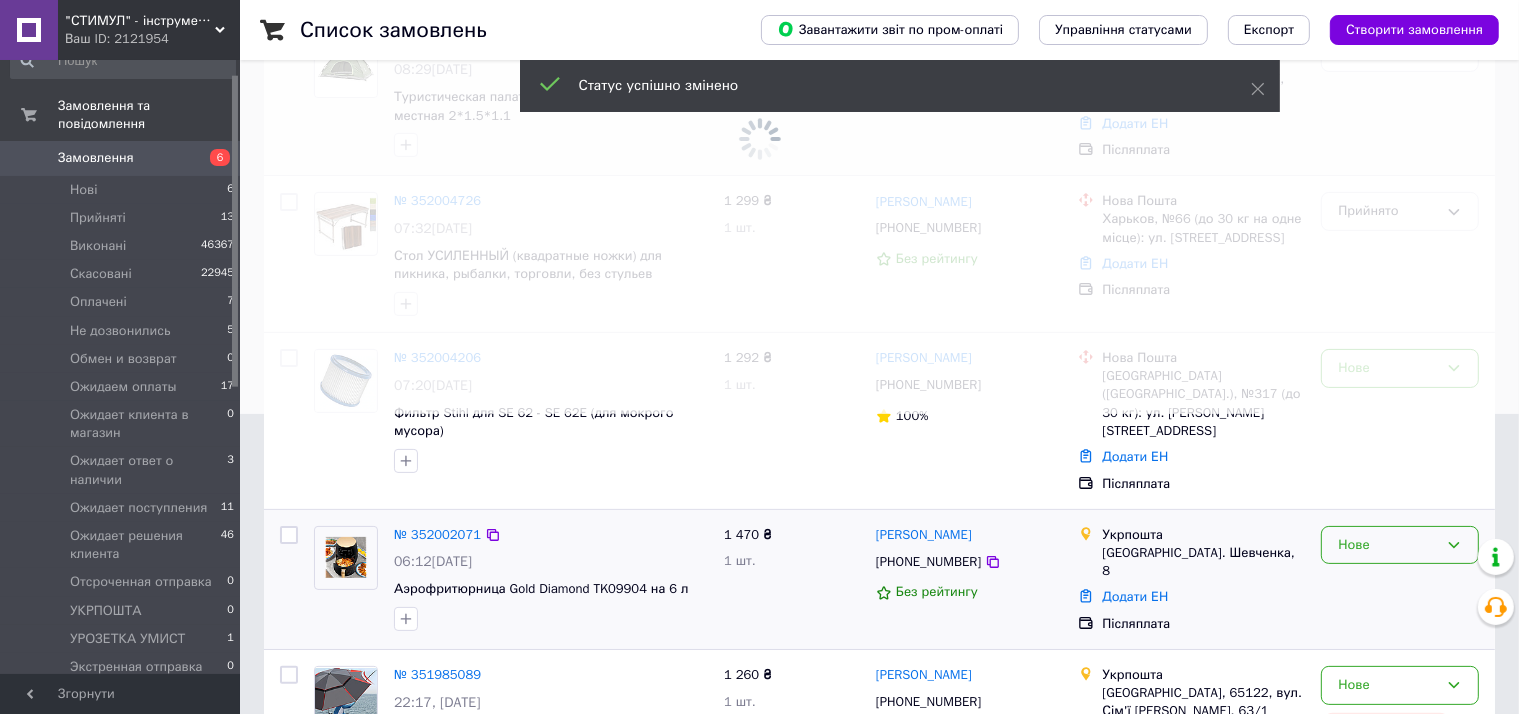 click on "Нове" at bounding box center (1388, 545) 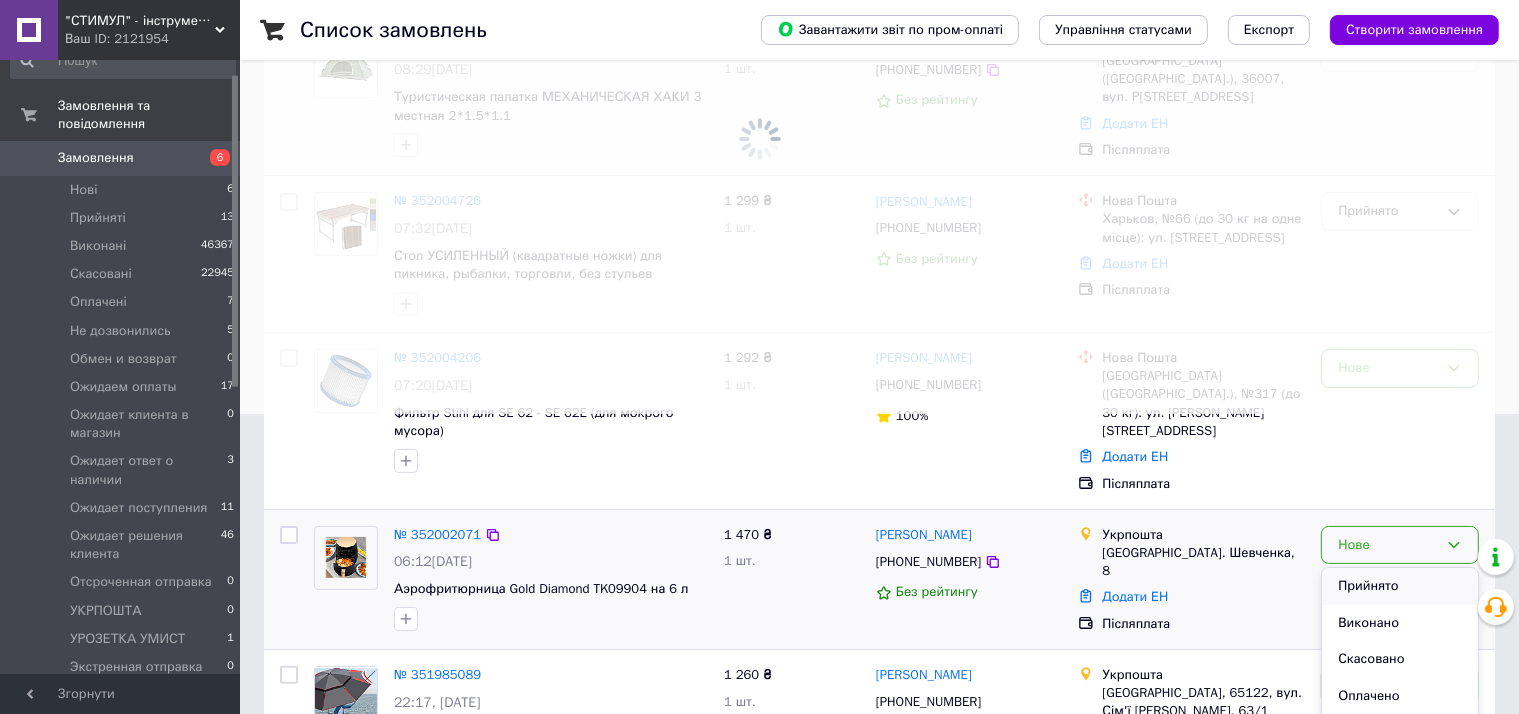 click on "Прийнято" at bounding box center [1400, 586] 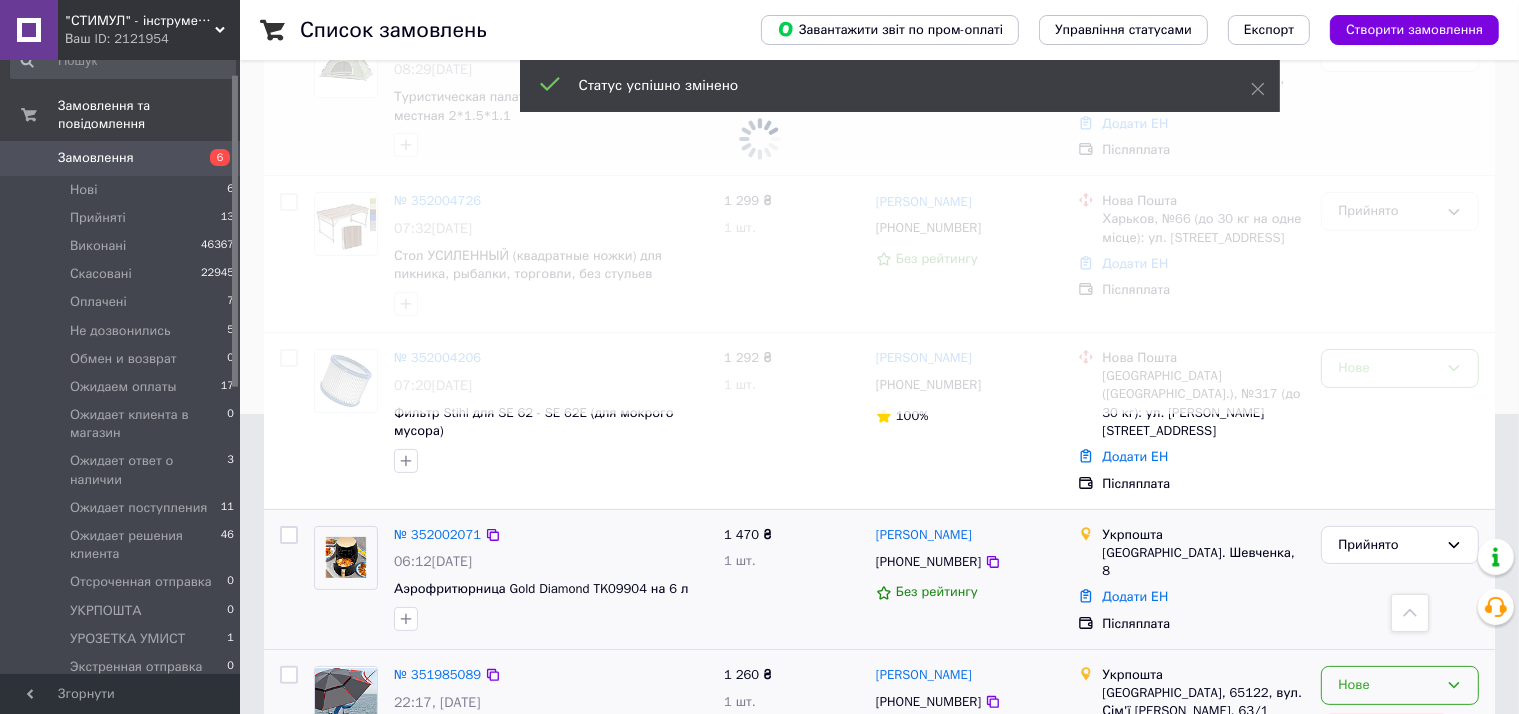 scroll, scrollTop: 500, scrollLeft: 0, axis: vertical 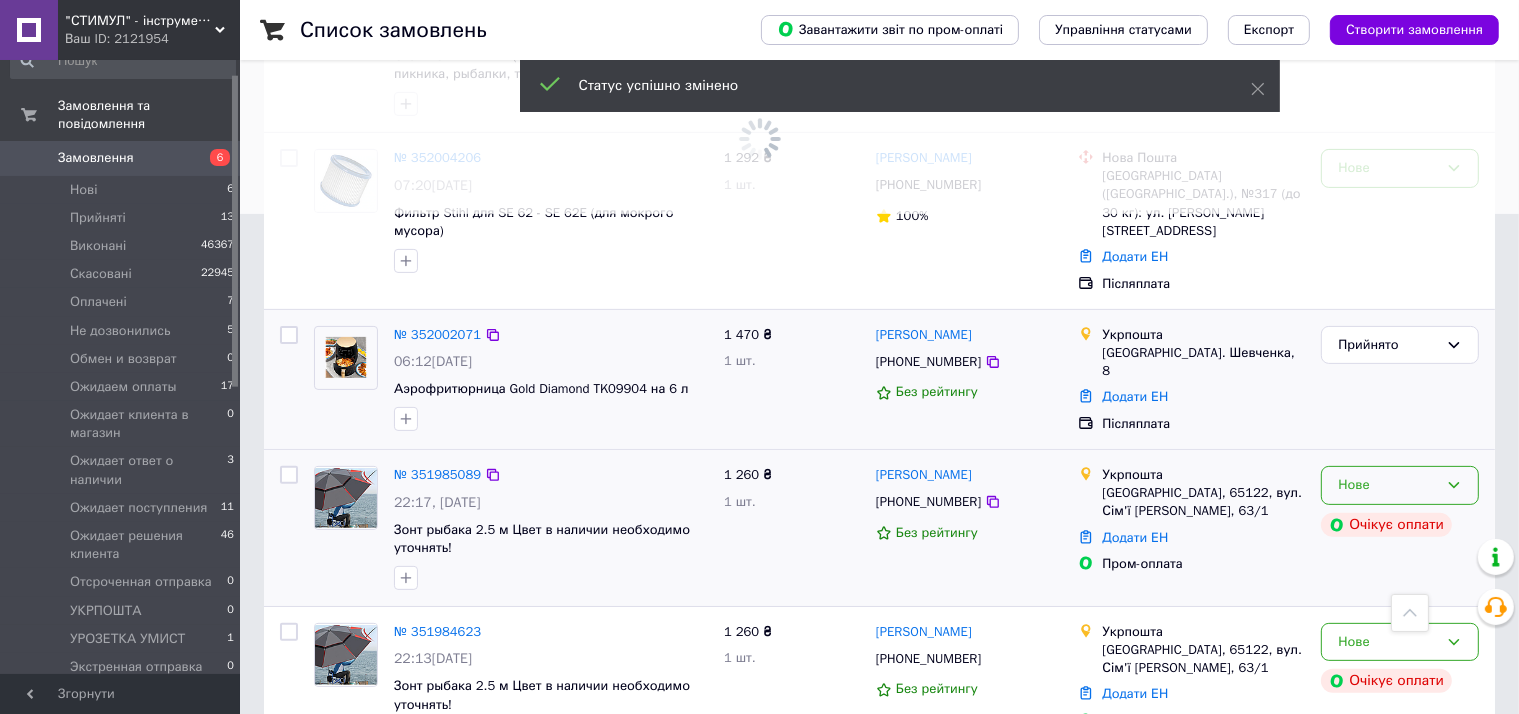 click on "Нове" at bounding box center [1388, 485] 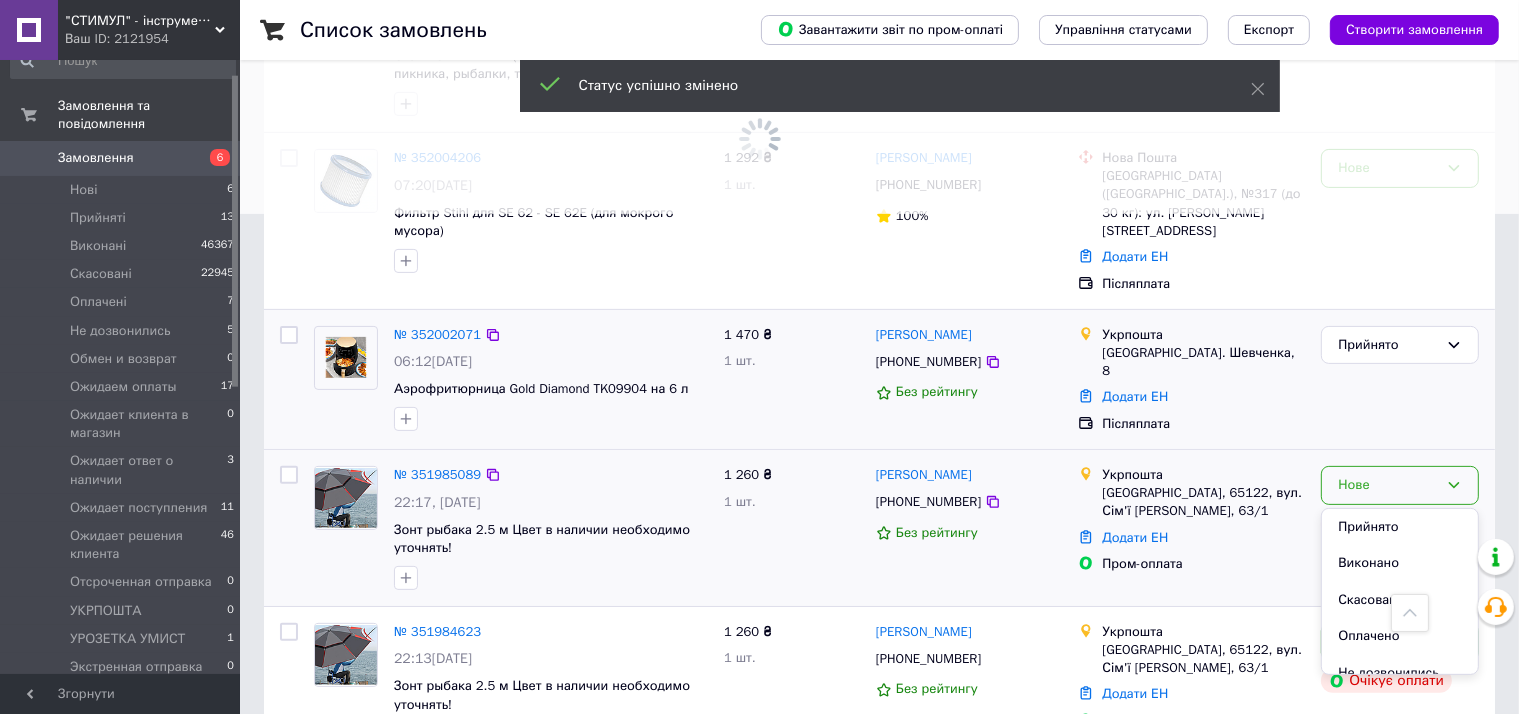click on "Прийнято" at bounding box center (1400, 527) 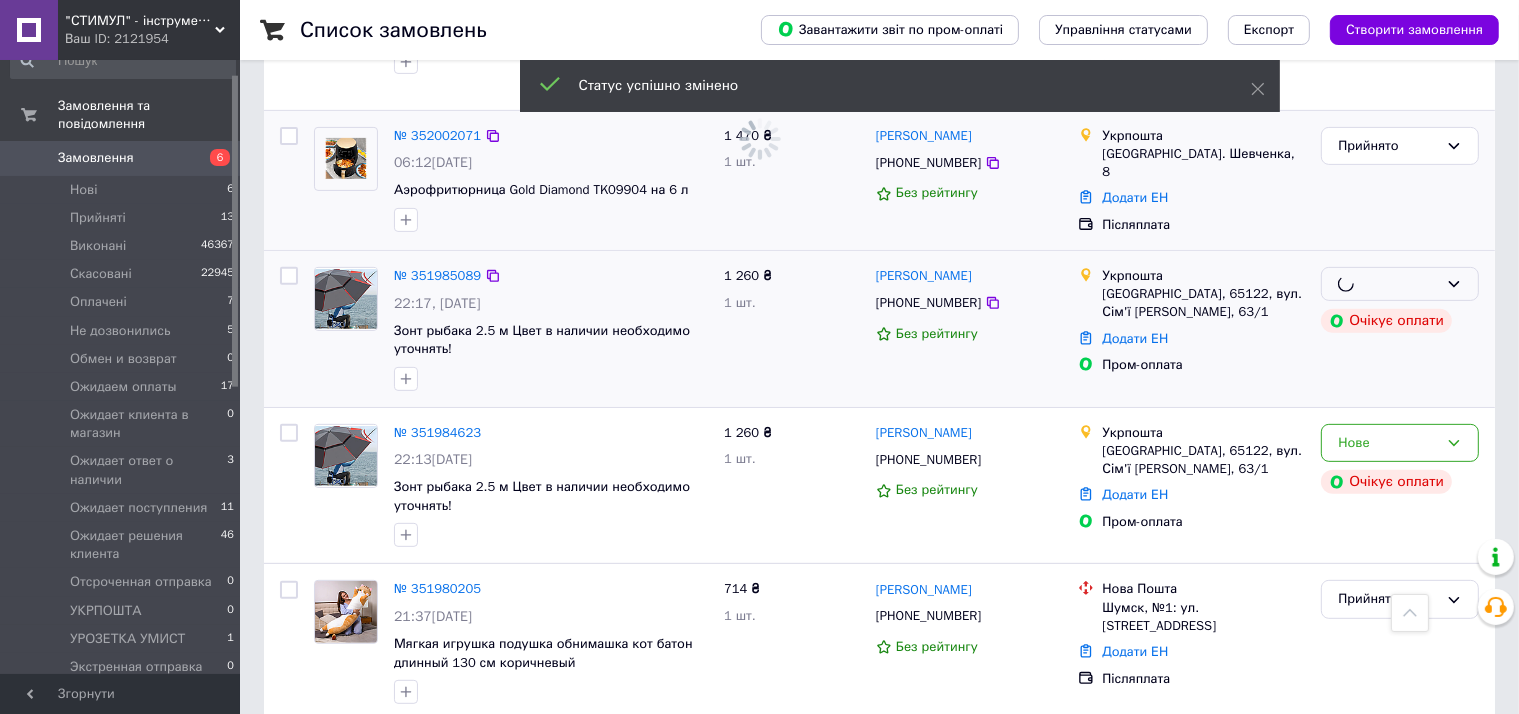 scroll, scrollTop: 700, scrollLeft: 0, axis: vertical 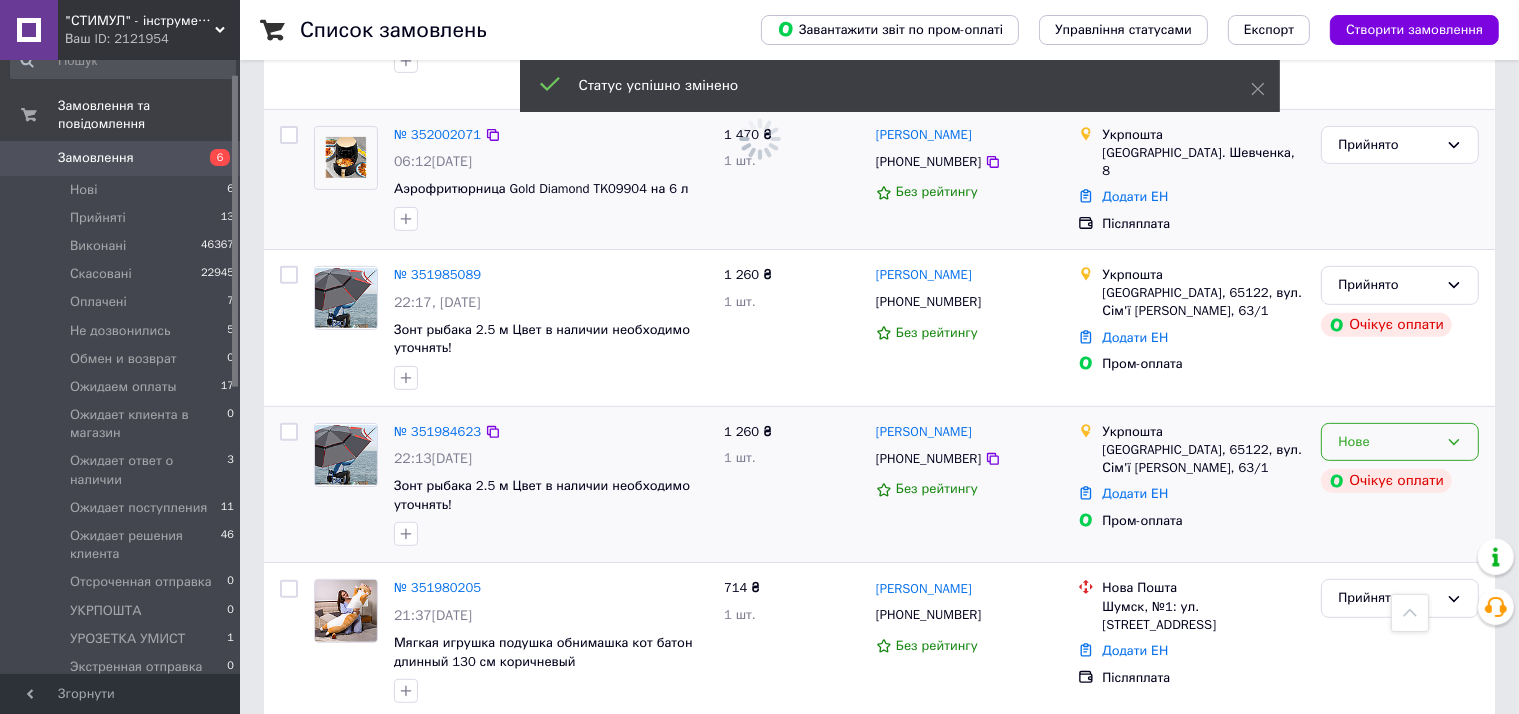 click on "Нове" at bounding box center (1388, 442) 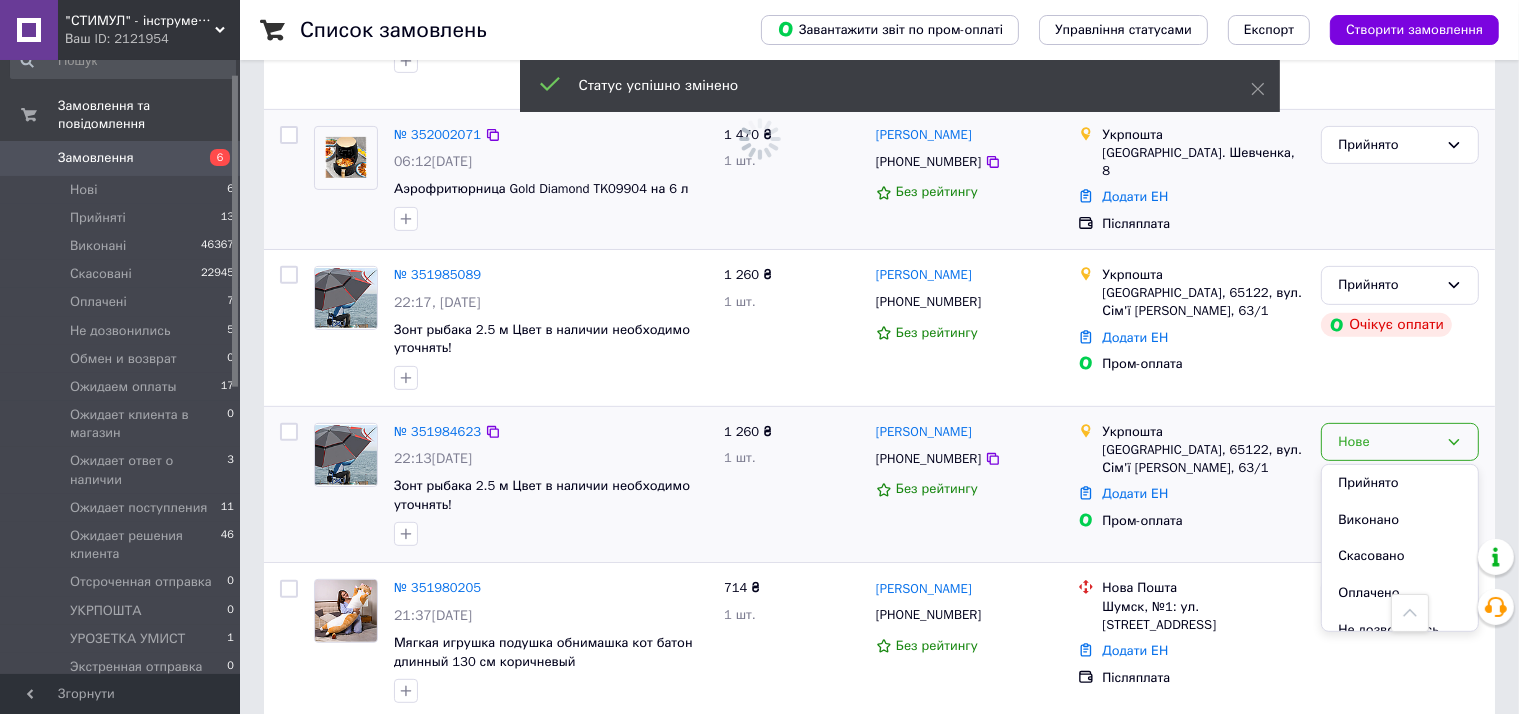 click on "Прийнято" at bounding box center (1400, 483) 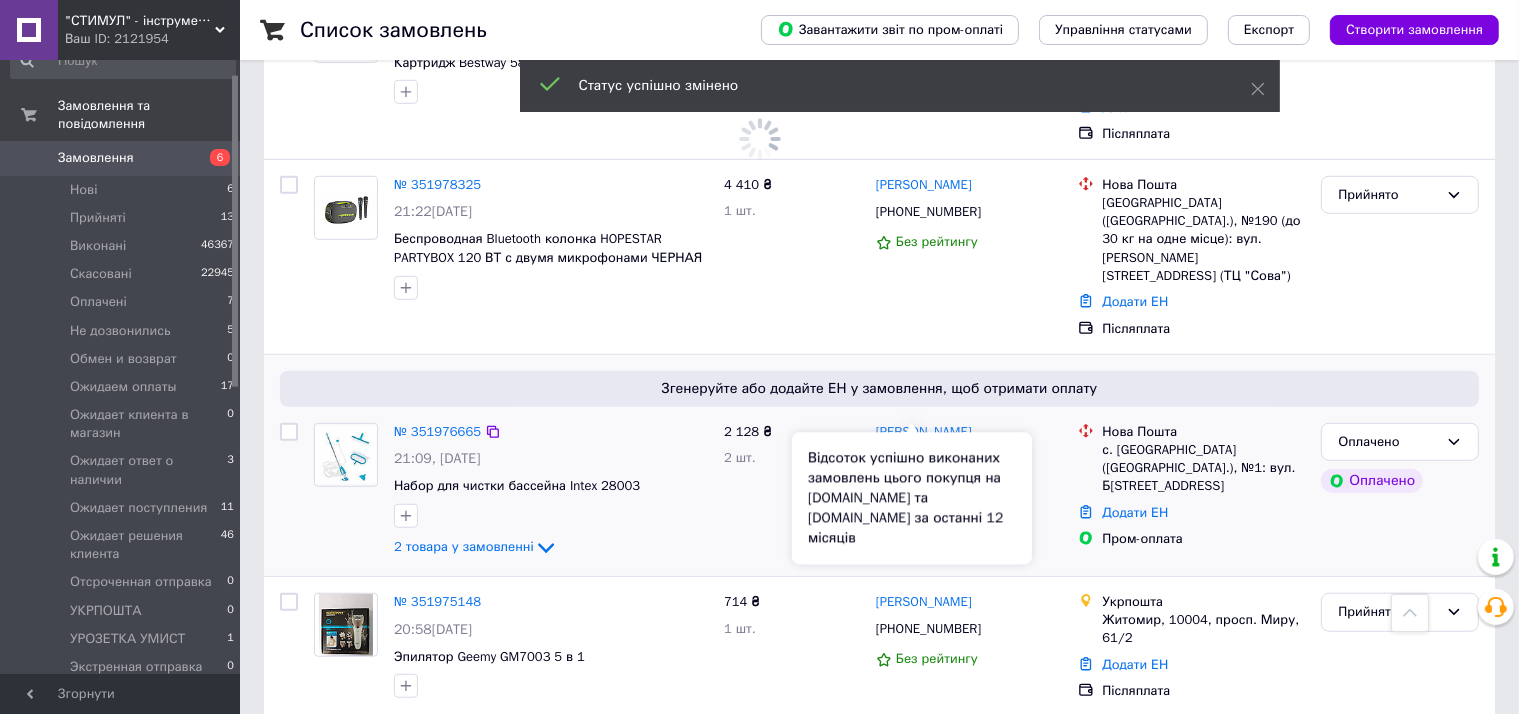 scroll, scrollTop: 1600, scrollLeft: 0, axis: vertical 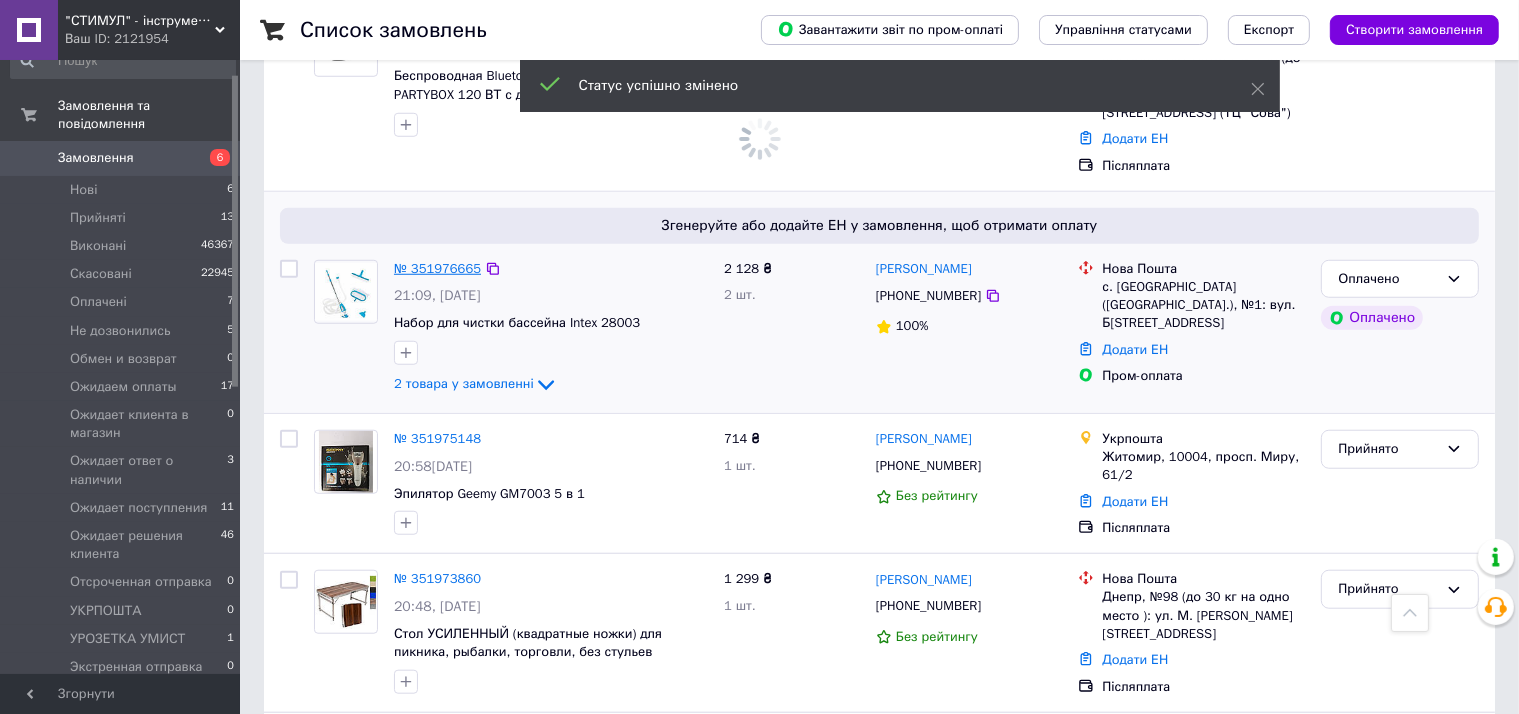 click on "№ 351976665" at bounding box center (437, 268) 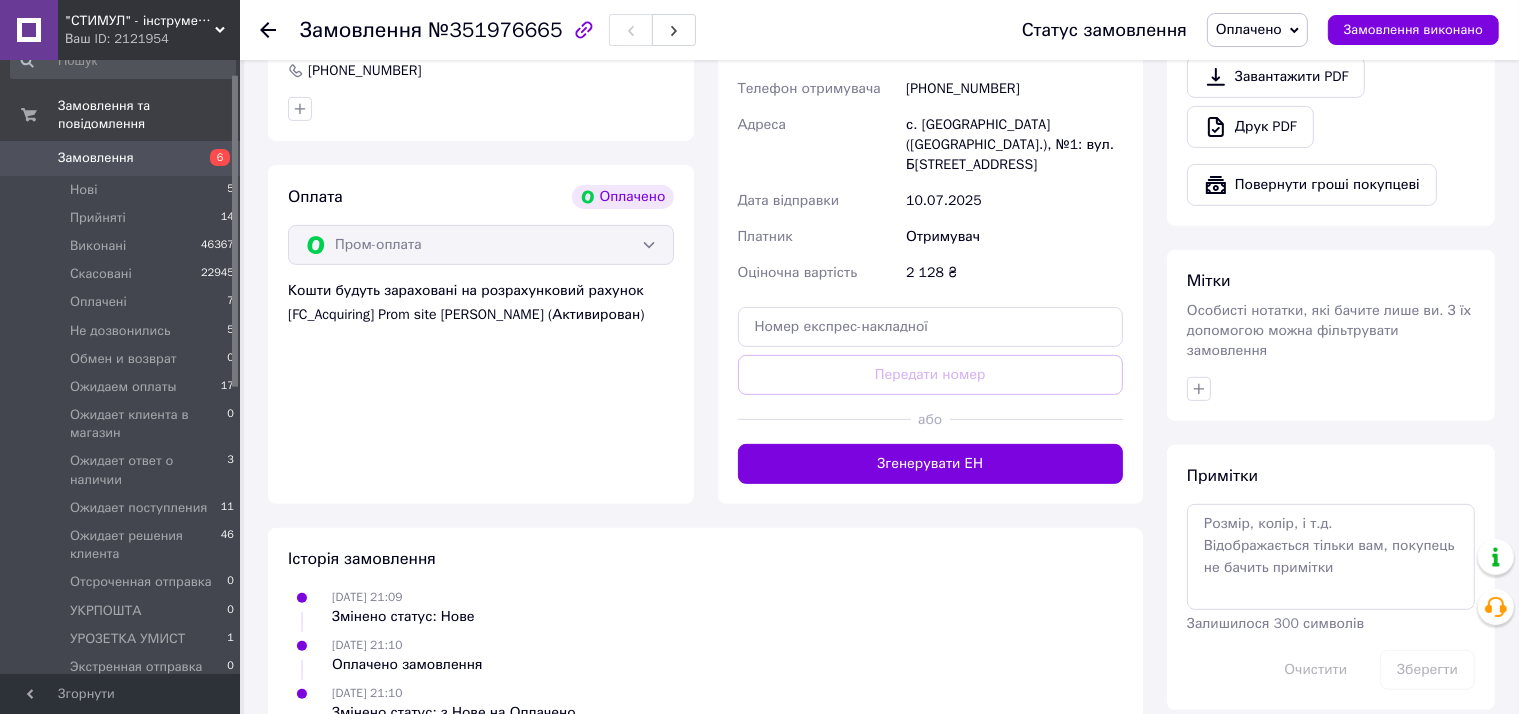 scroll, scrollTop: 749, scrollLeft: 0, axis: vertical 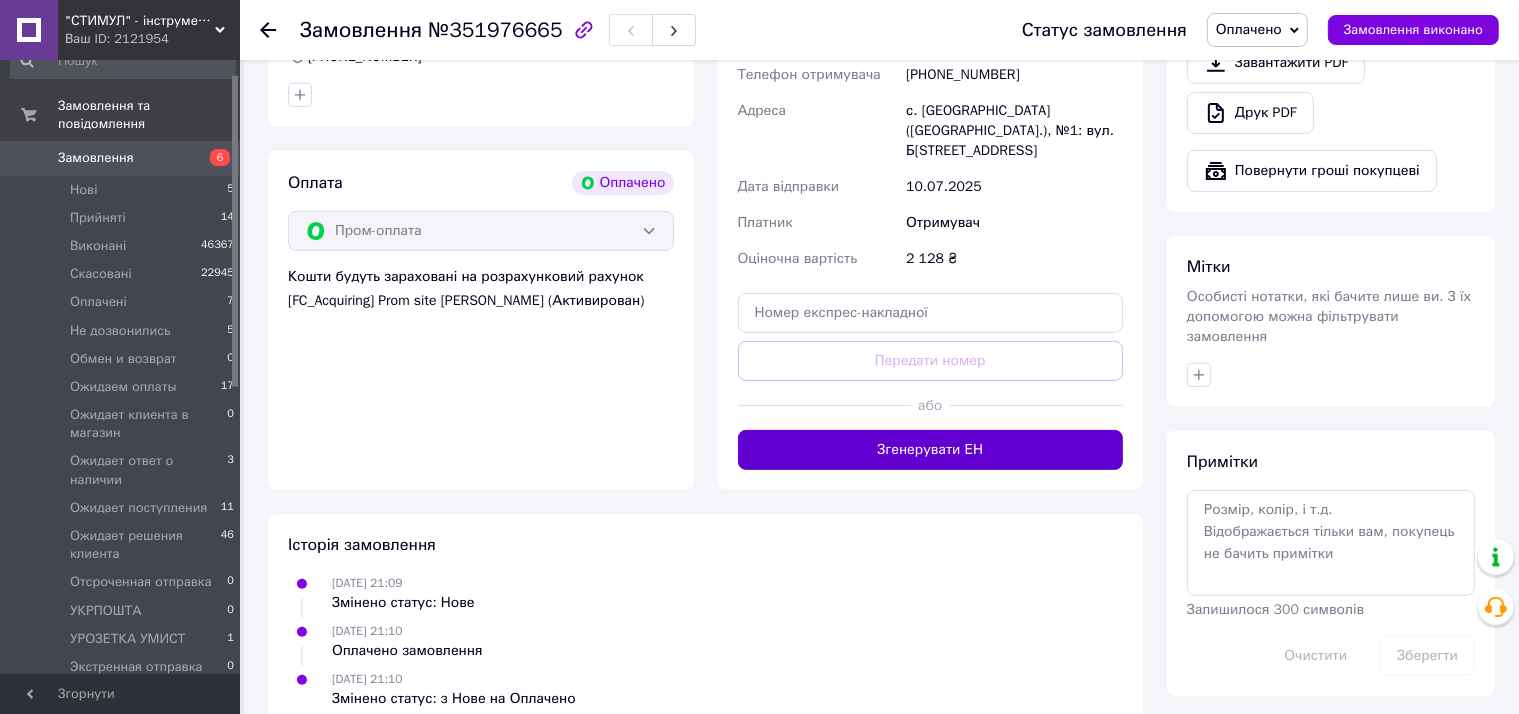click on "Згенерувати ЕН" at bounding box center [931, 450] 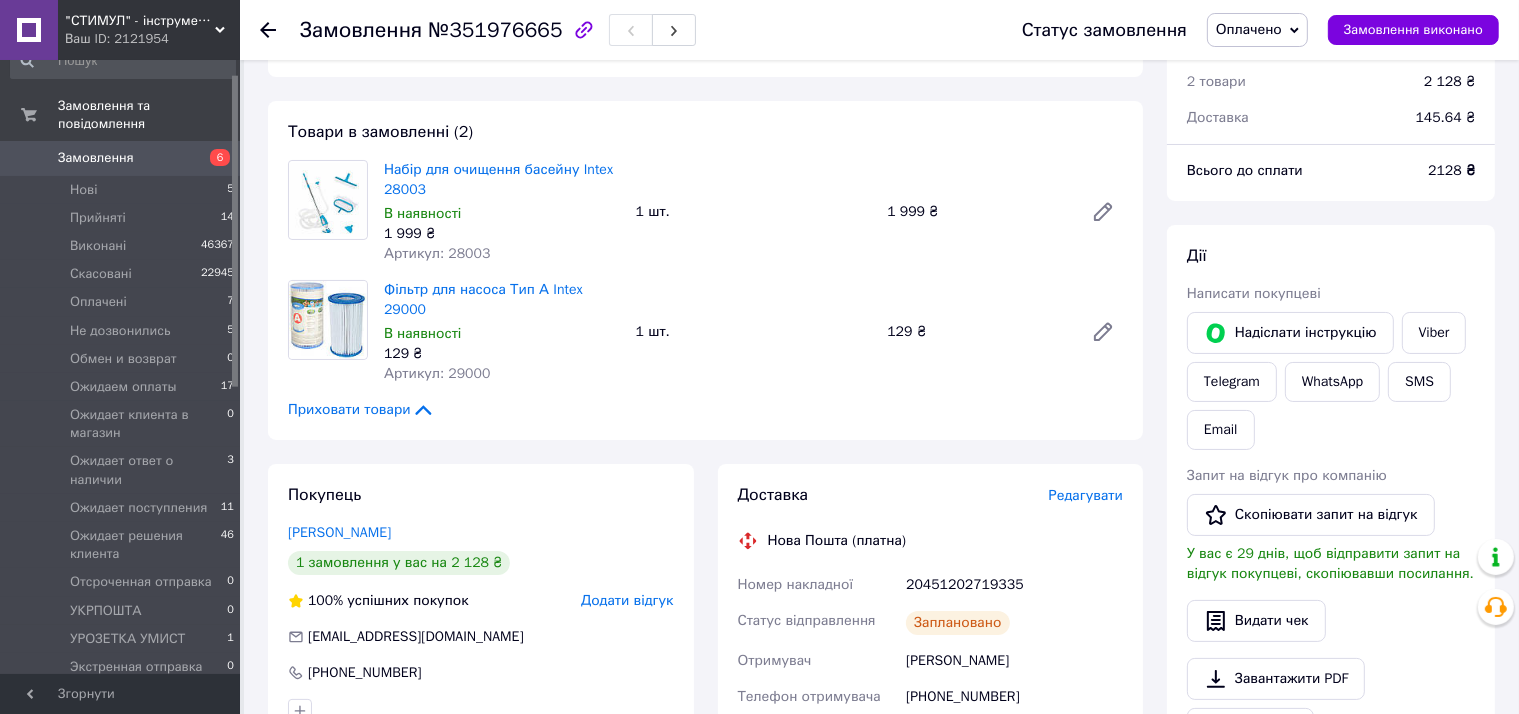 scroll, scrollTop: 0, scrollLeft: 0, axis: both 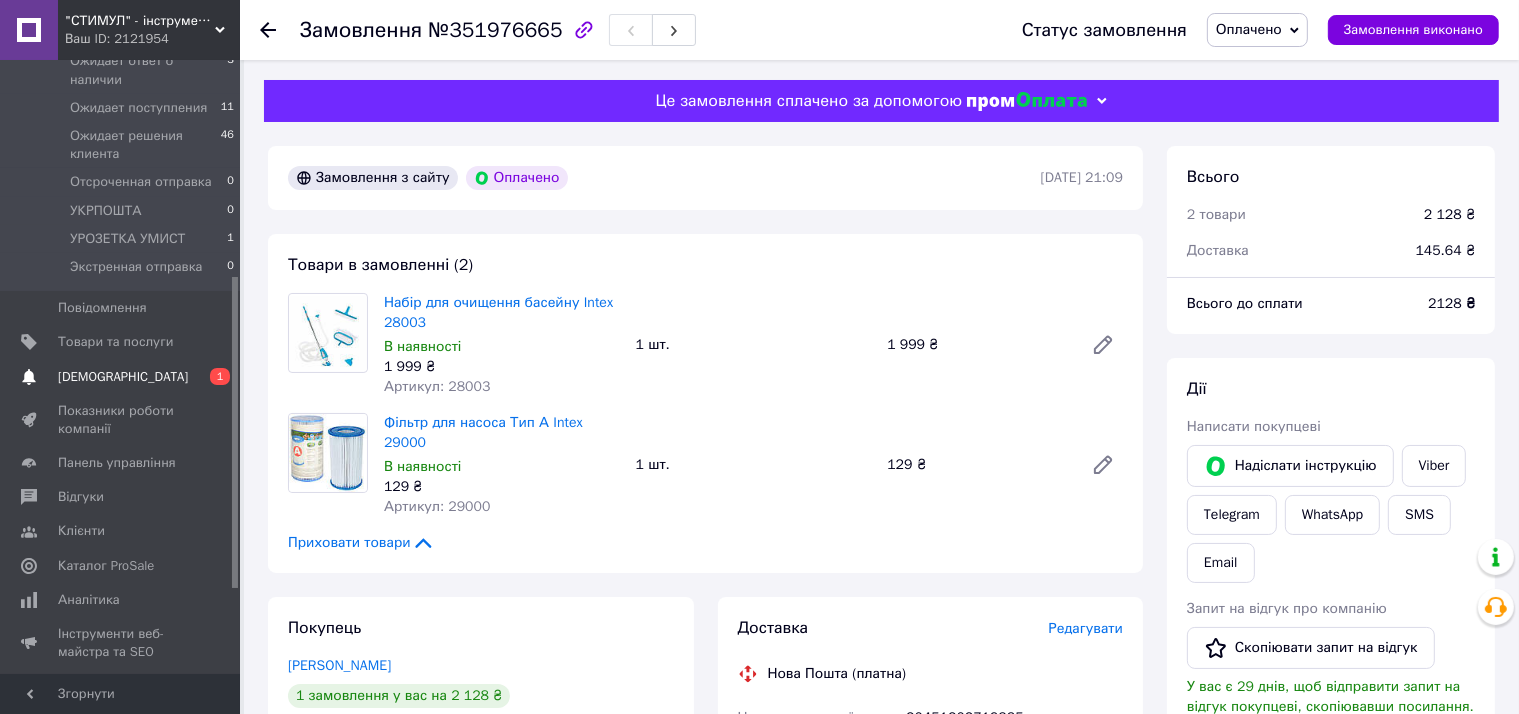 click on "[DEMOGRAPHIC_DATA]" at bounding box center [121, 377] 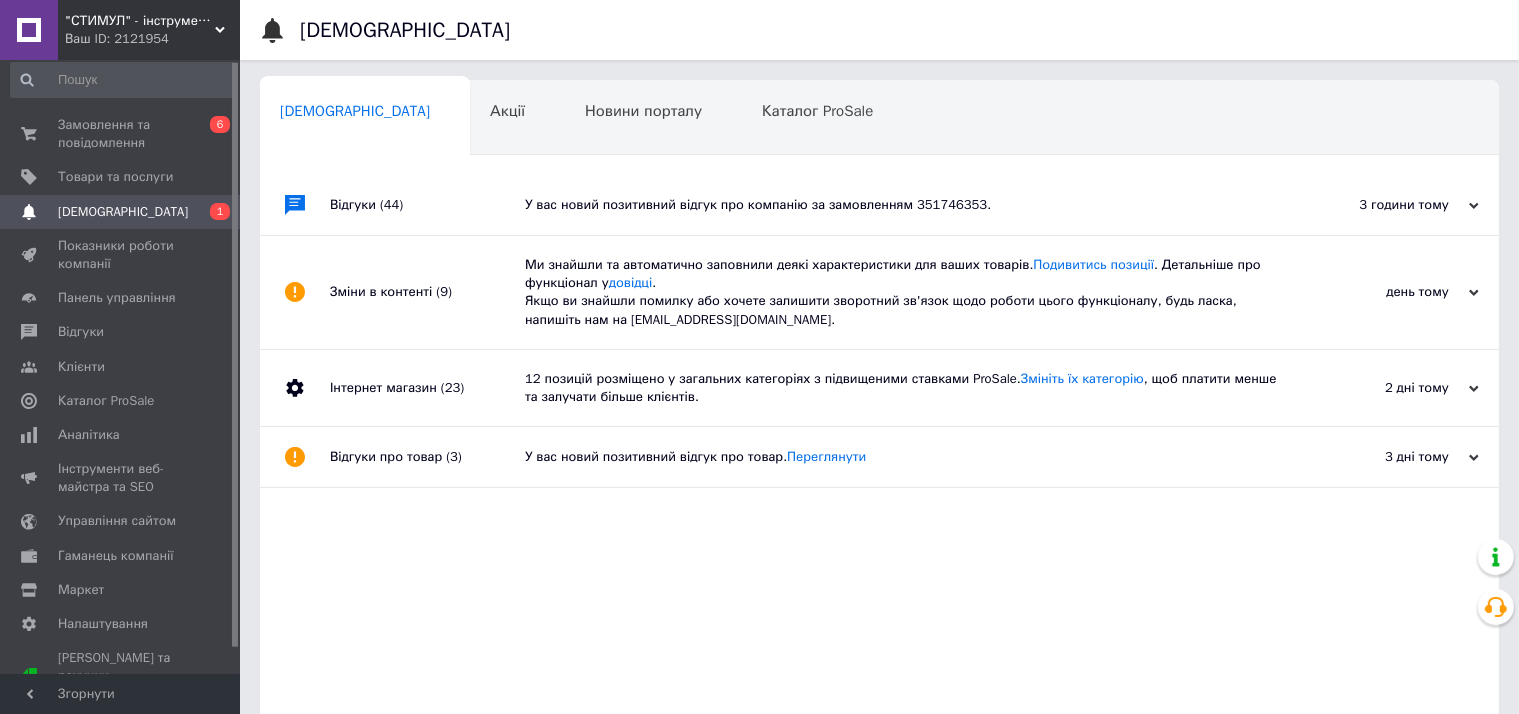 scroll, scrollTop: 0, scrollLeft: 0, axis: both 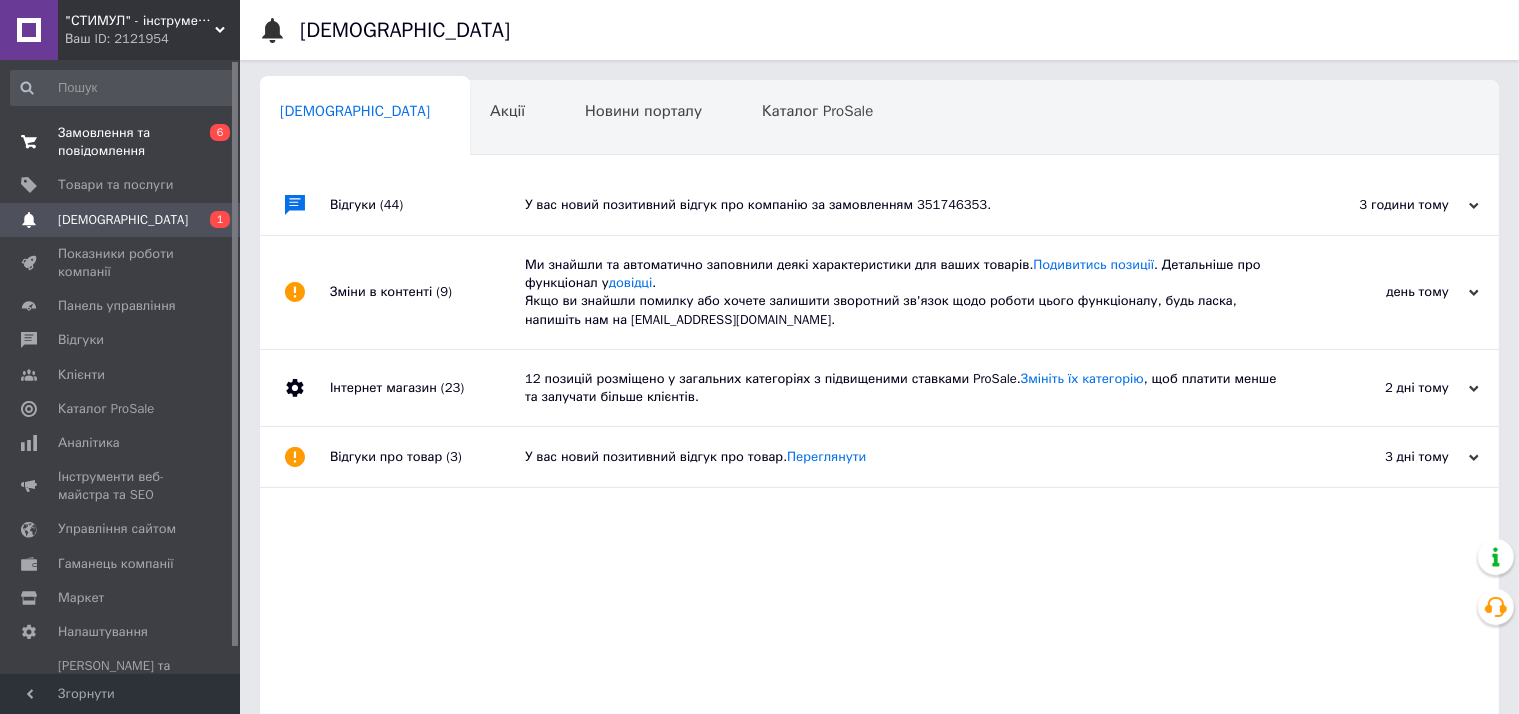 click on "Замовлення та повідомлення" at bounding box center (121, 142) 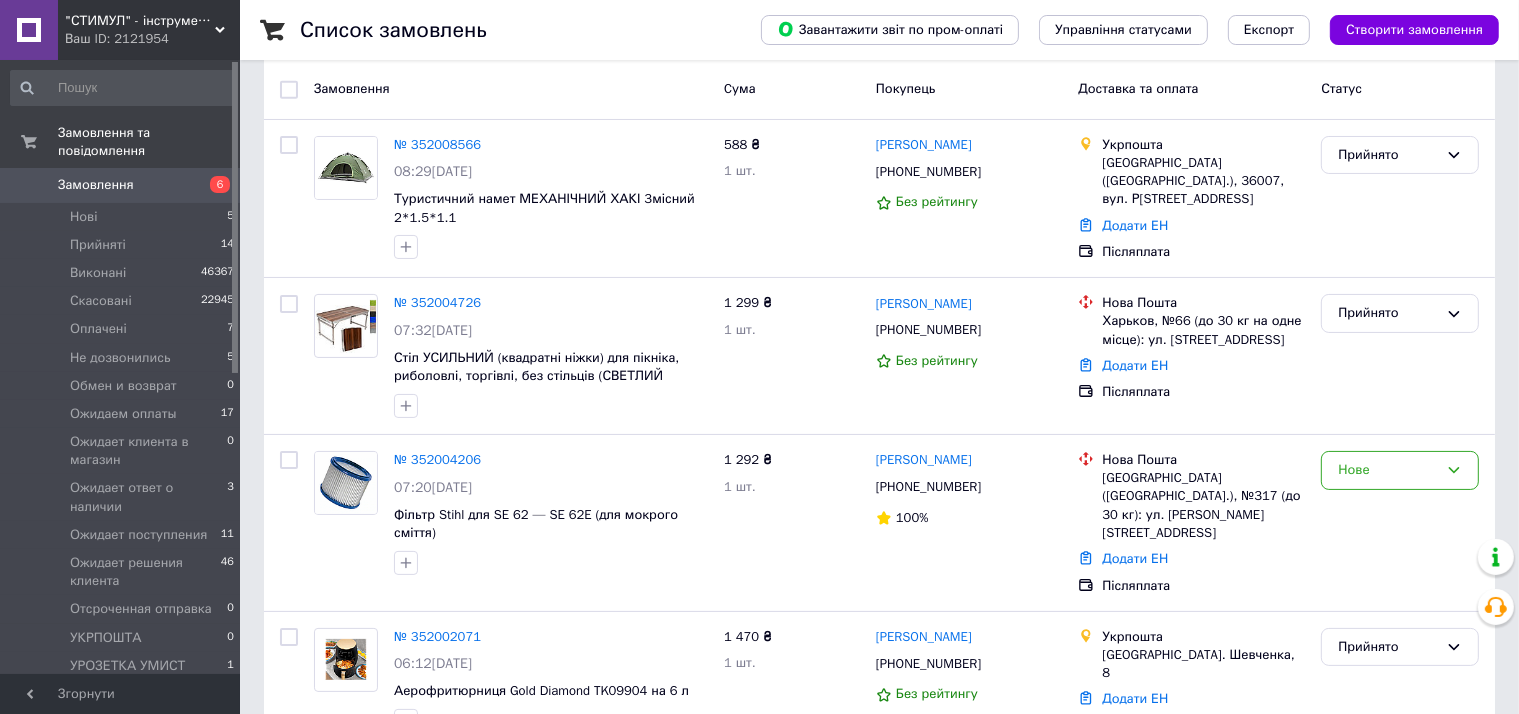 scroll, scrollTop: 400, scrollLeft: 0, axis: vertical 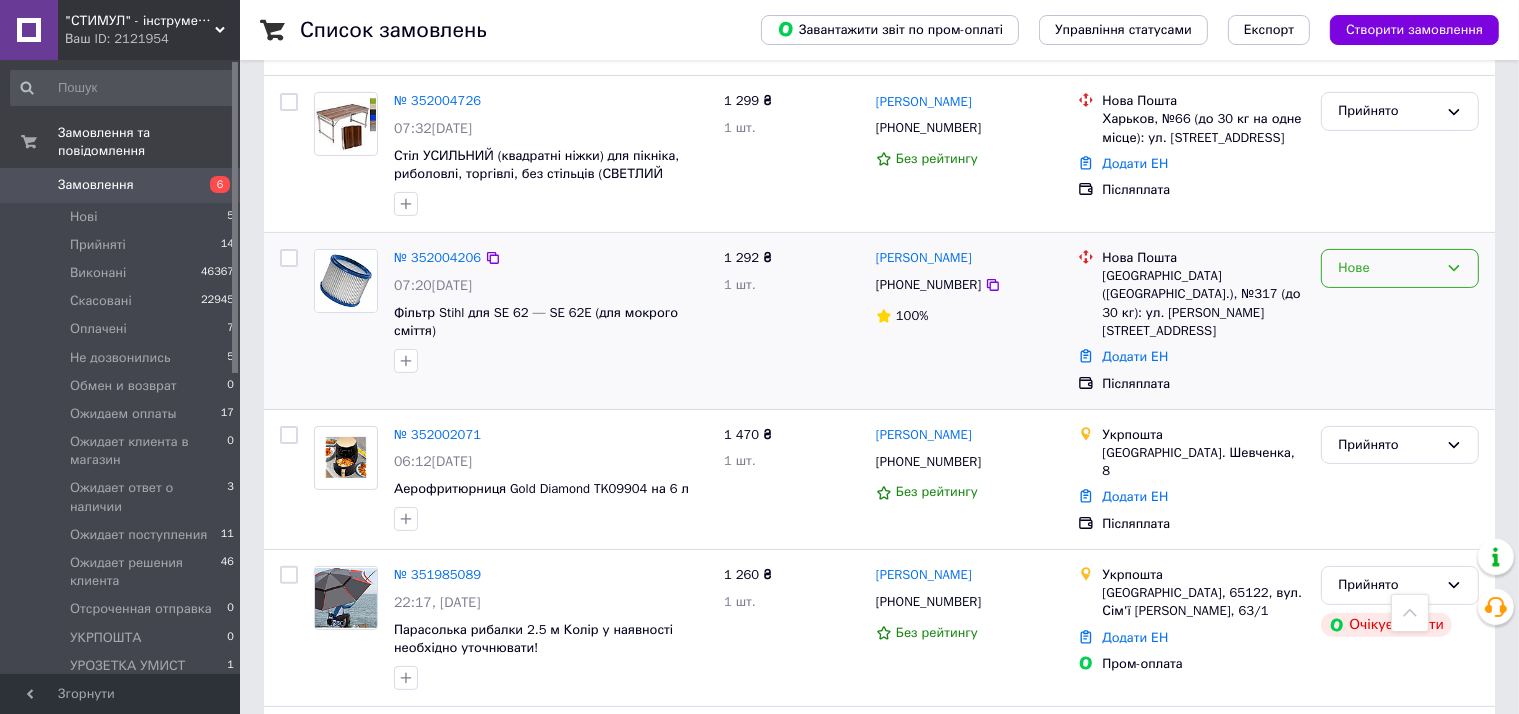 click on "Нове" at bounding box center [1388, 268] 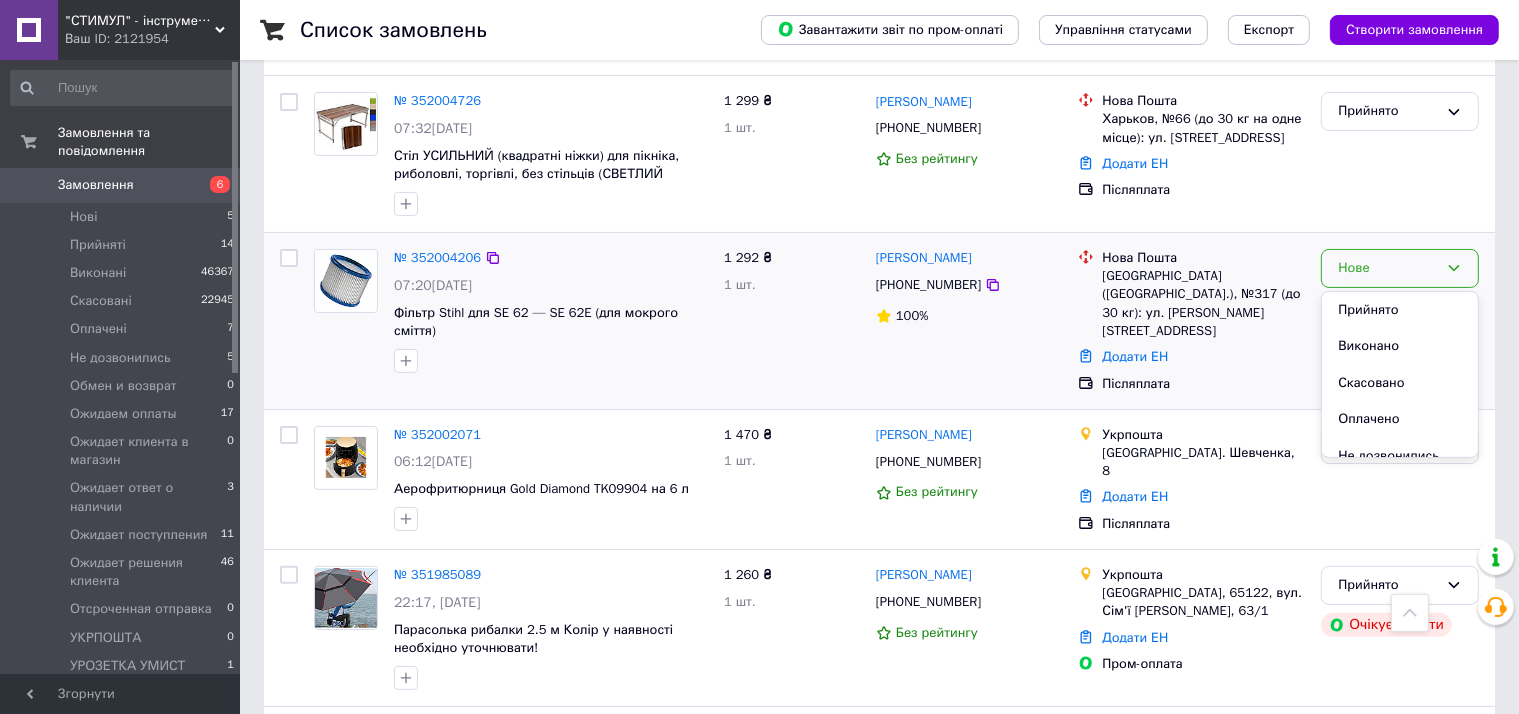 click on "Прийнято" at bounding box center (1400, 310) 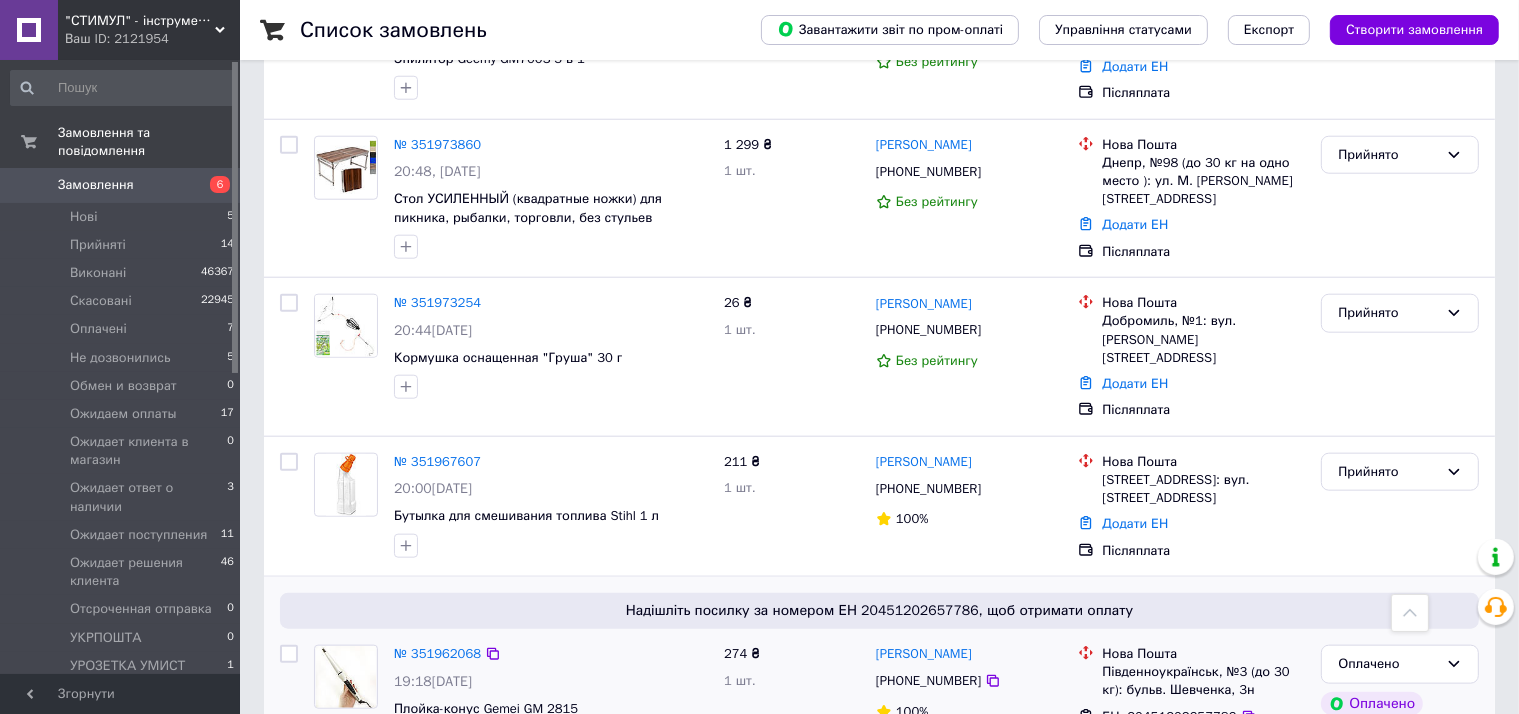 scroll, scrollTop: 2000, scrollLeft: 0, axis: vertical 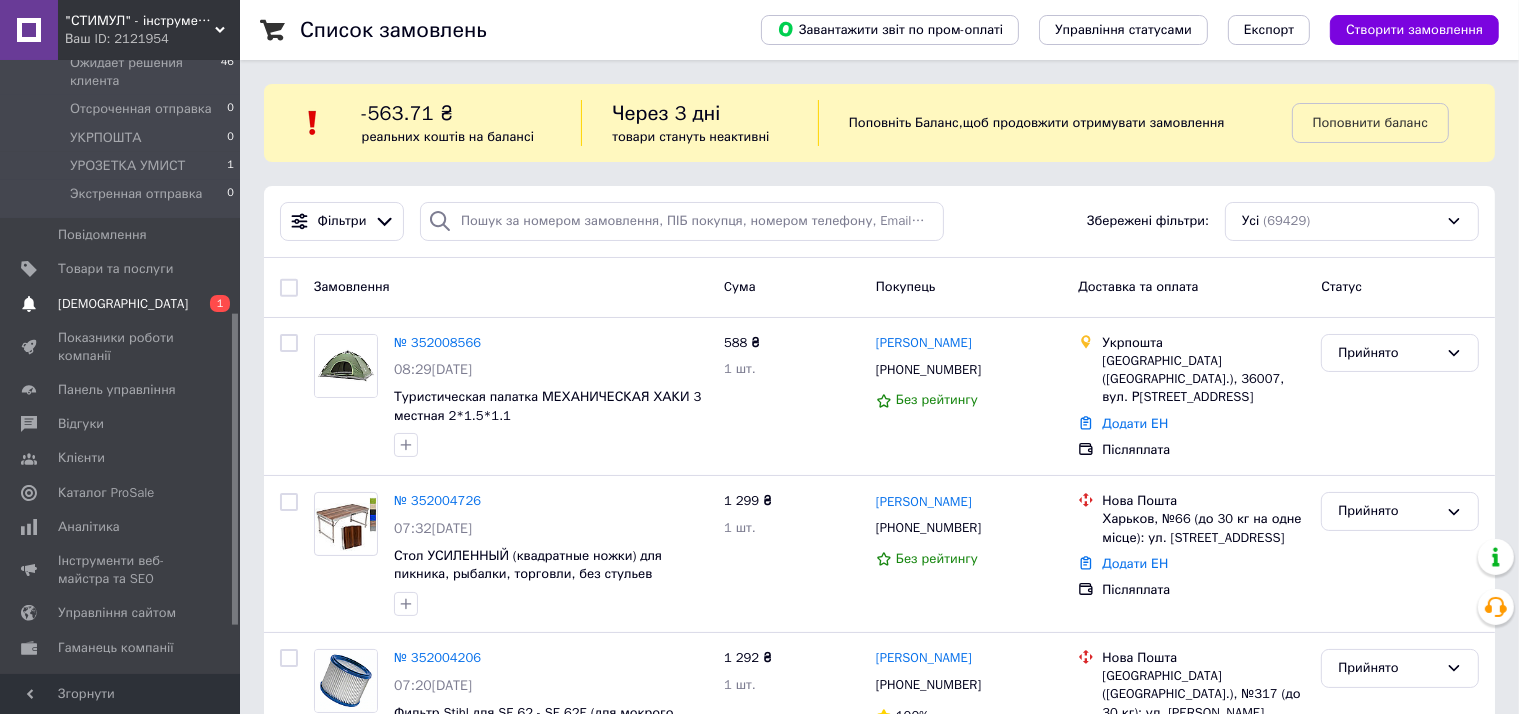 click on "[DEMOGRAPHIC_DATA]" at bounding box center [123, 304] 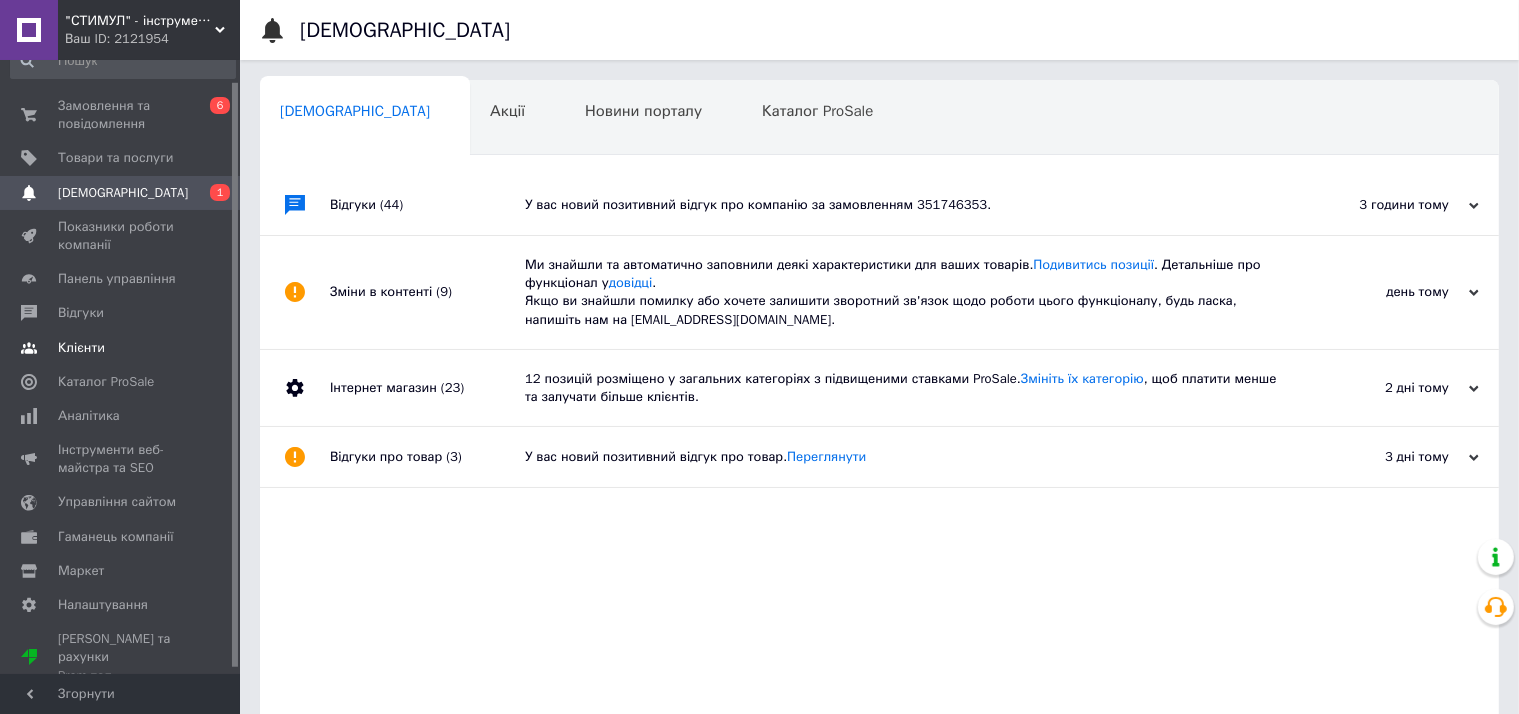 scroll, scrollTop: 0, scrollLeft: 0, axis: both 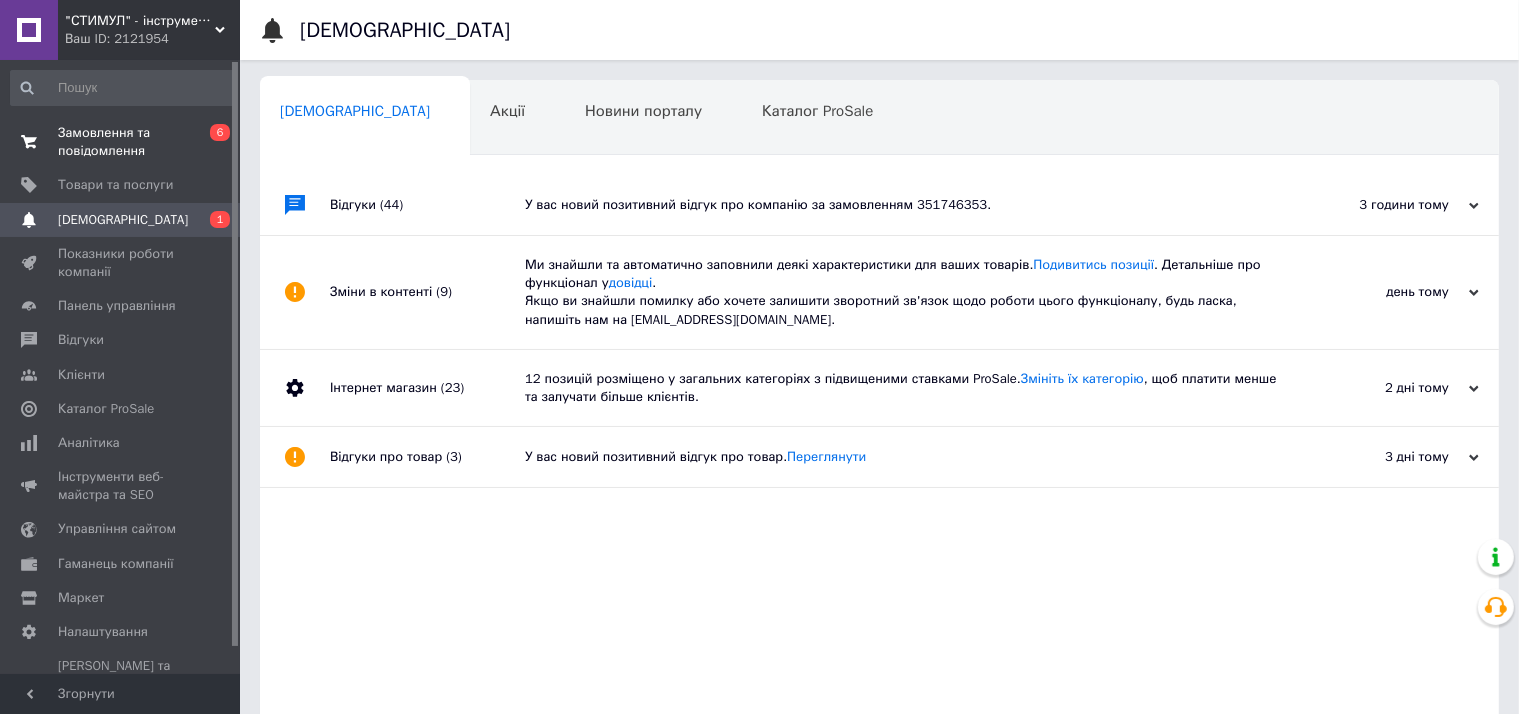 click on "Замовлення та повідомлення" at bounding box center [121, 142] 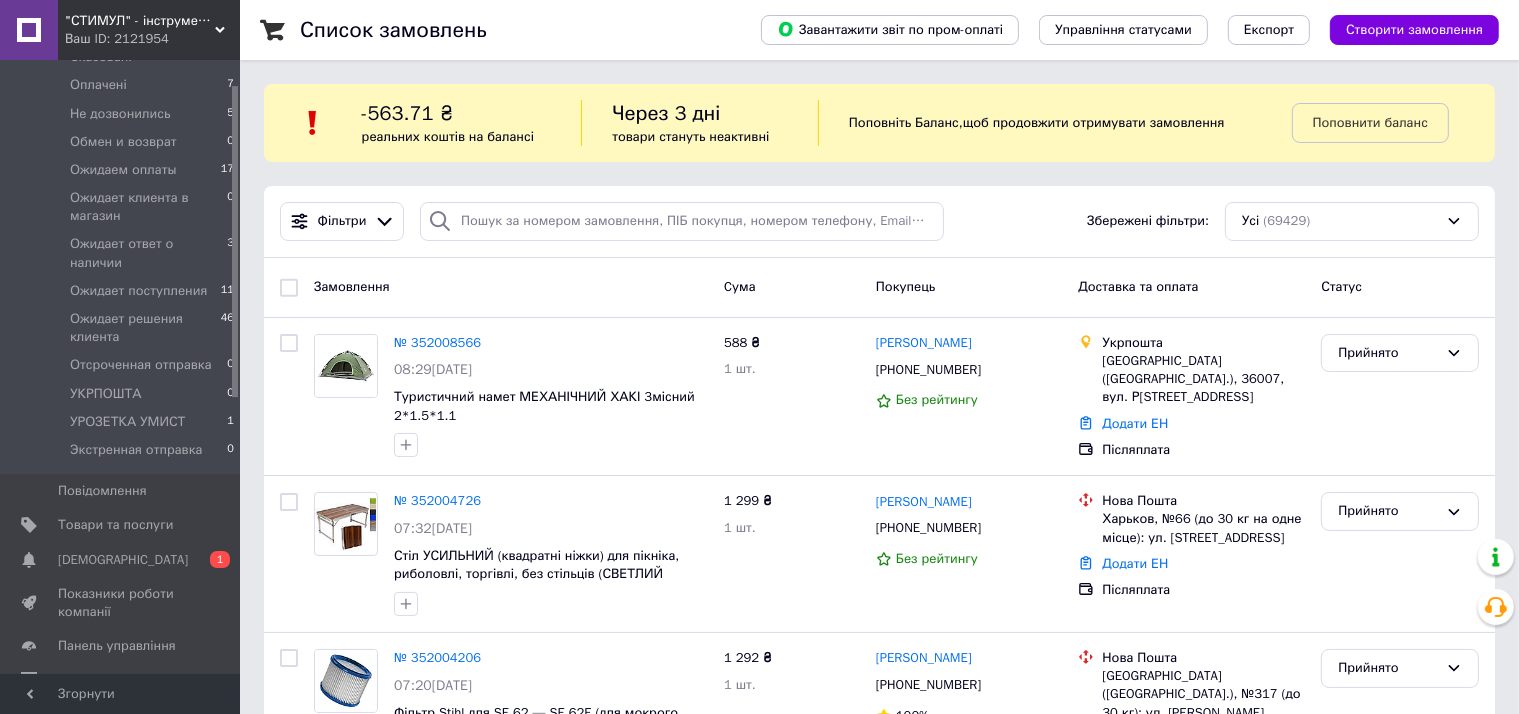 scroll, scrollTop: 0, scrollLeft: 0, axis: both 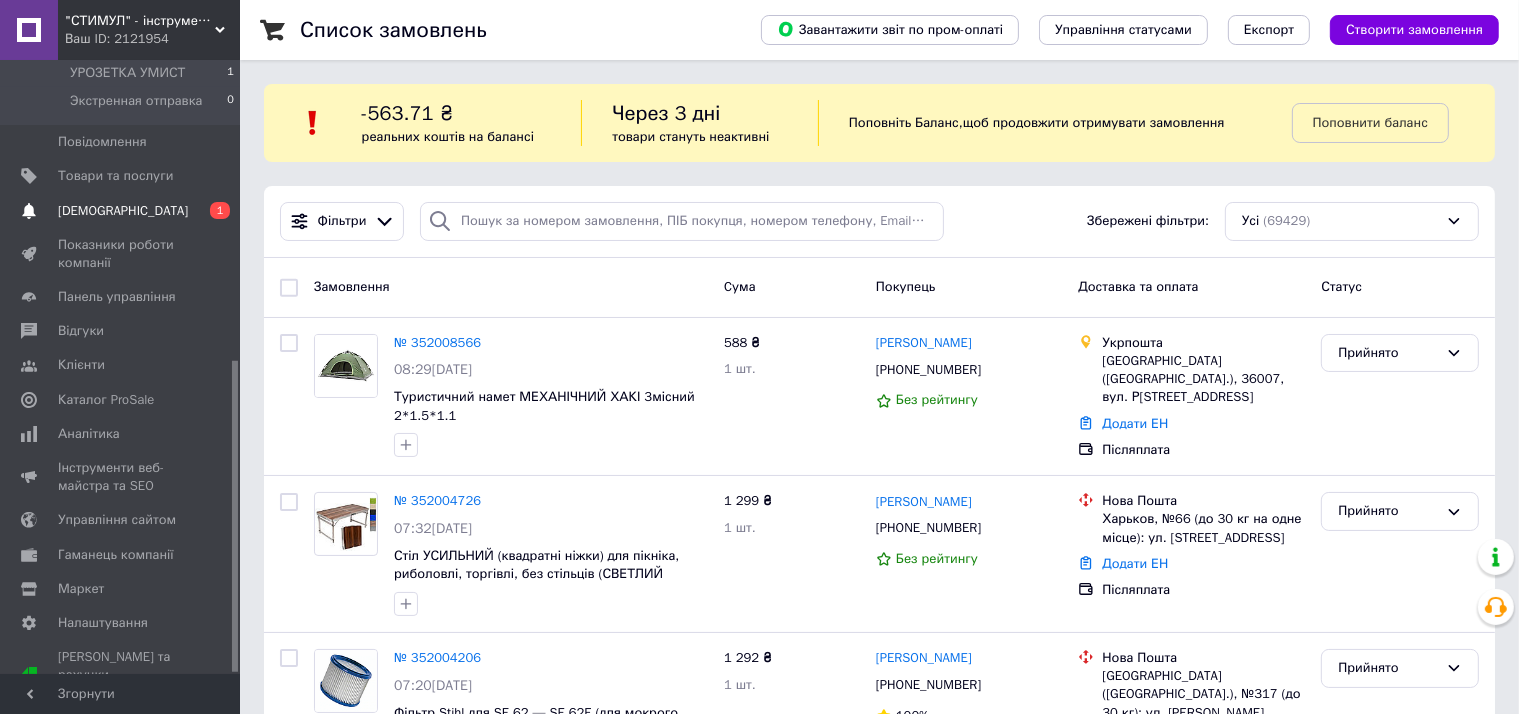 click on "[DEMOGRAPHIC_DATA]" at bounding box center [123, 211] 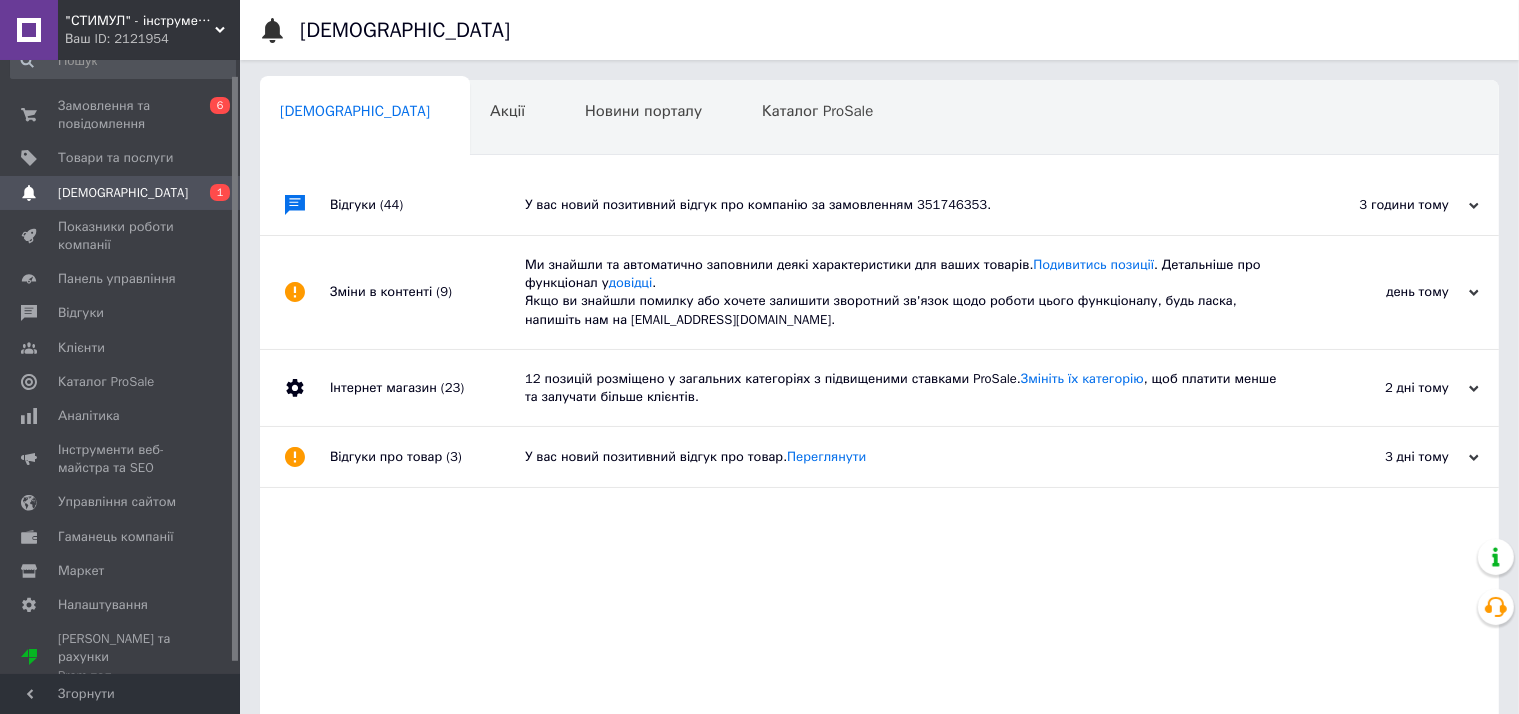 scroll, scrollTop: 0, scrollLeft: 0, axis: both 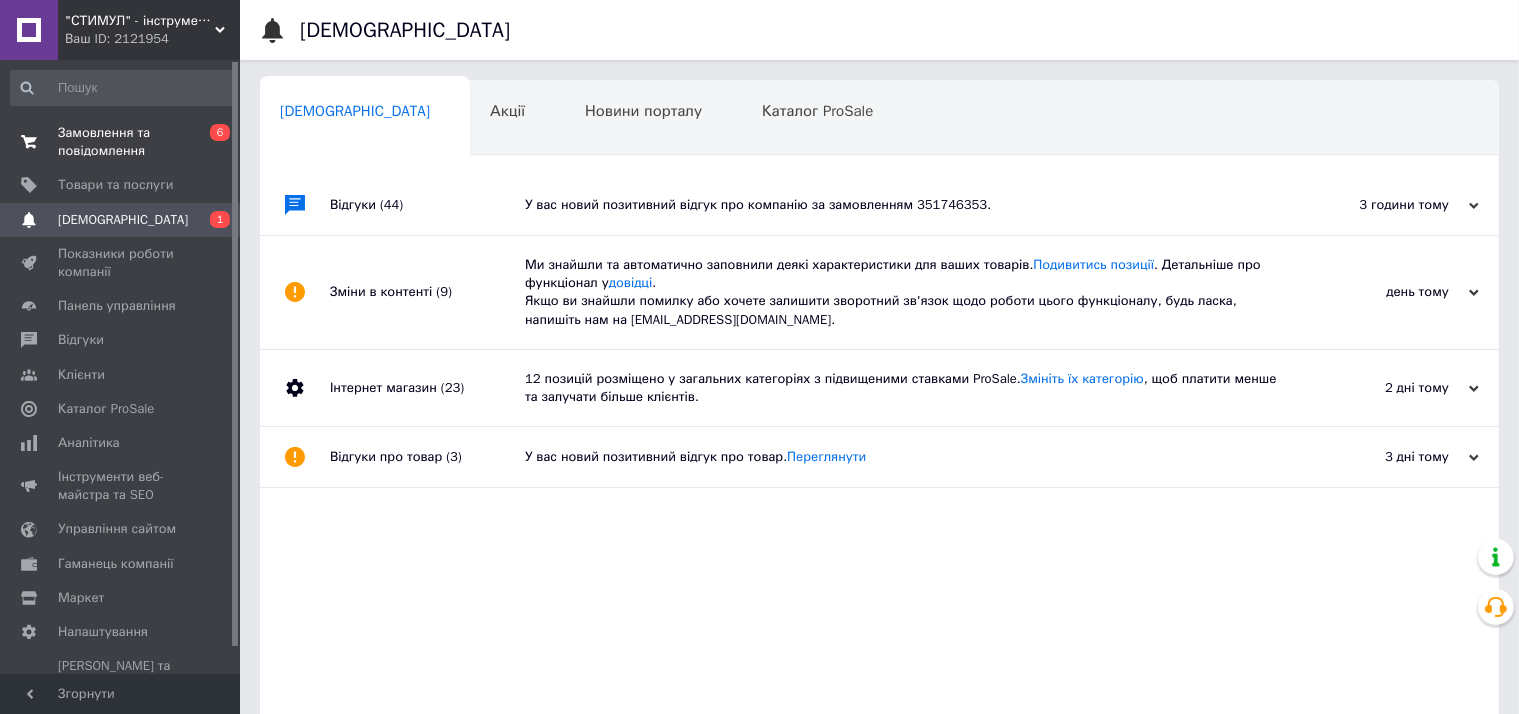 click on "Замовлення та повідомлення" at bounding box center (121, 142) 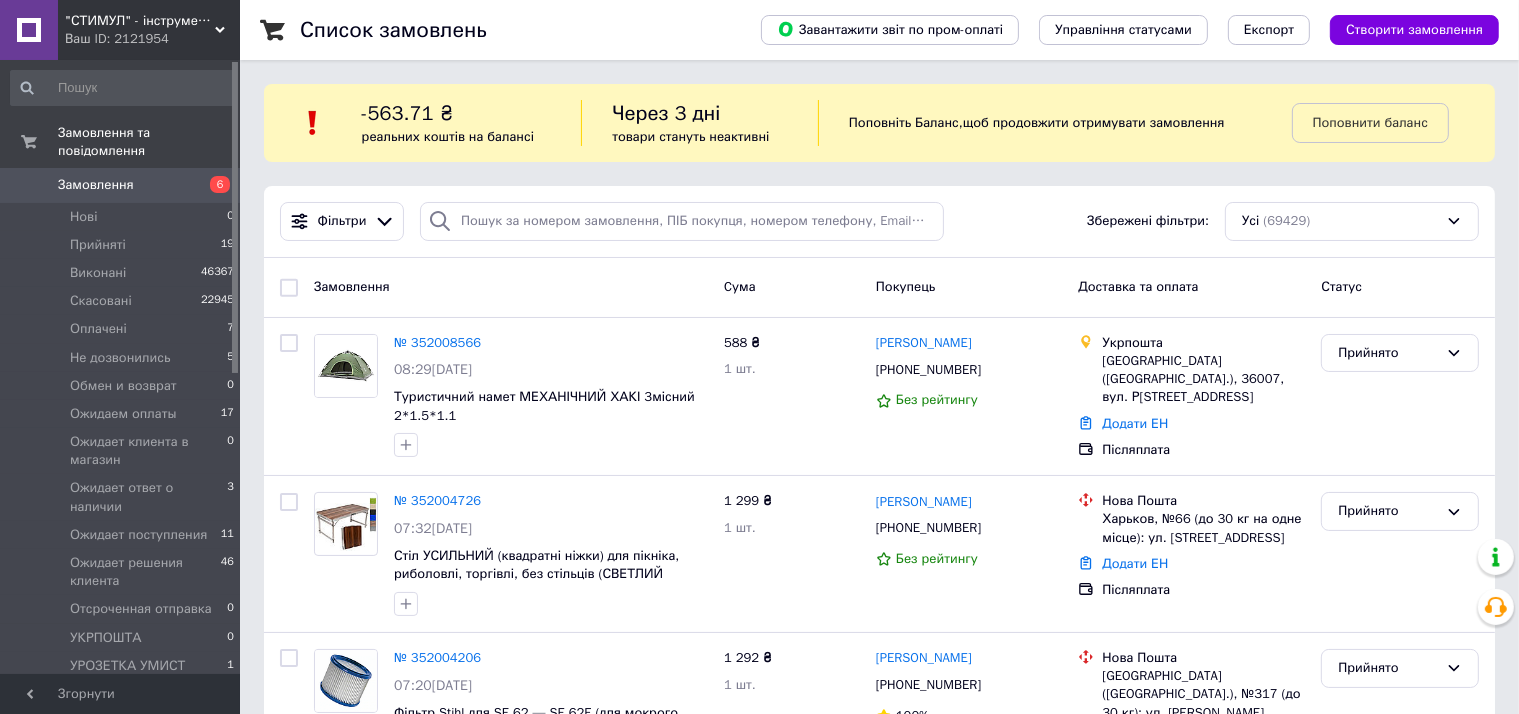 click on "Фільтри Збережені фільтри: Усі (69429)" at bounding box center [879, 222] 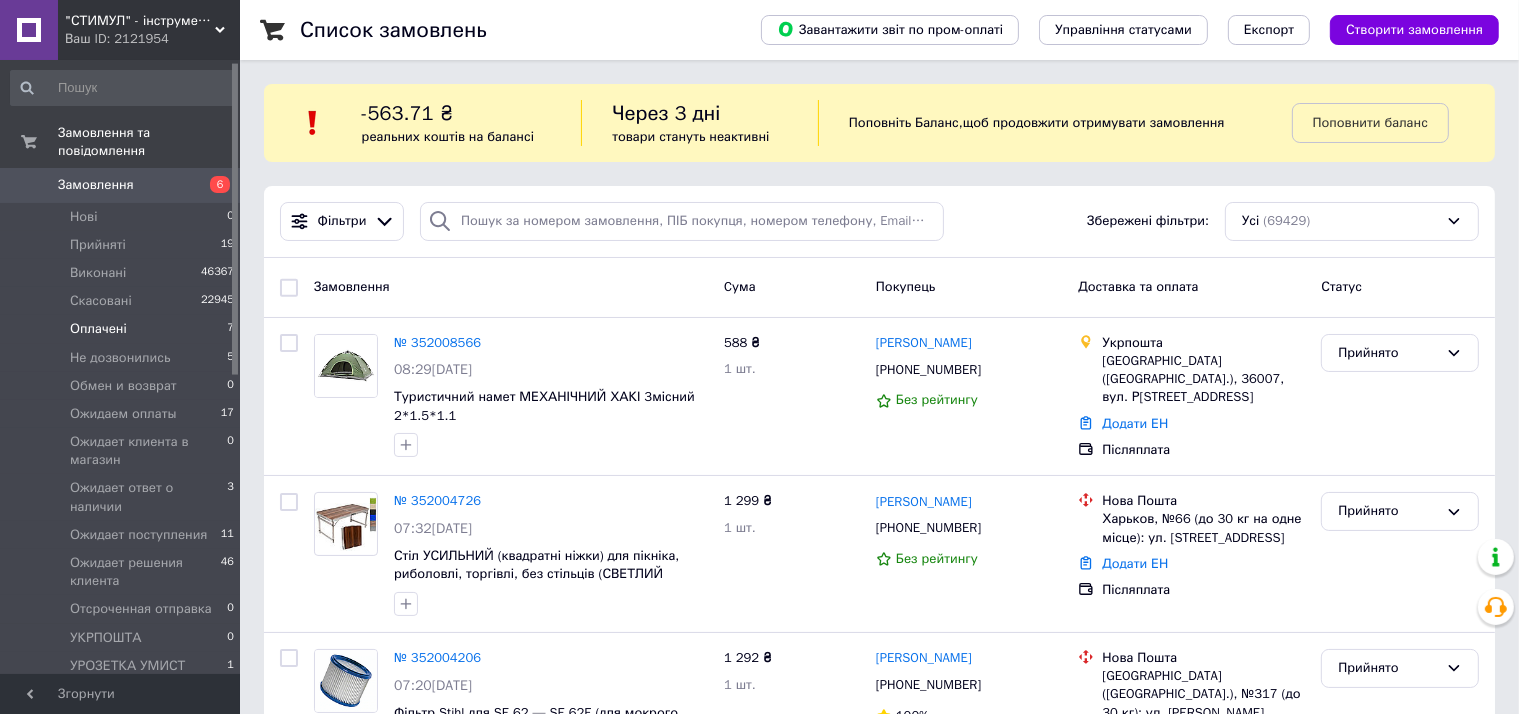 scroll, scrollTop: 300, scrollLeft: 0, axis: vertical 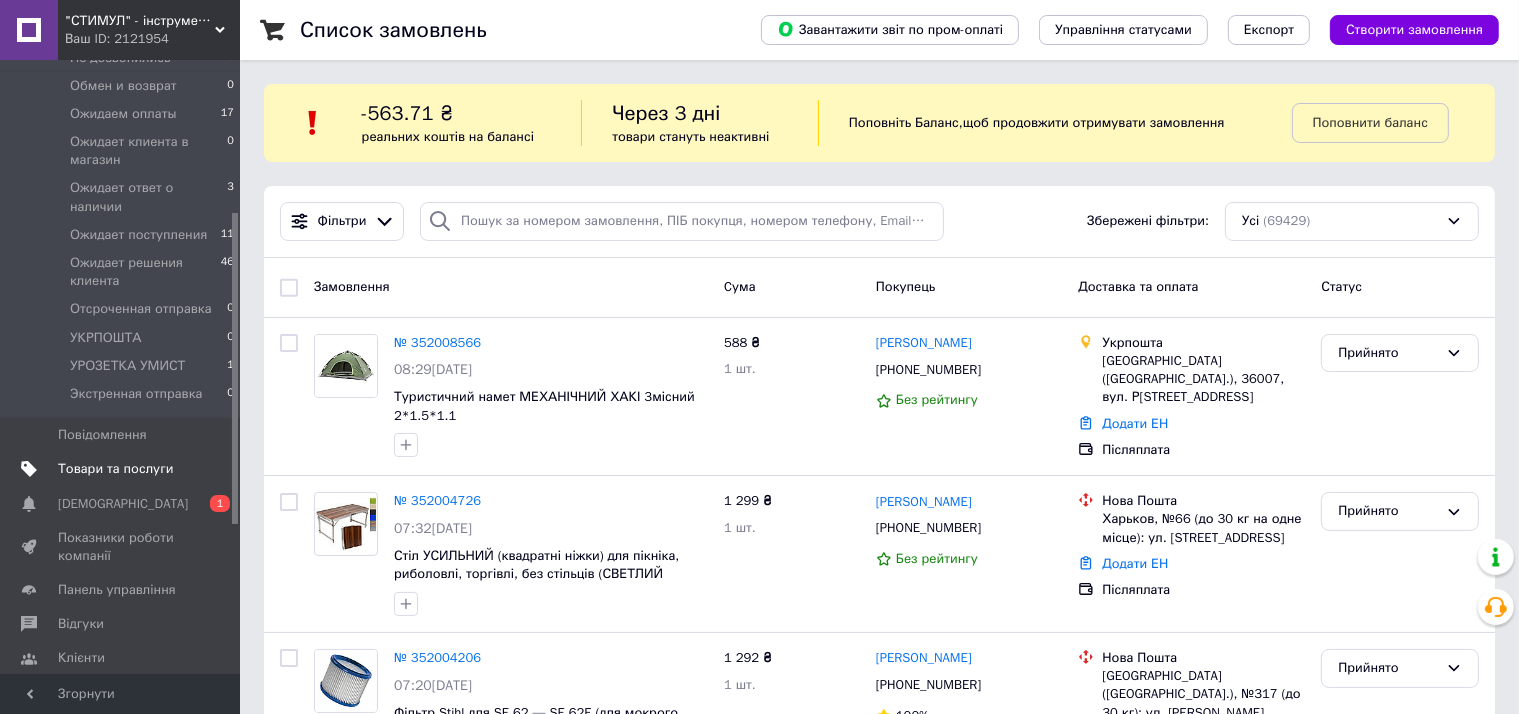 click on "Товари та послуги" at bounding box center [115, 469] 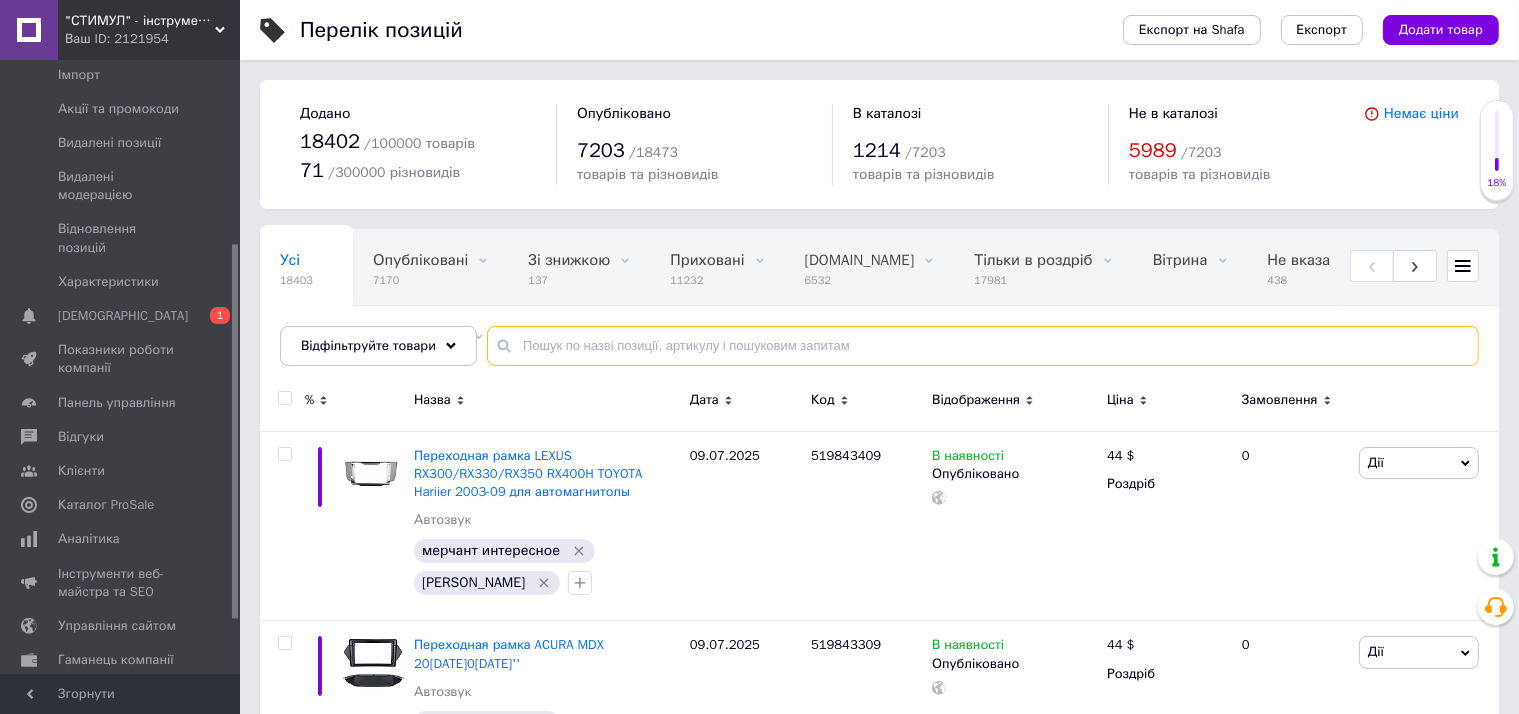 click at bounding box center [983, 346] 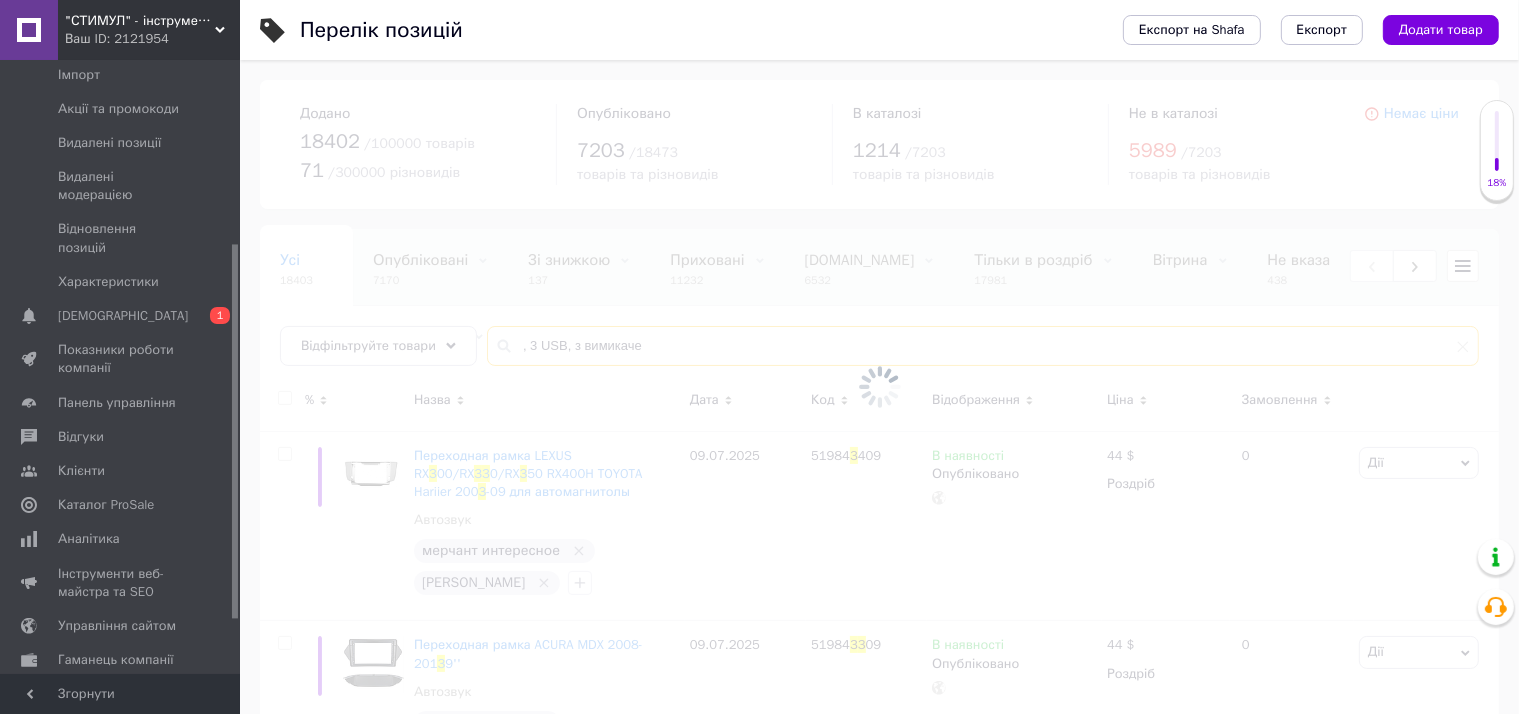 type on ", 3 USB, з вимикаче" 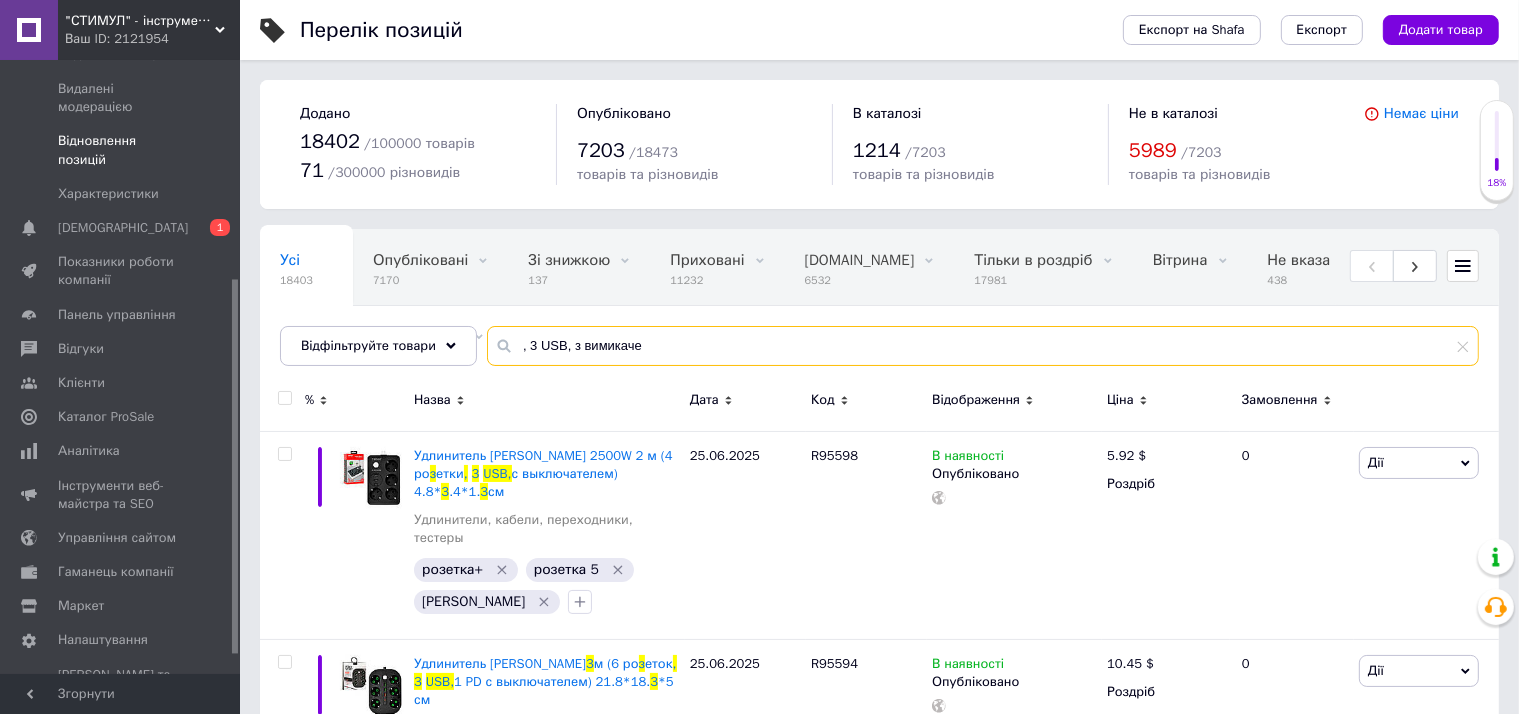 scroll, scrollTop: 0, scrollLeft: 0, axis: both 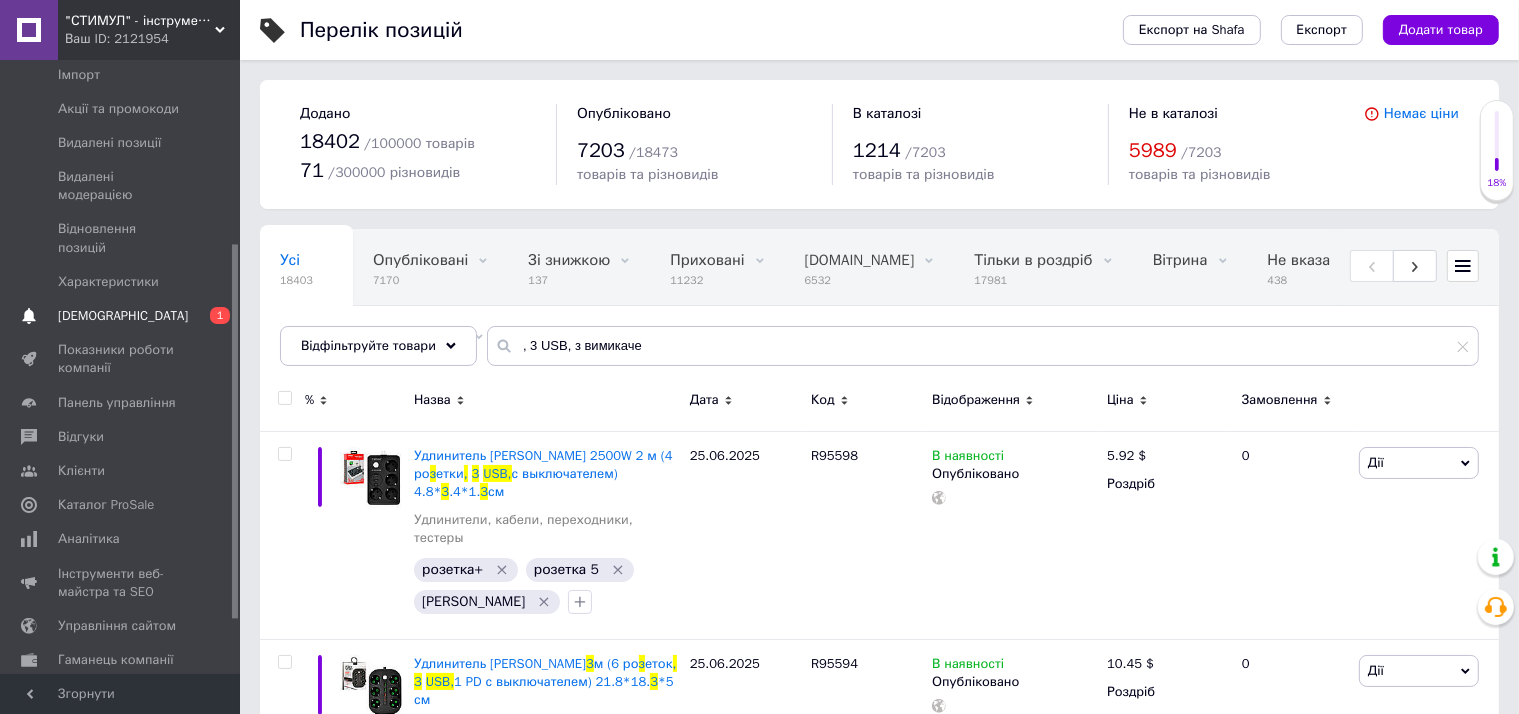 click on "[DEMOGRAPHIC_DATA]" at bounding box center [123, 316] 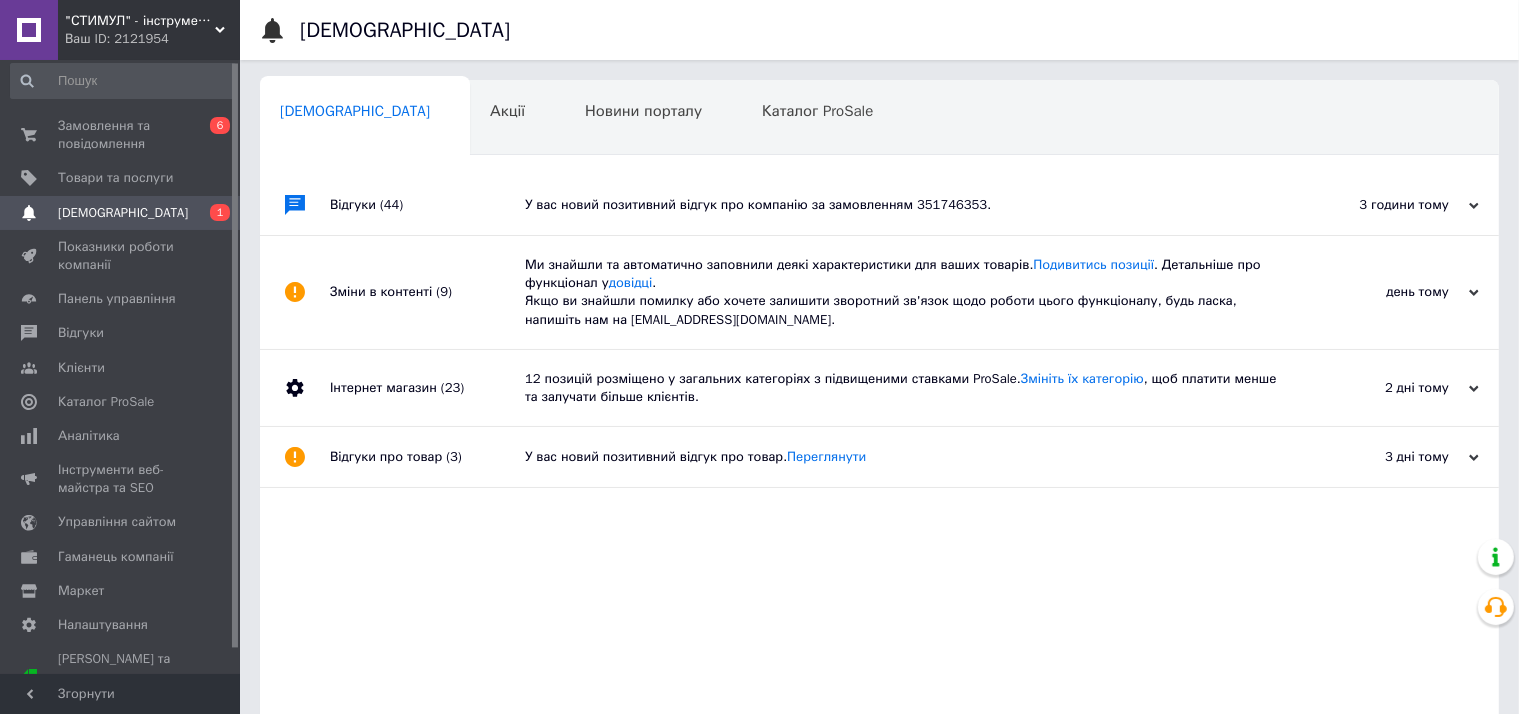 scroll, scrollTop: 0, scrollLeft: 0, axis: both 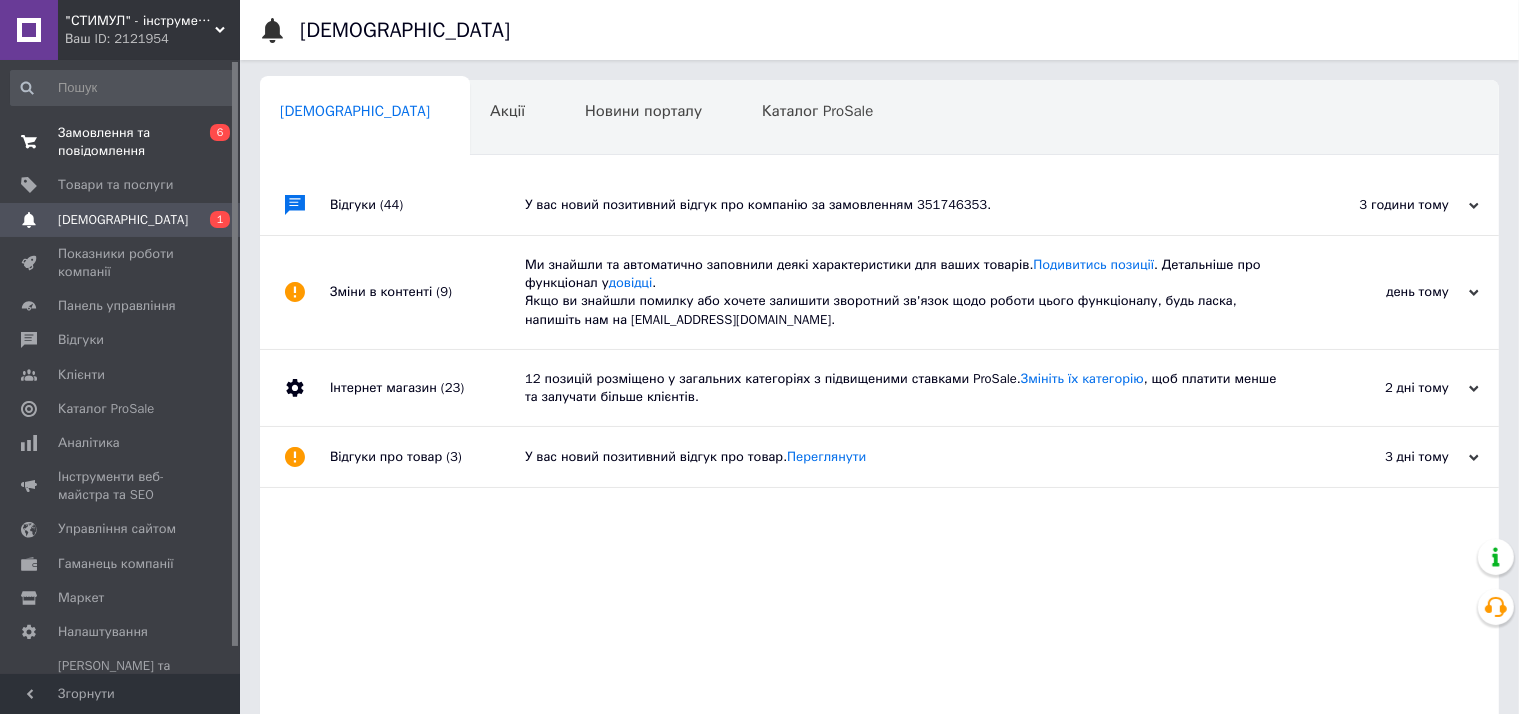 click on "Замовлення та повідомлення" at bounding box center [121, 142] 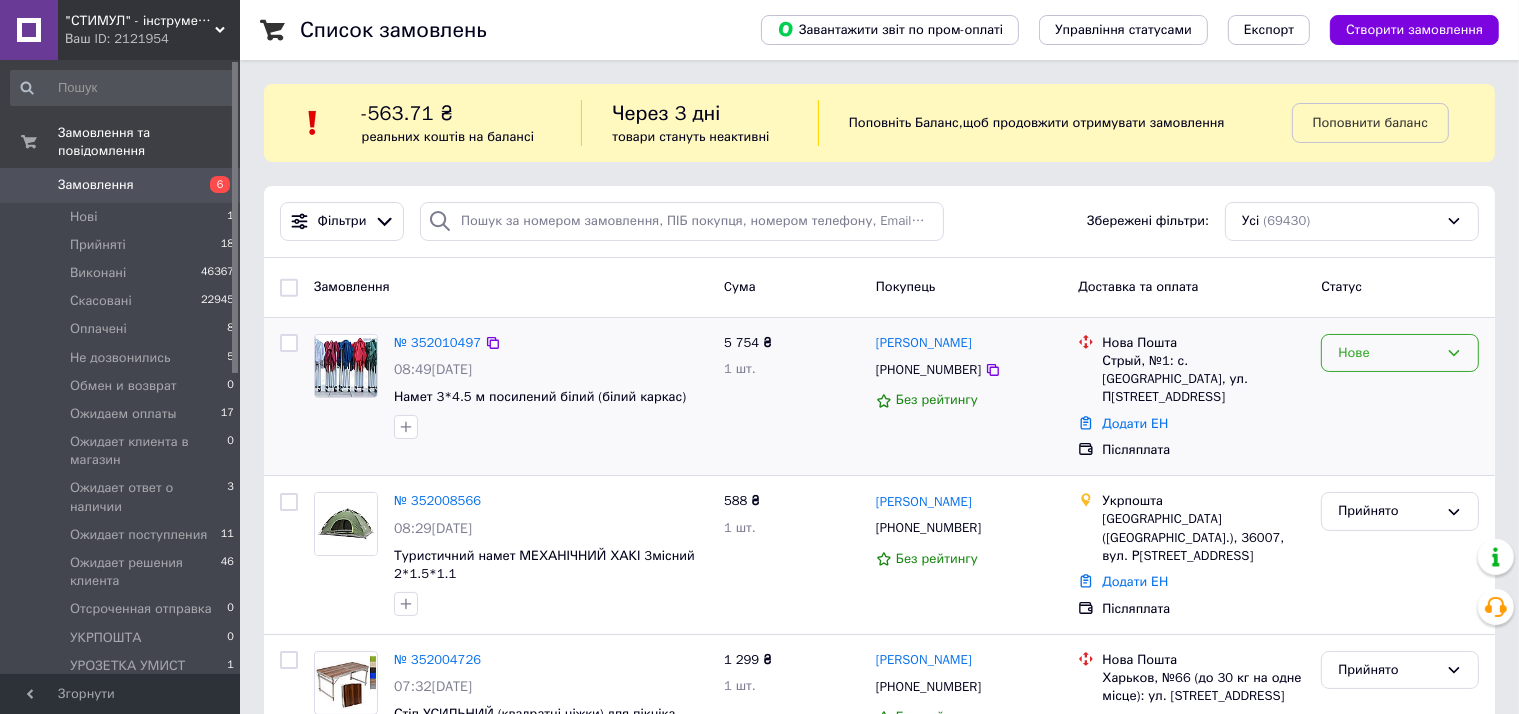 click on "Нове" at bounding box center (1388, 353) 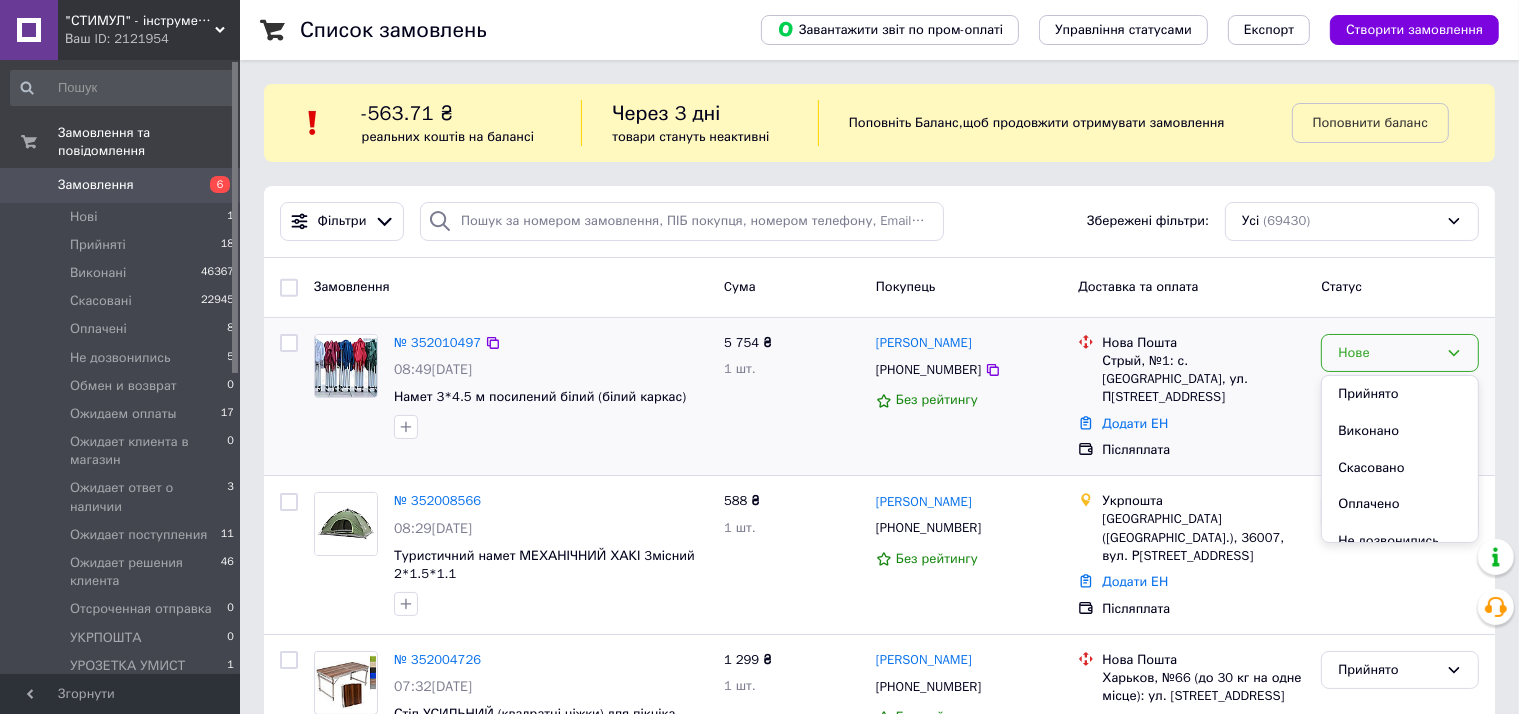 click on "Прийнято" at bounding box center [1400, 394] 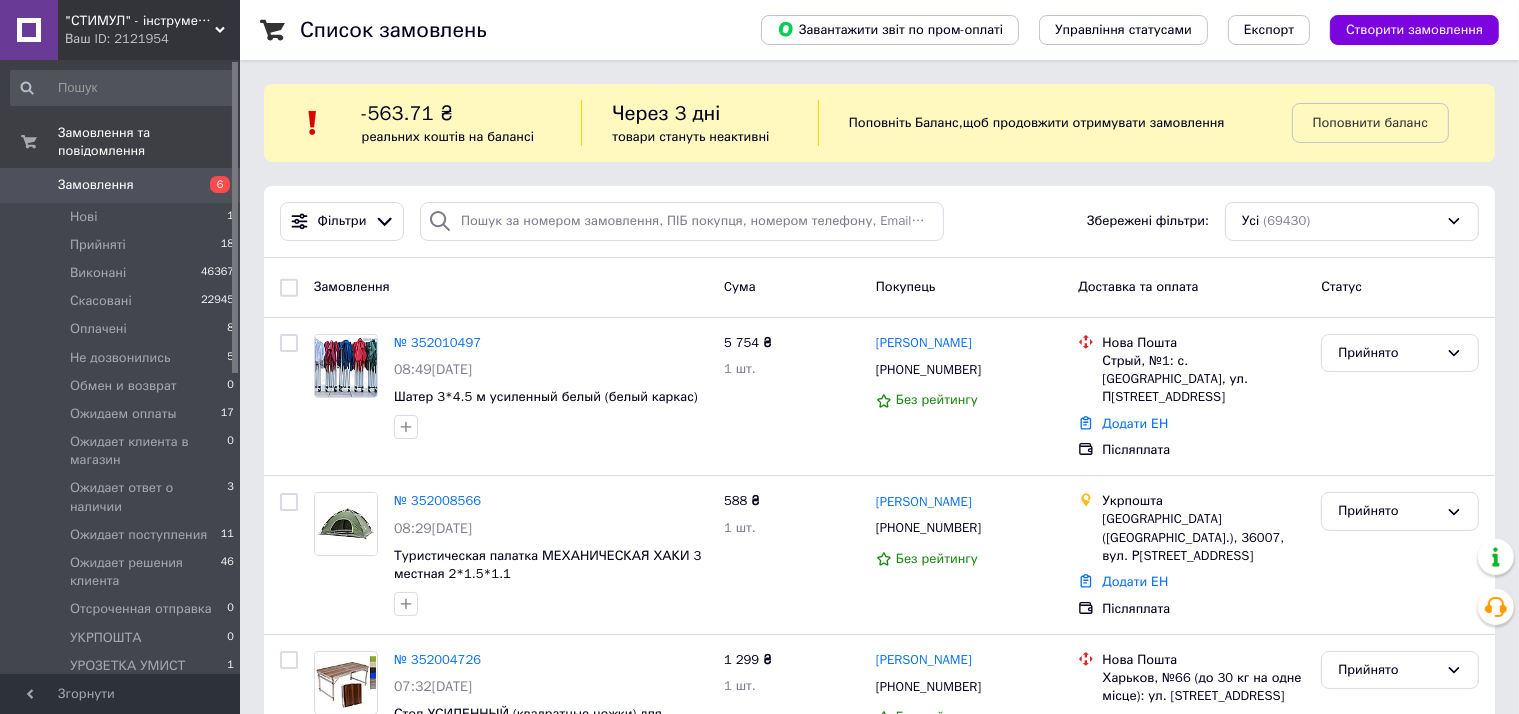 click on "[PERSON_NAME]" at bounding box center [924, 343] 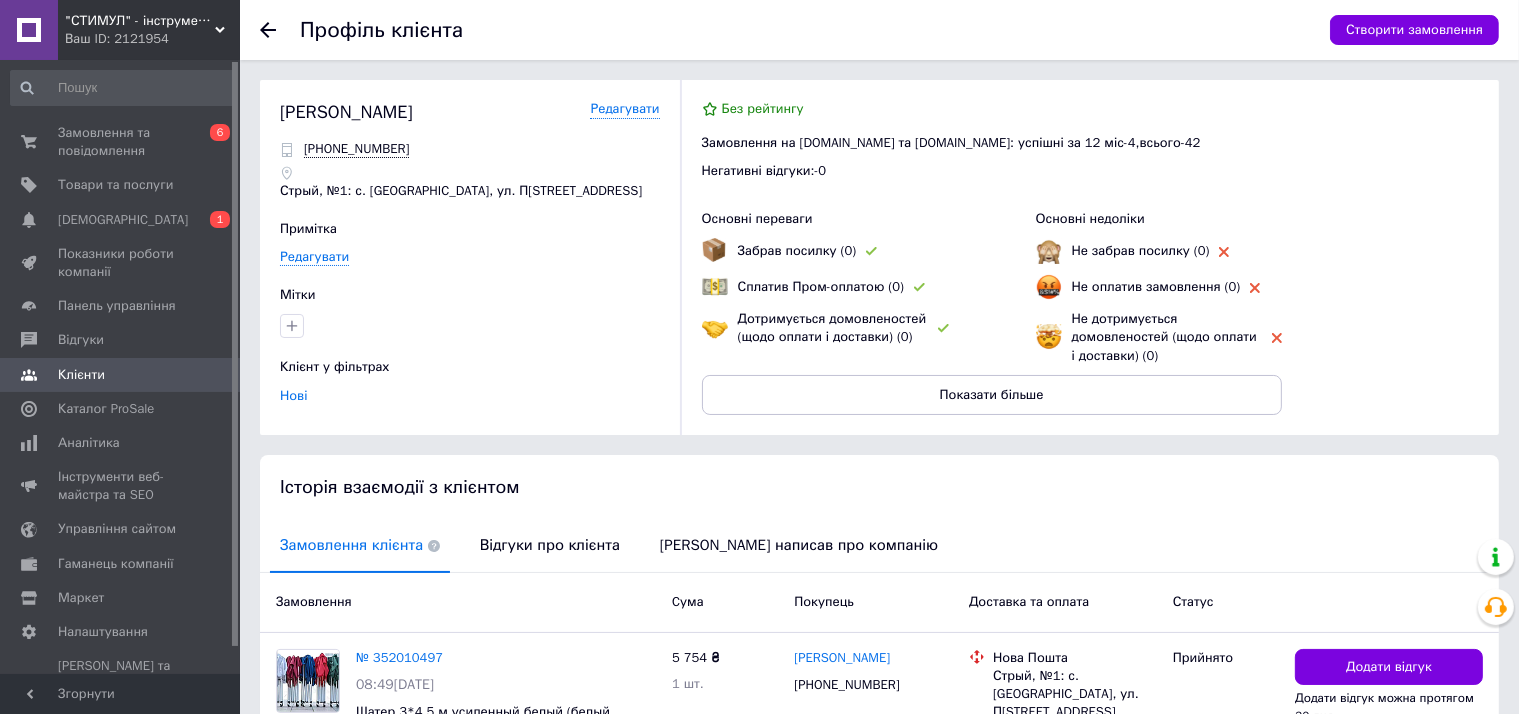 scroll, scrollTop: 137, scrollLeft: 0, axis: vertical 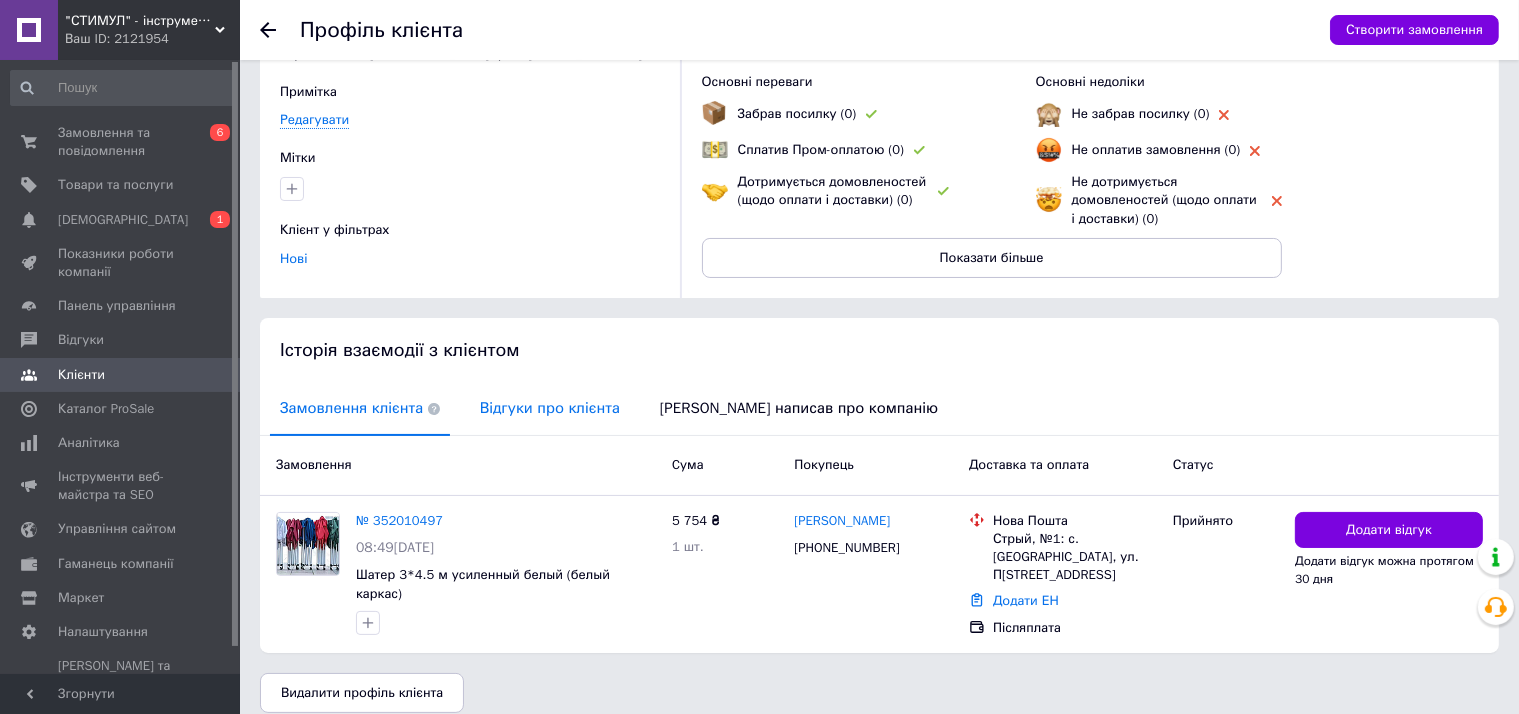 click on "Відгуки про клієнта" at bounding box center [550, 408] 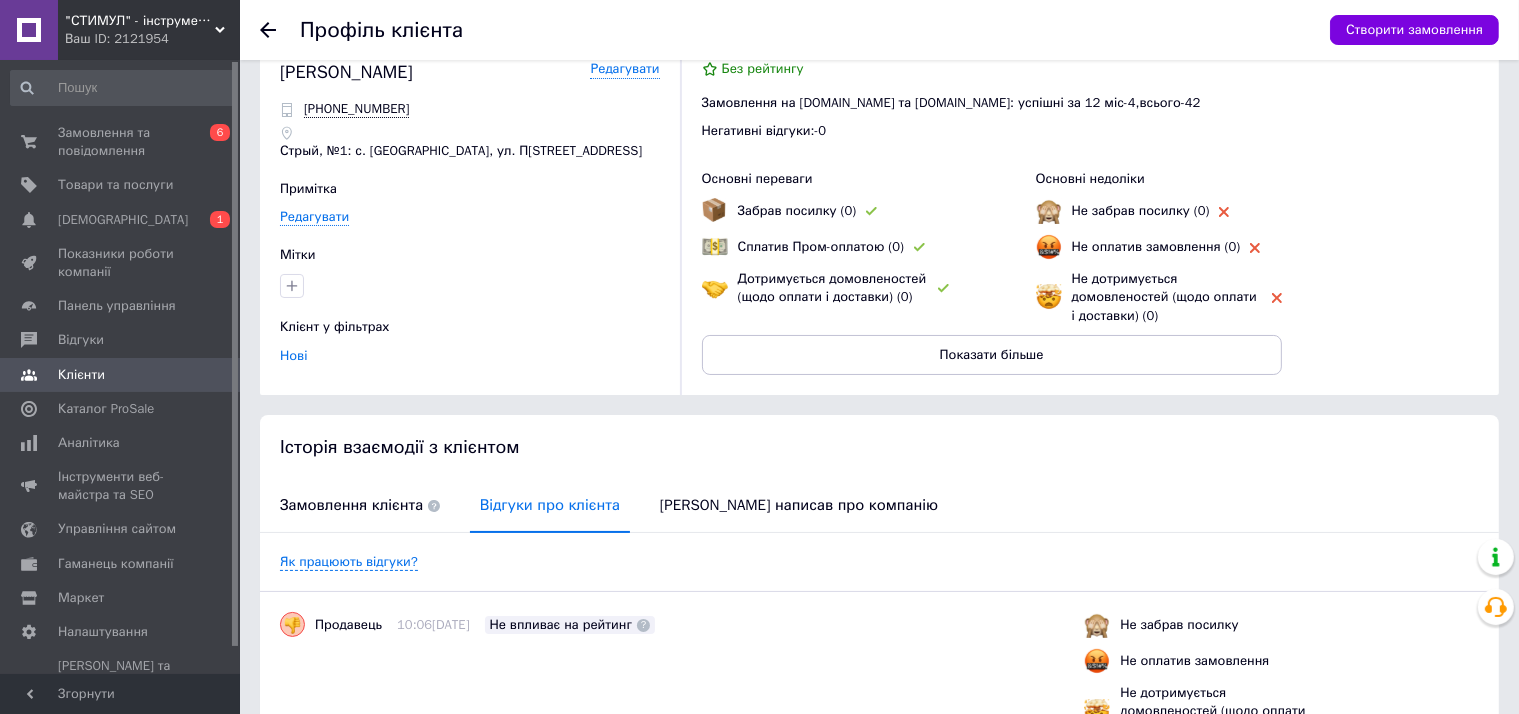 scroll, scrollTop: 0, scrollLeft: 0, axis: both 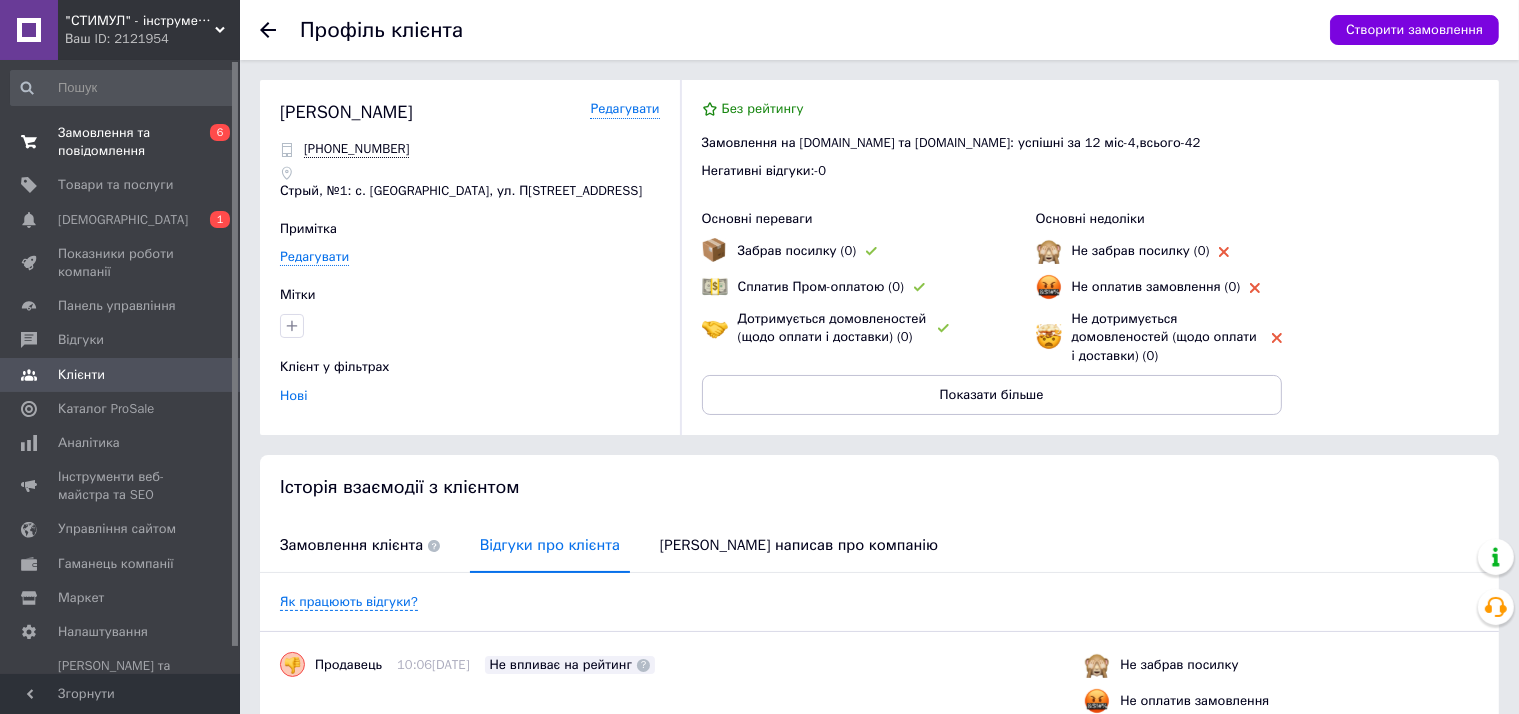click on "Замовлення та повідомлення" at bounding box center [121, 142] 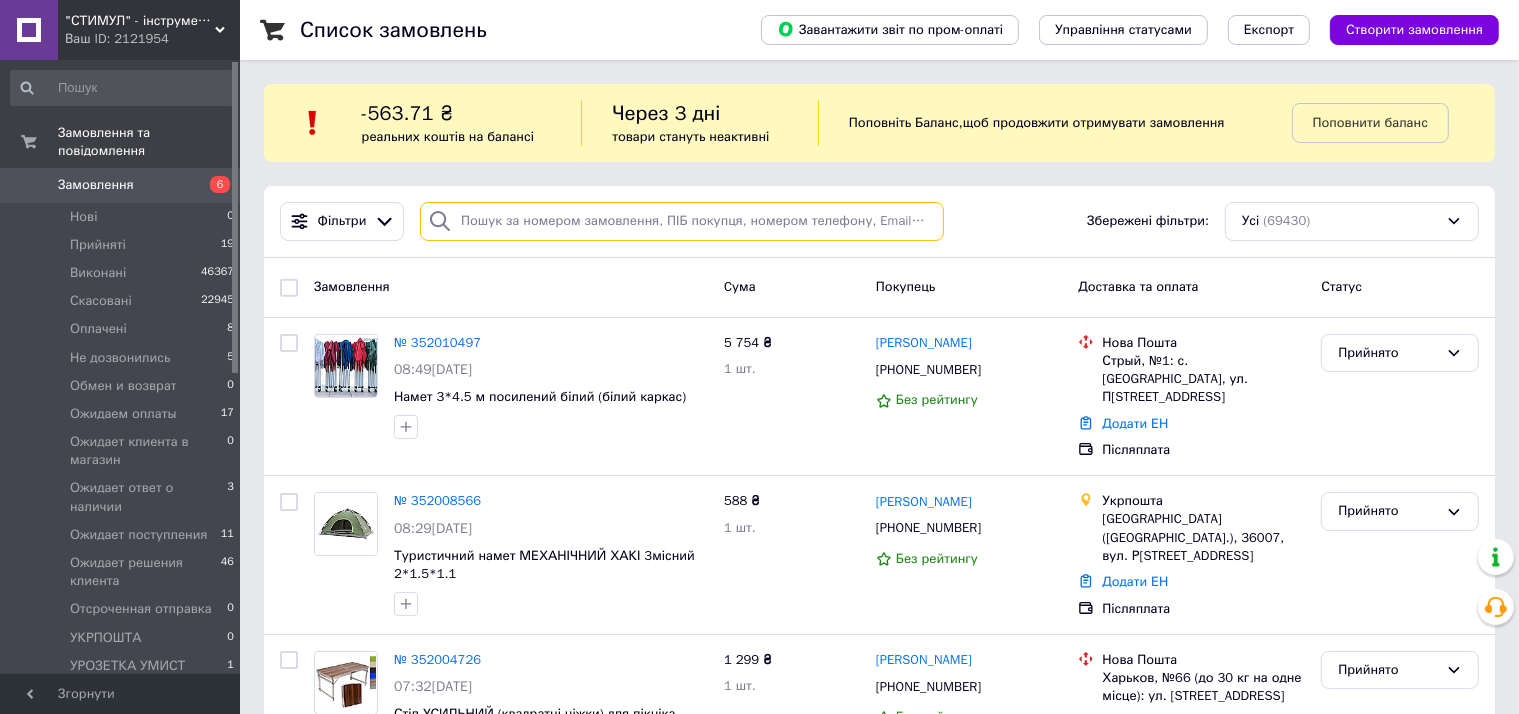 click at bounding box center (682, 221) 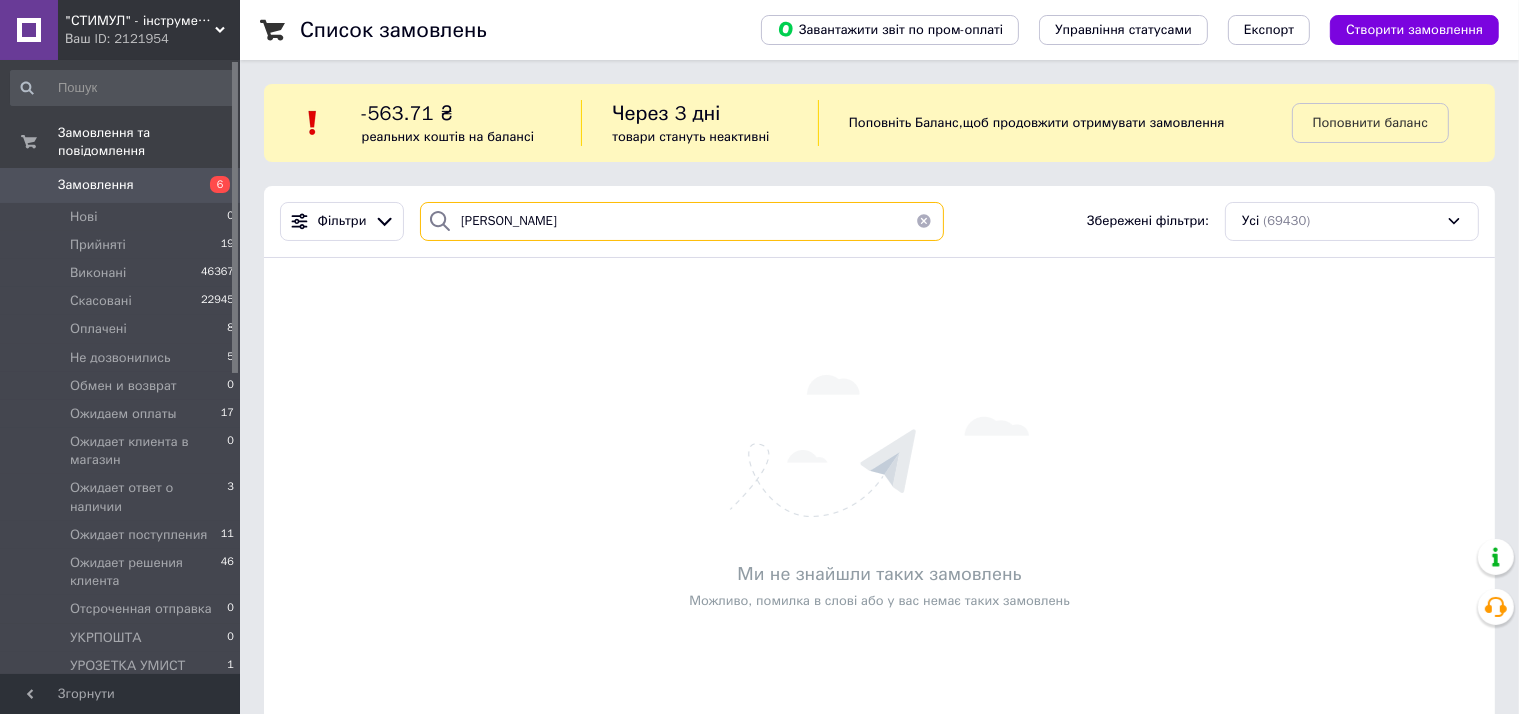 type on "[PERSON_NAME]" 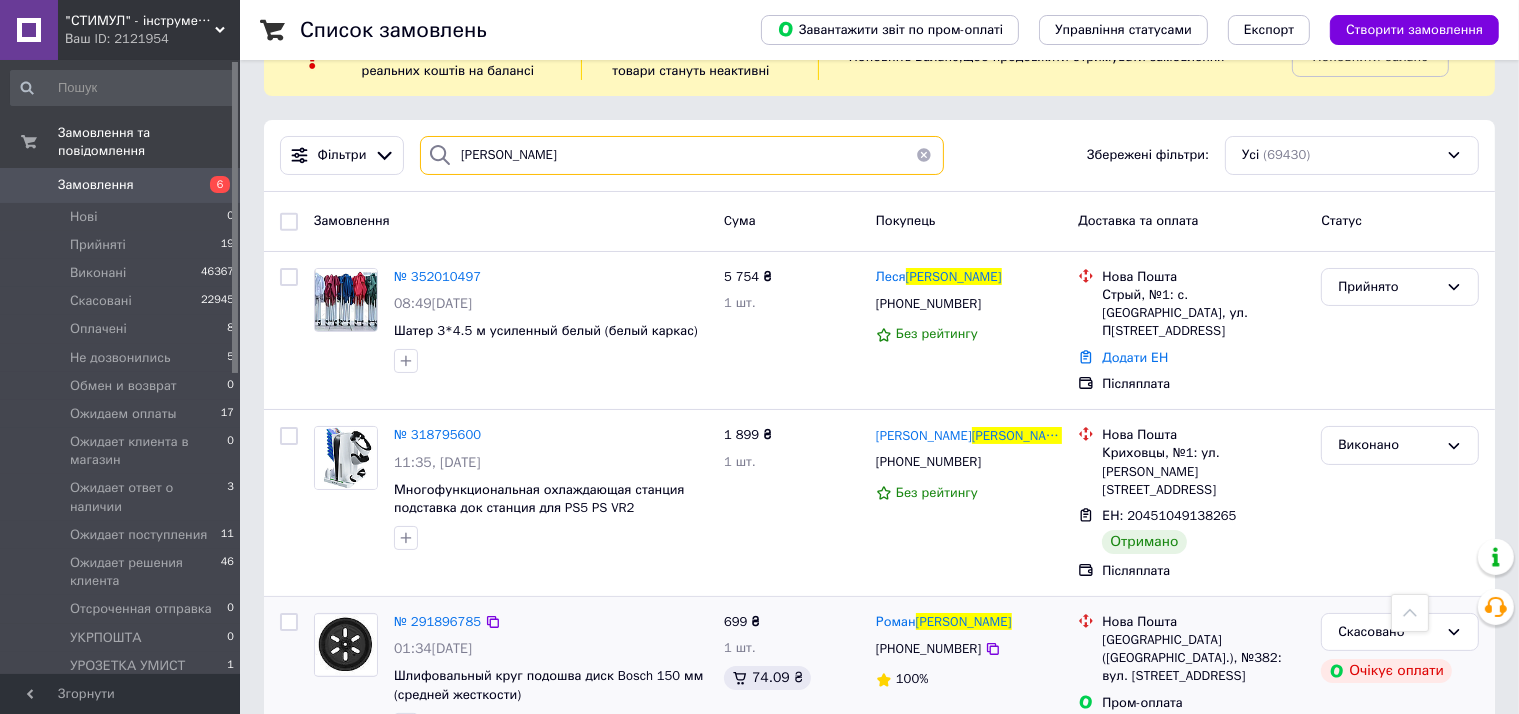 scroll, scrollTop: 0, scrollLeft: 0, axis: both 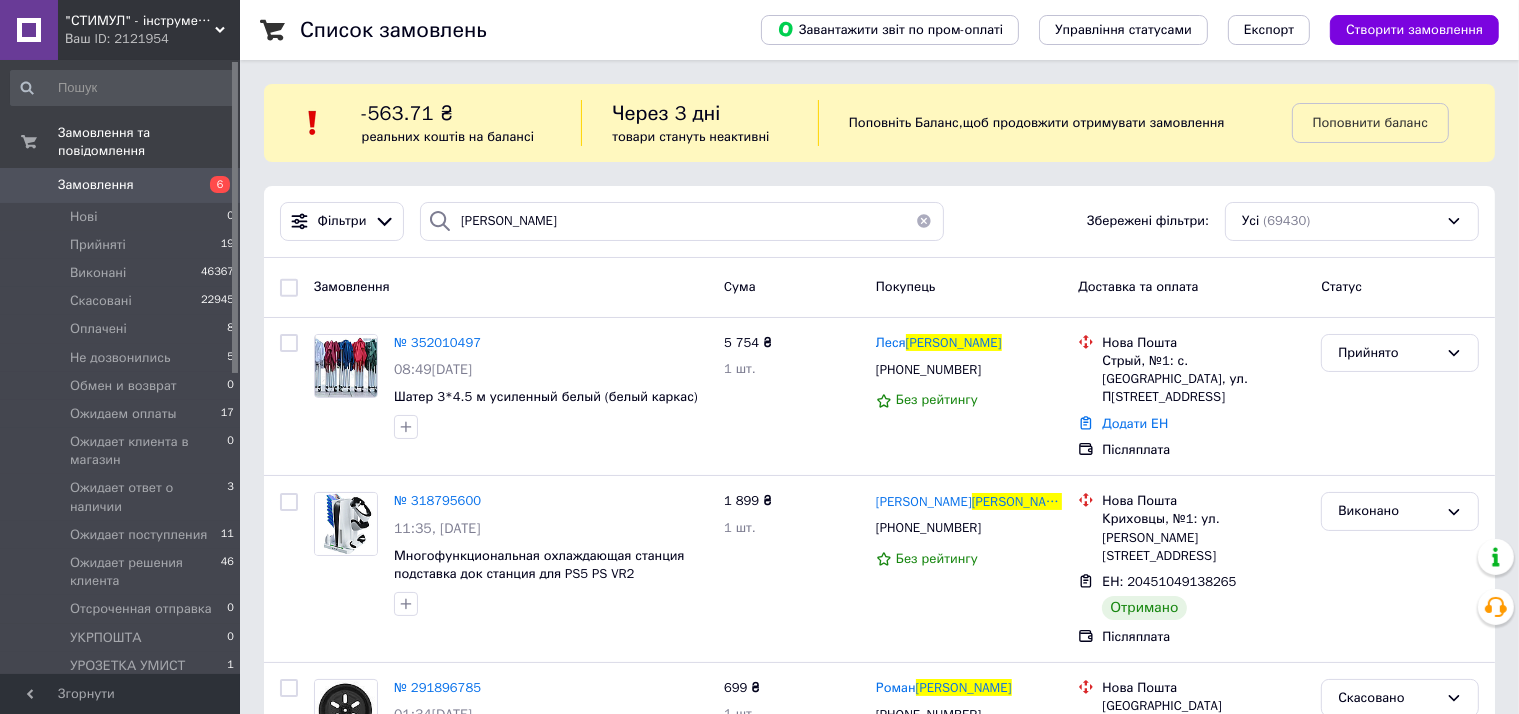 click on "Замовлення" at bounding box center (96, 185) 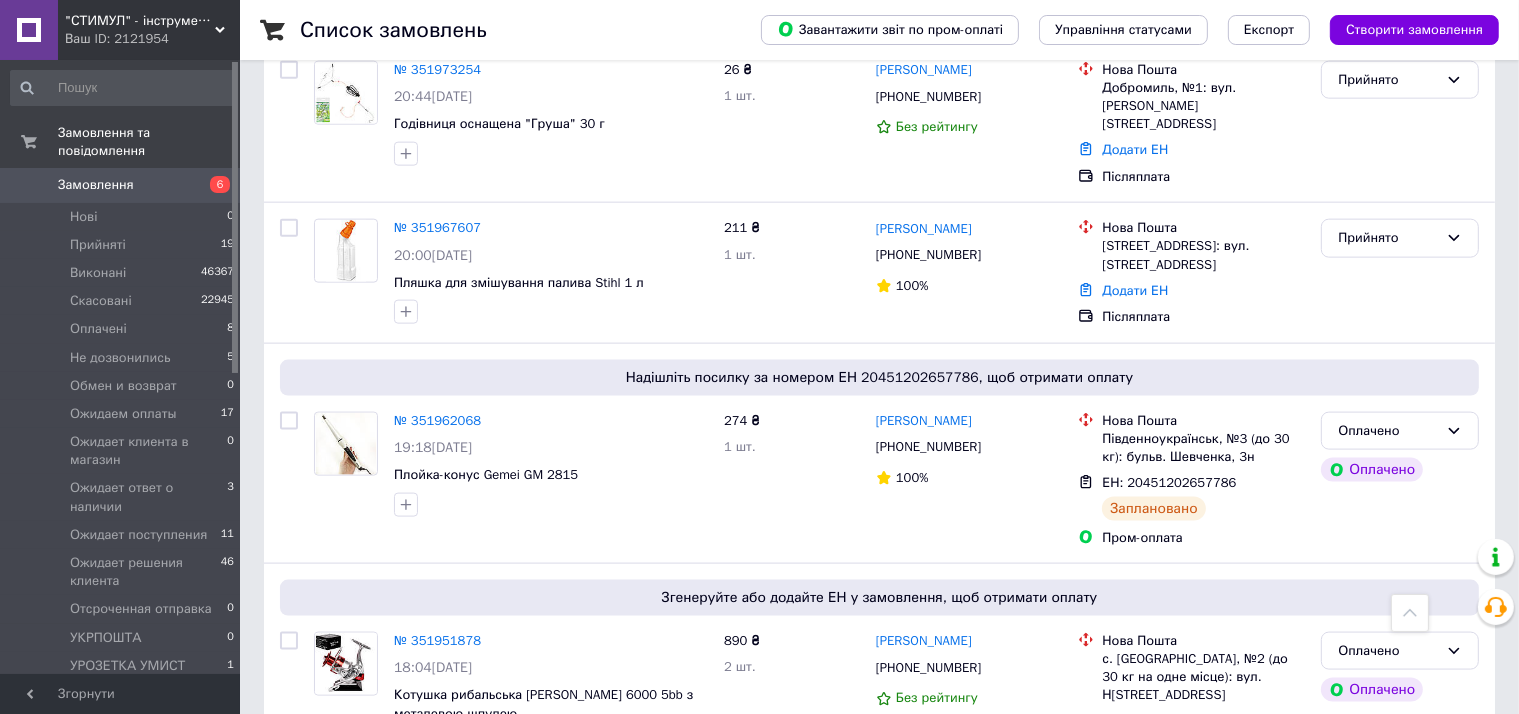 scroll, scrollTop: 2500, scrollLeft: 0, axis: vertical 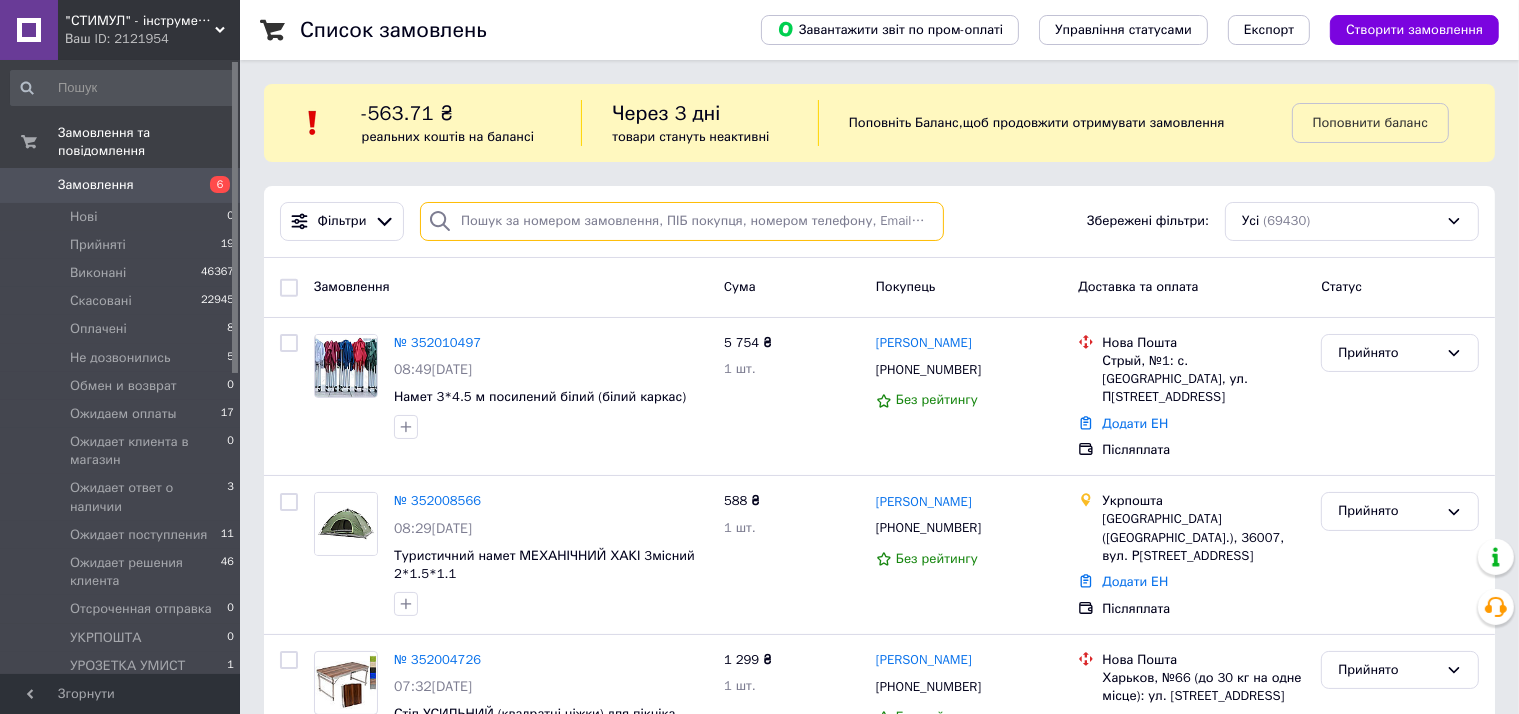 click at bounding box center (682, 221) 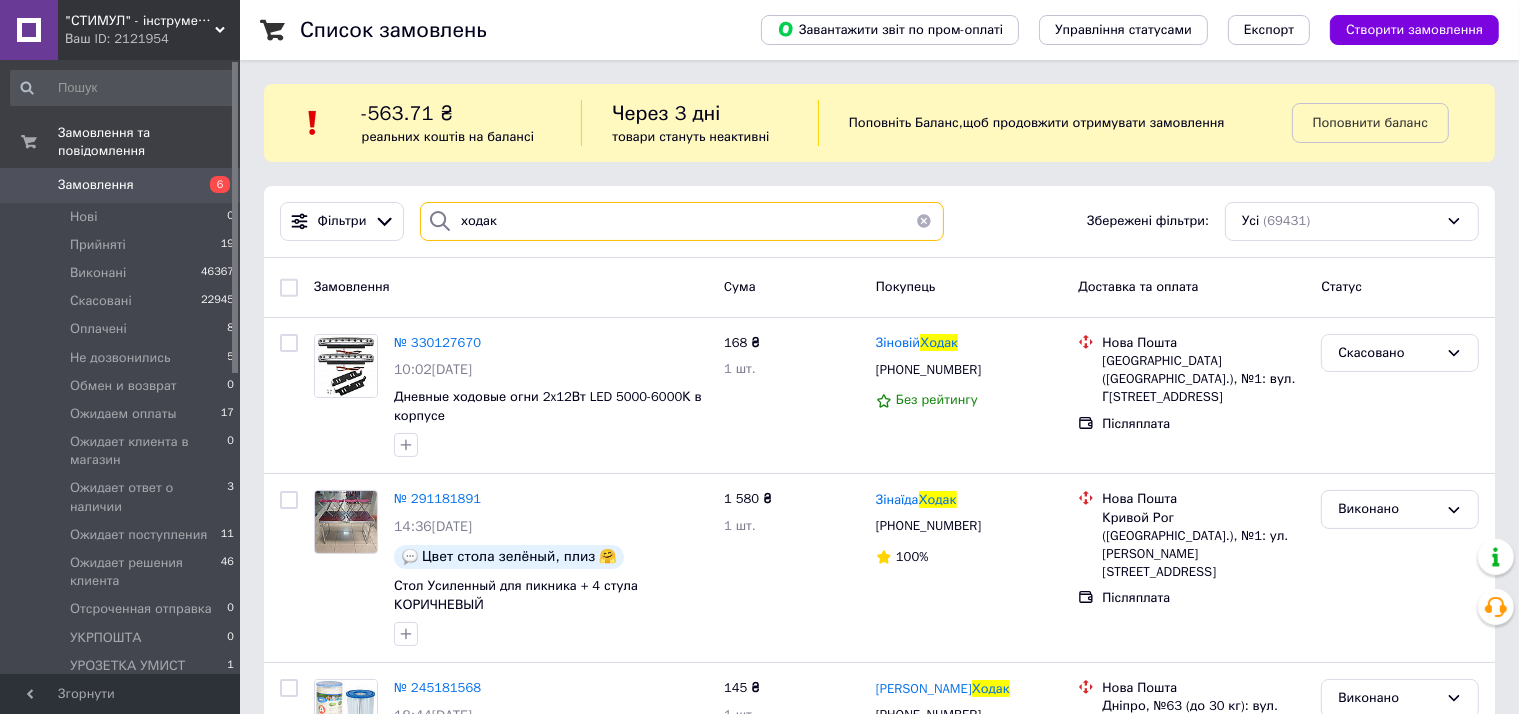 type on "ходак" 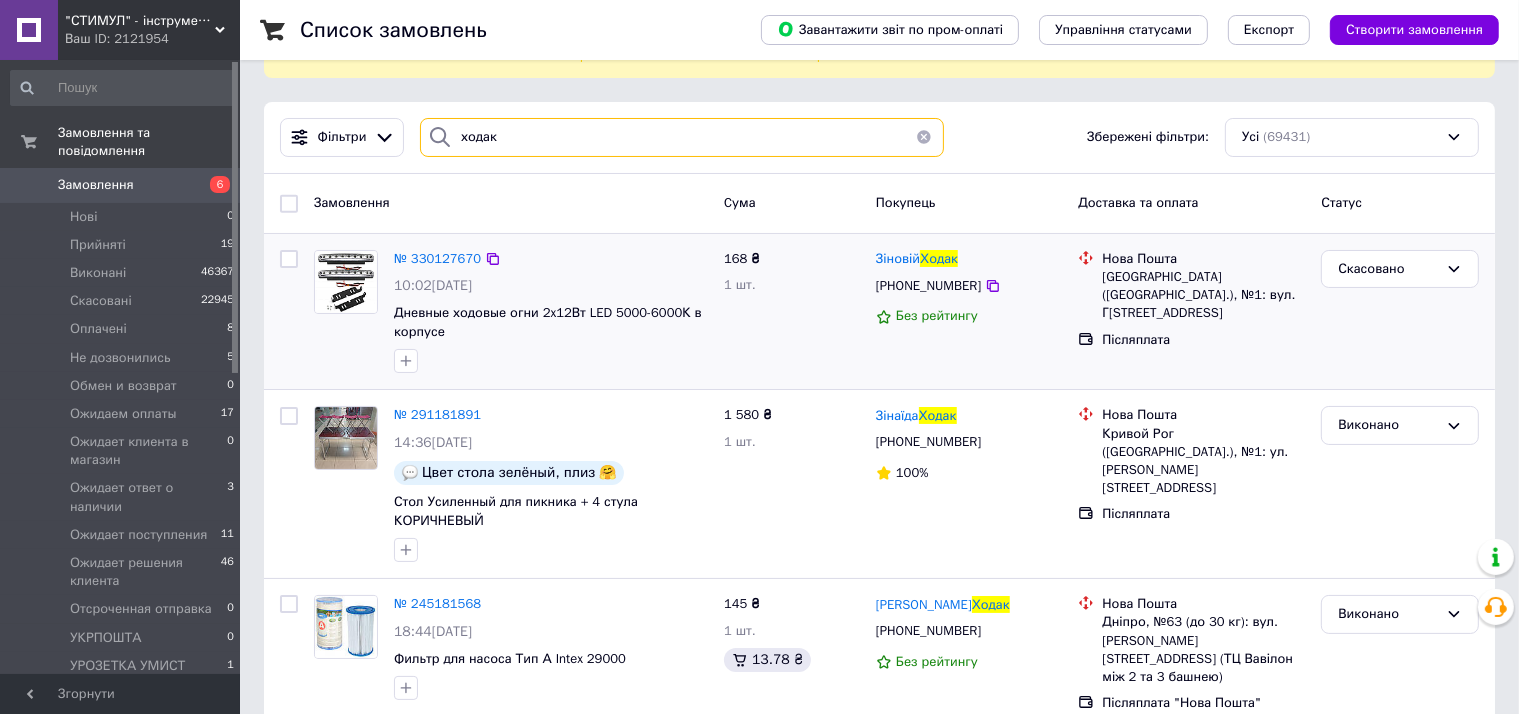 scroll, scrollTop: 200, scrollLeft: 0, axis: vertical 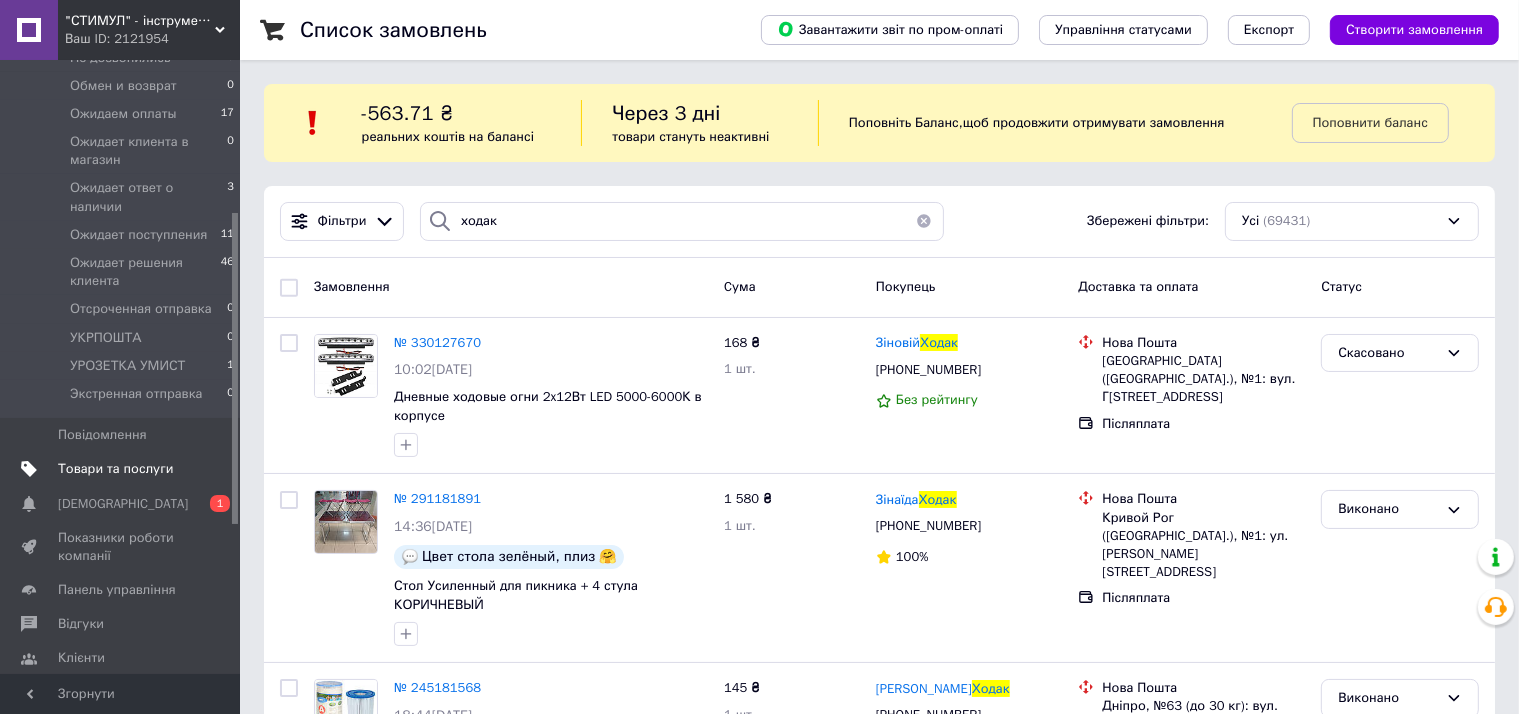 click on "Товари та послуги" at bounding box center (115, 469) 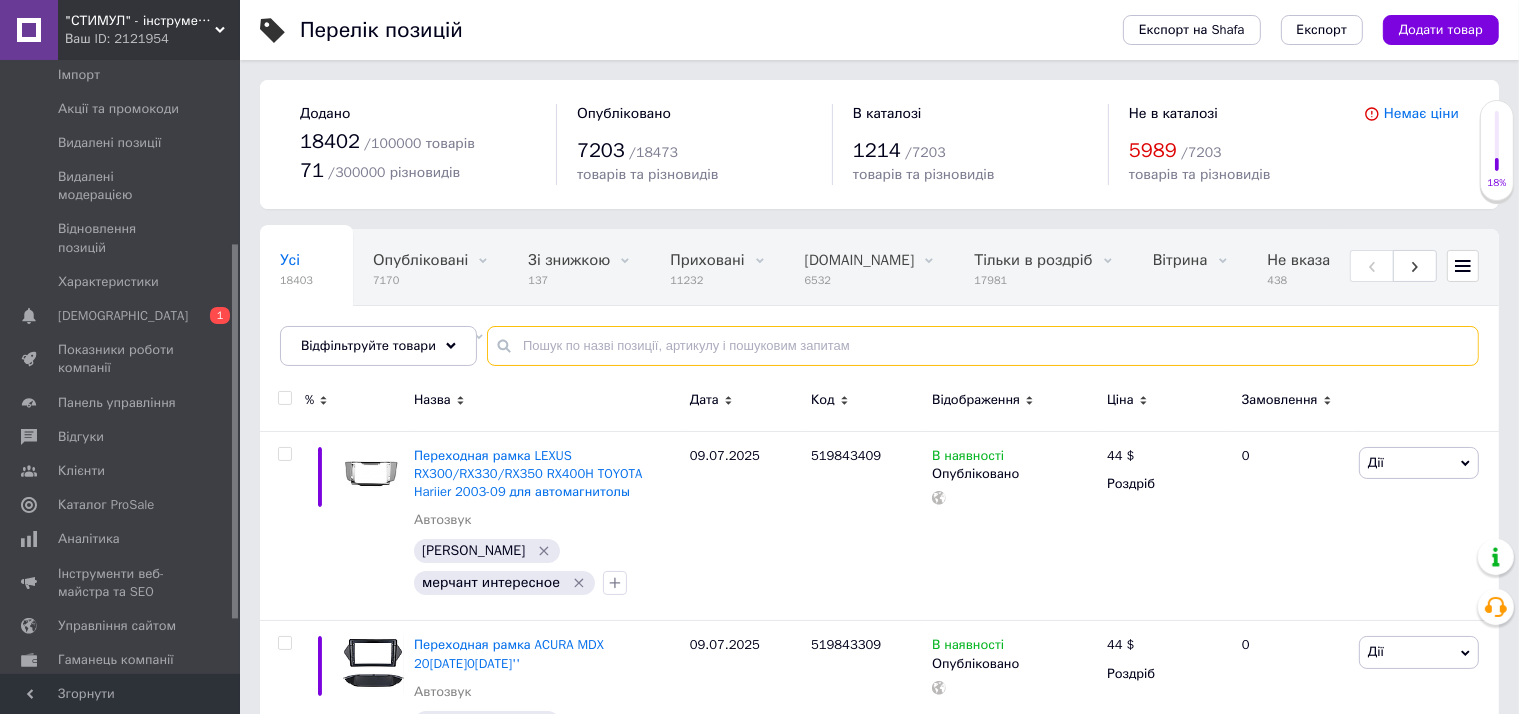 click at bounding box center [983, 346] 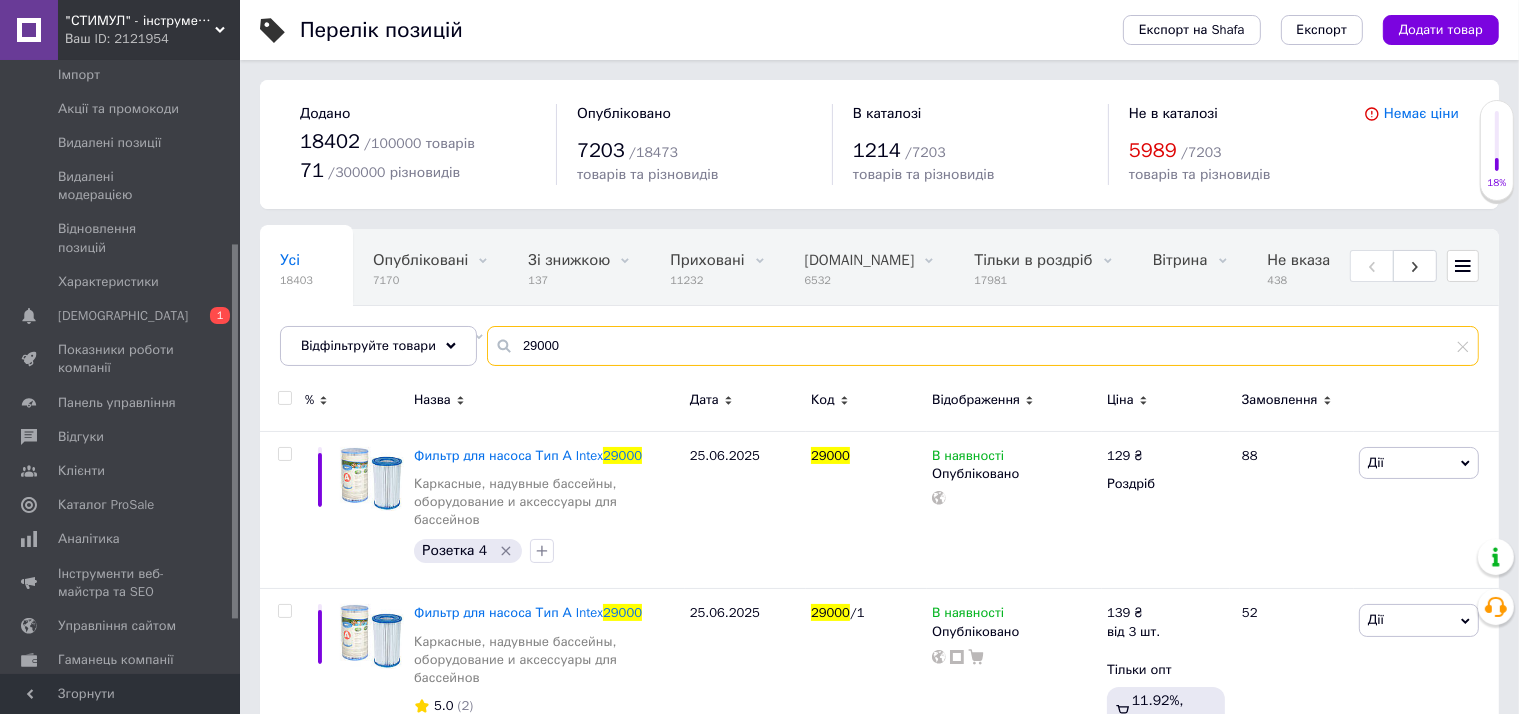 scroll, scrollTop: 184, scrollLeft: 0, axis: vertical 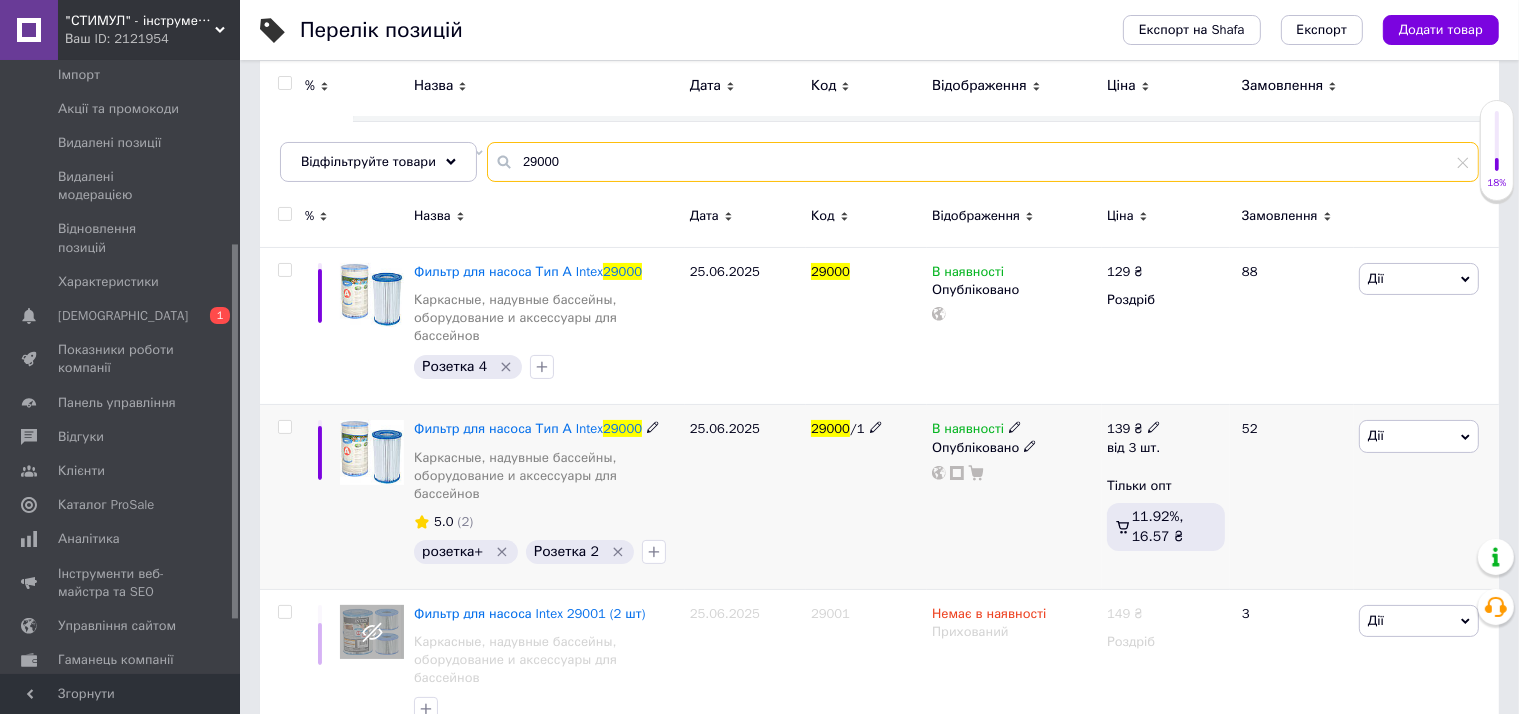 type on "29000" 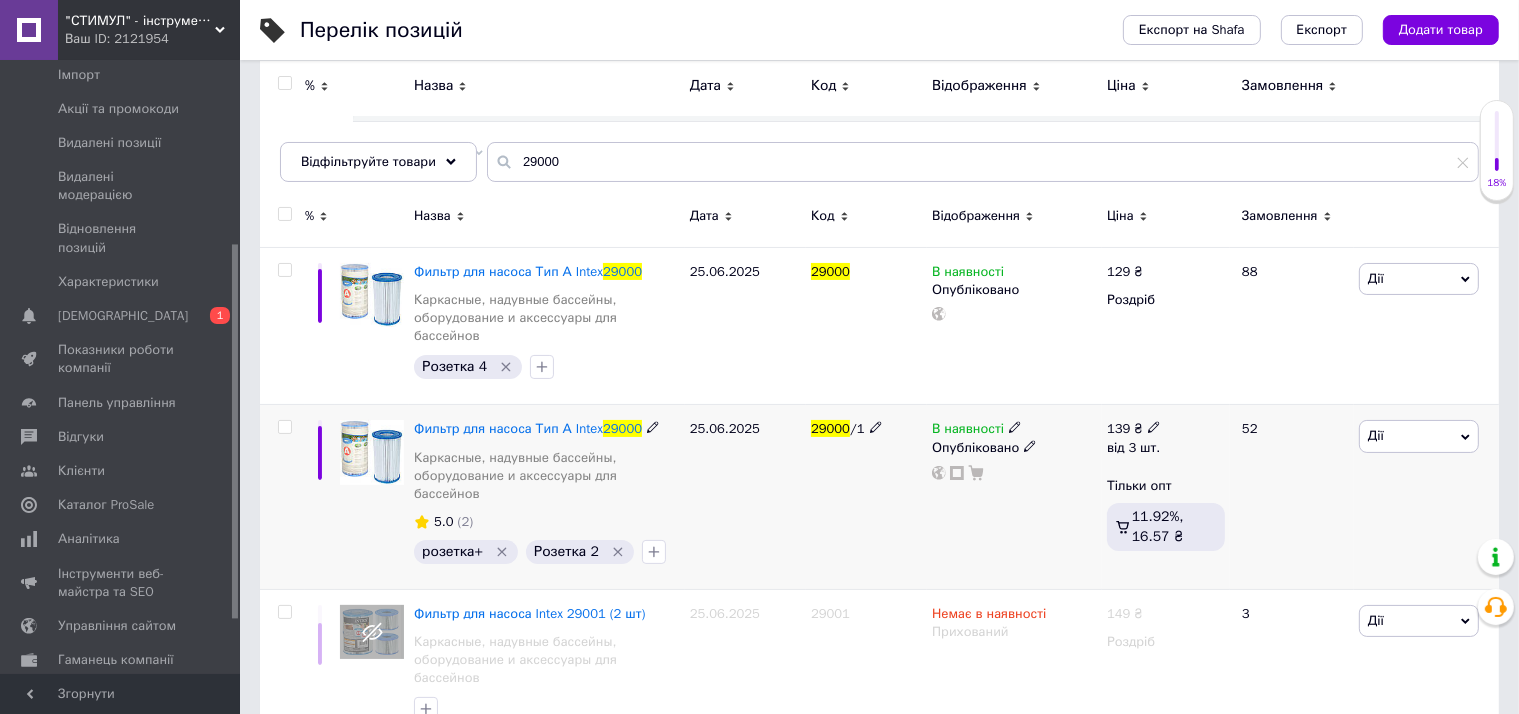 click 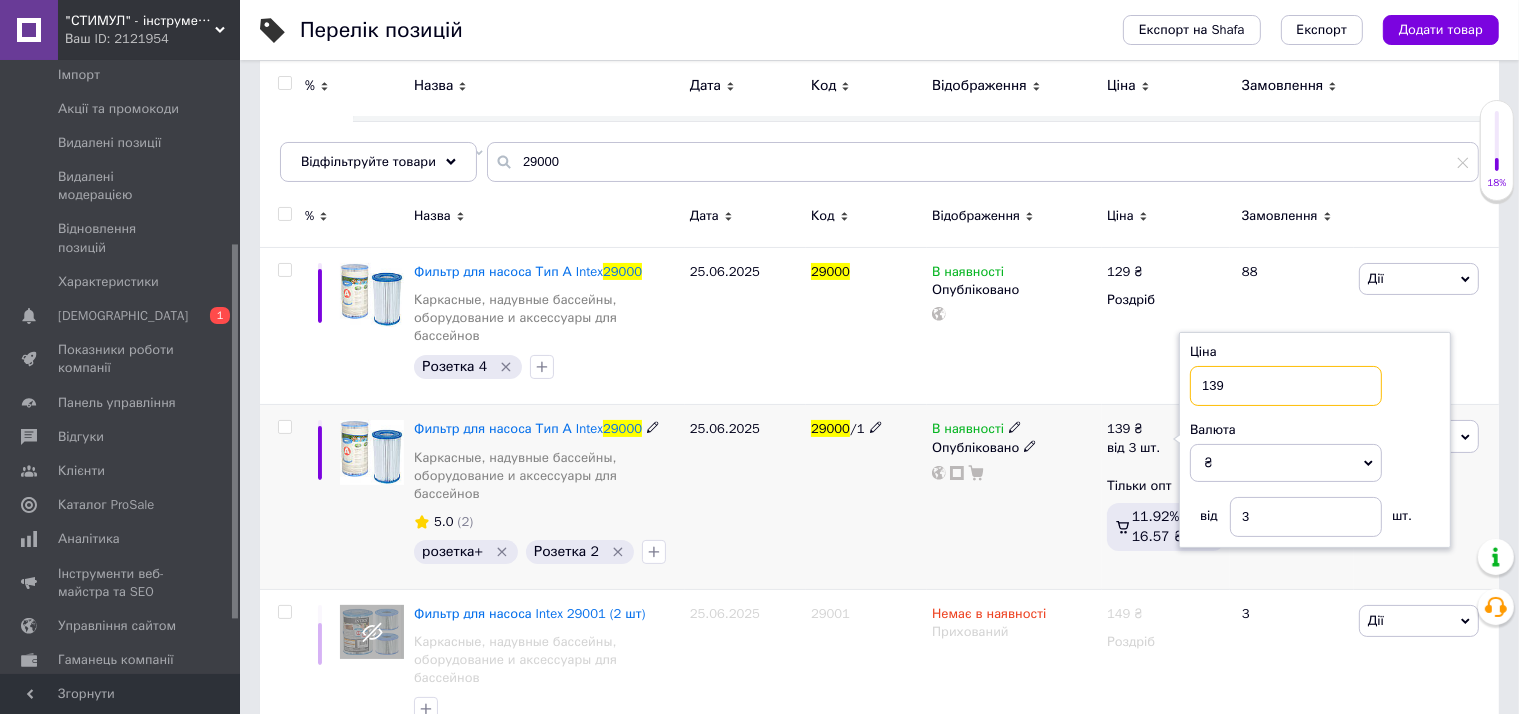drag, startPoint x: 1229, startPoint y: 376, endPoint x: 1197, endPoint y: 387, distance: 33.83785 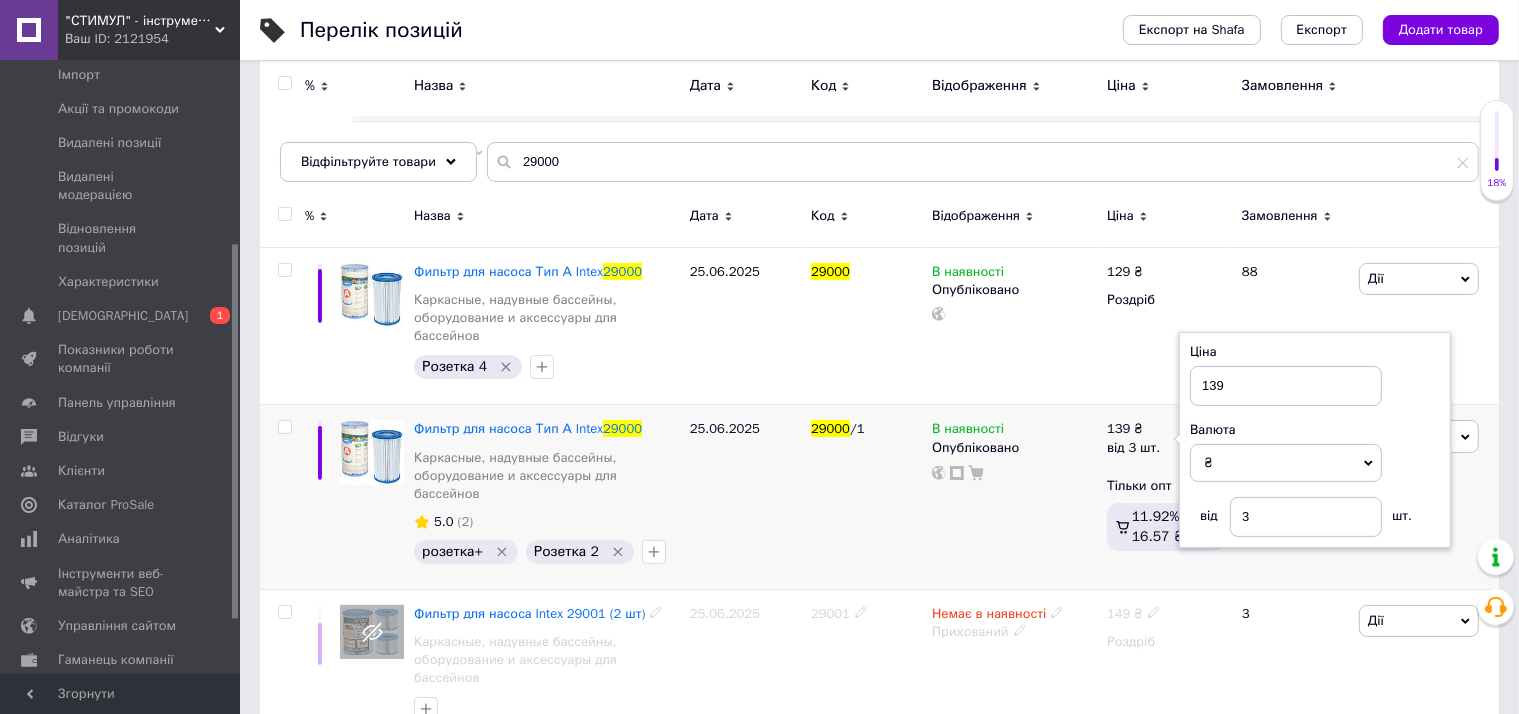 click on "29000 /1" at bounding box center (866, 497) 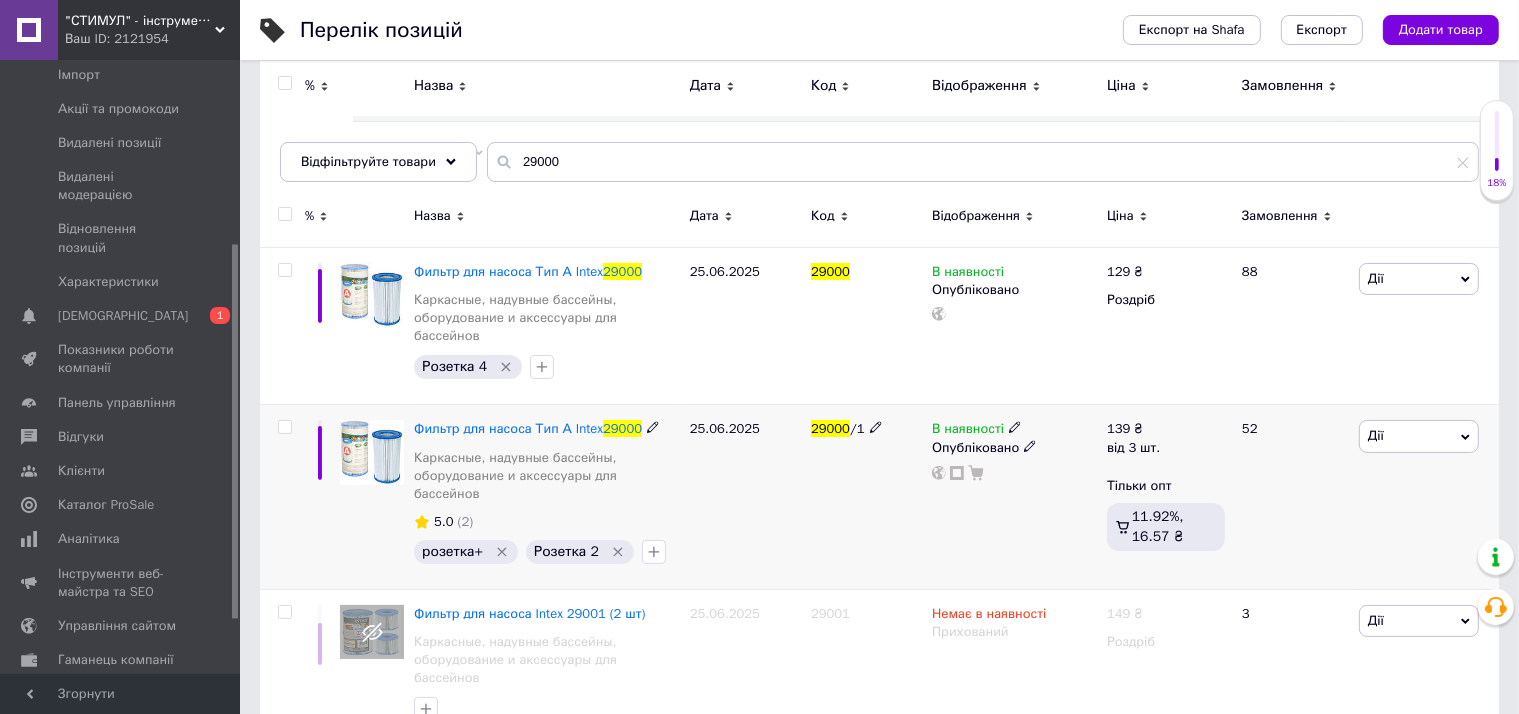click 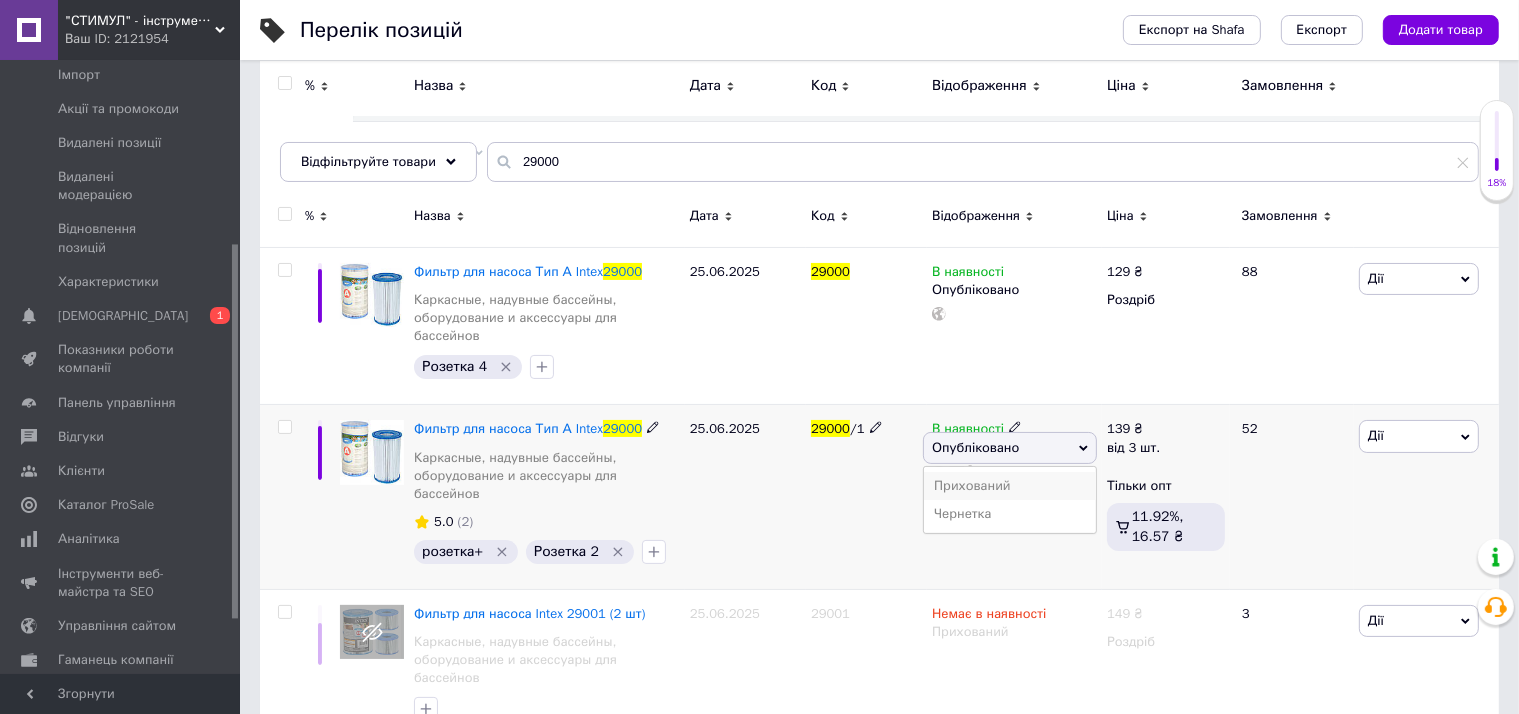 click on "Прихований" at bounding box center (1010, 486) 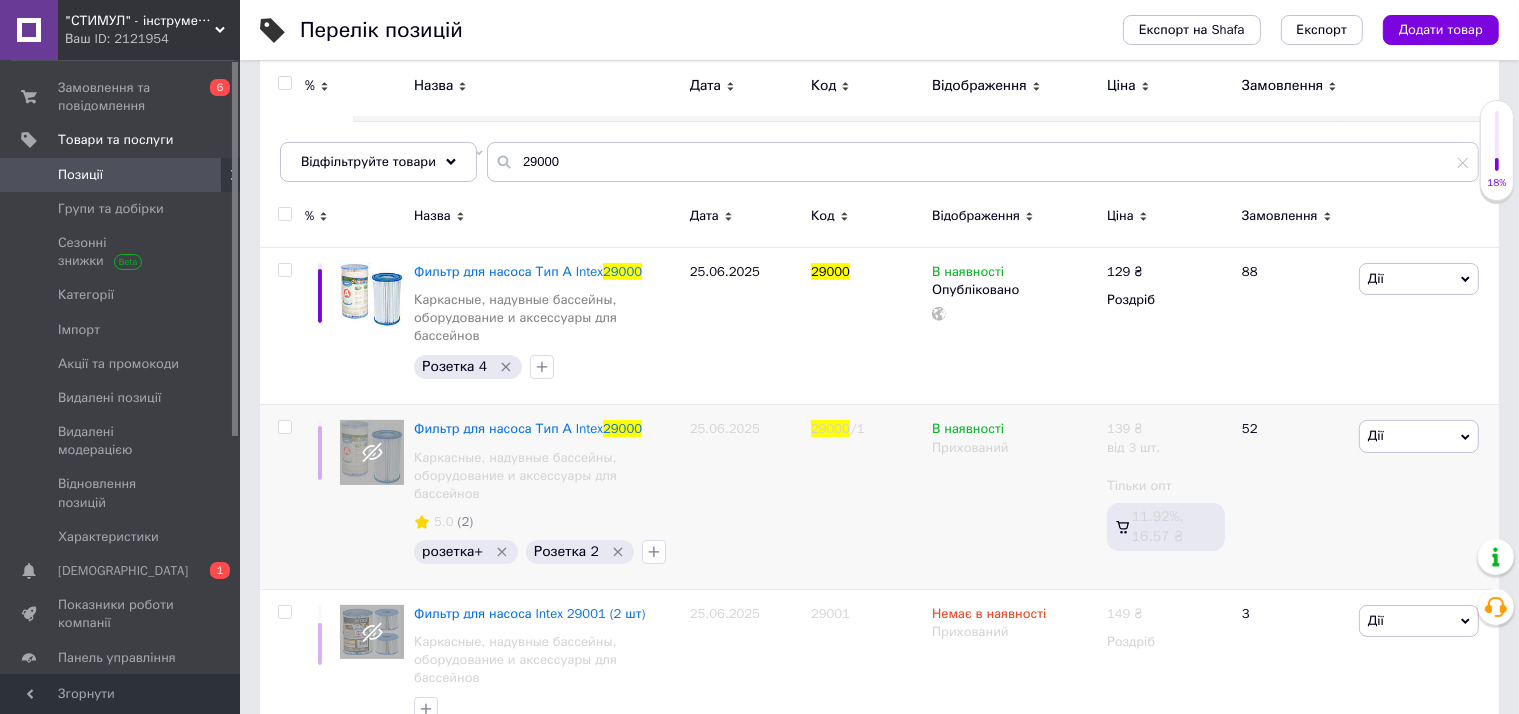 scroll, scrollTop: 0, scrollLeft: 0, axis: both 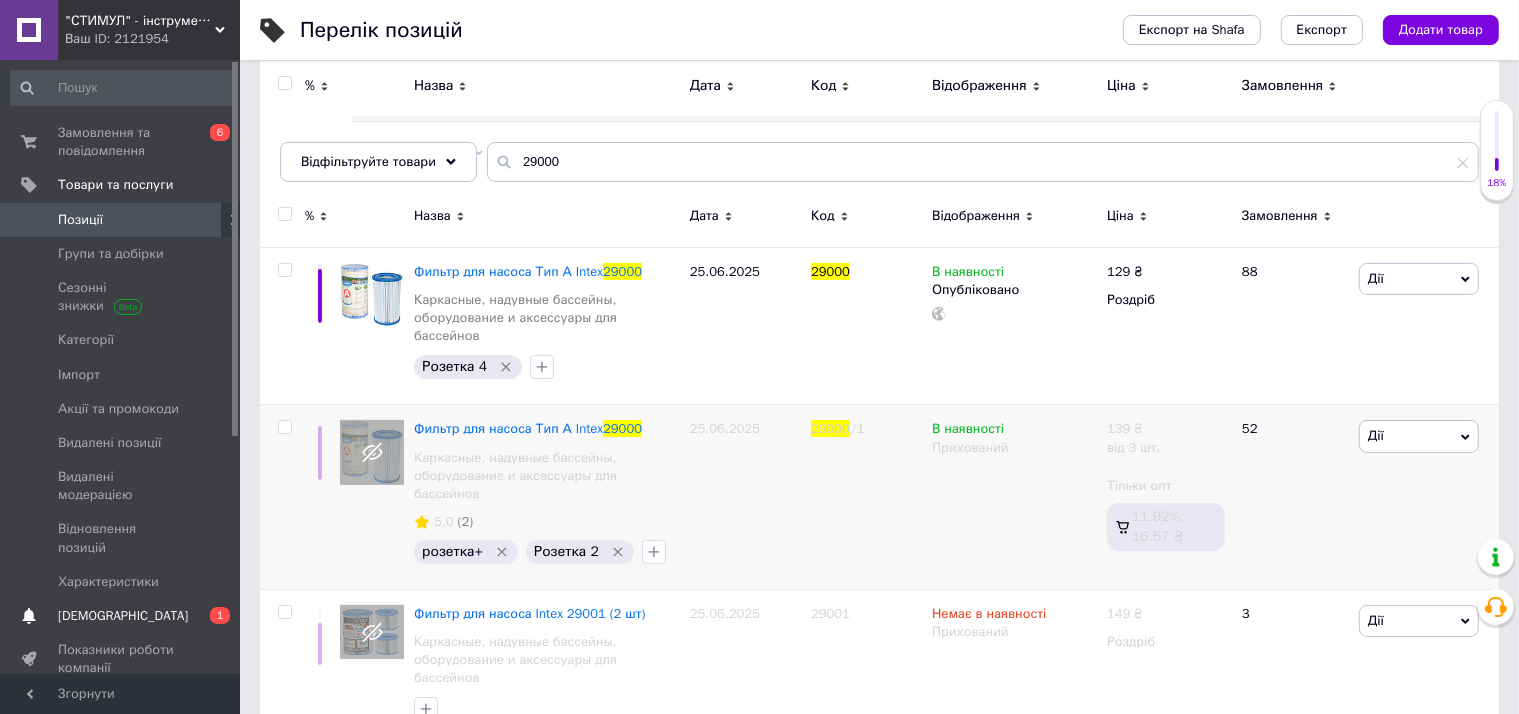 click on "[DEMOGRAPHIC_DATA]" at bounding box center [123, 616] 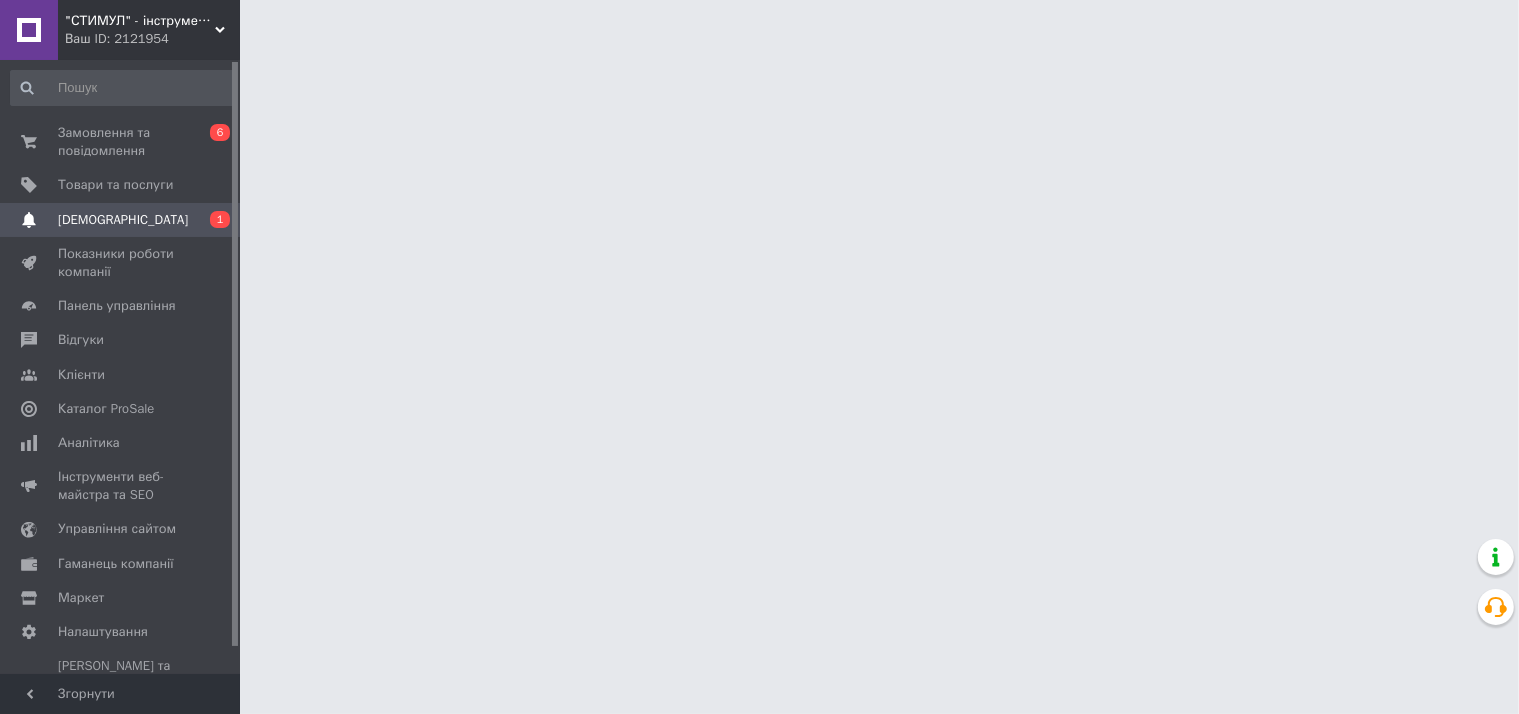scroll, scrollTop: 0, scrollLeft: 0, axis: both 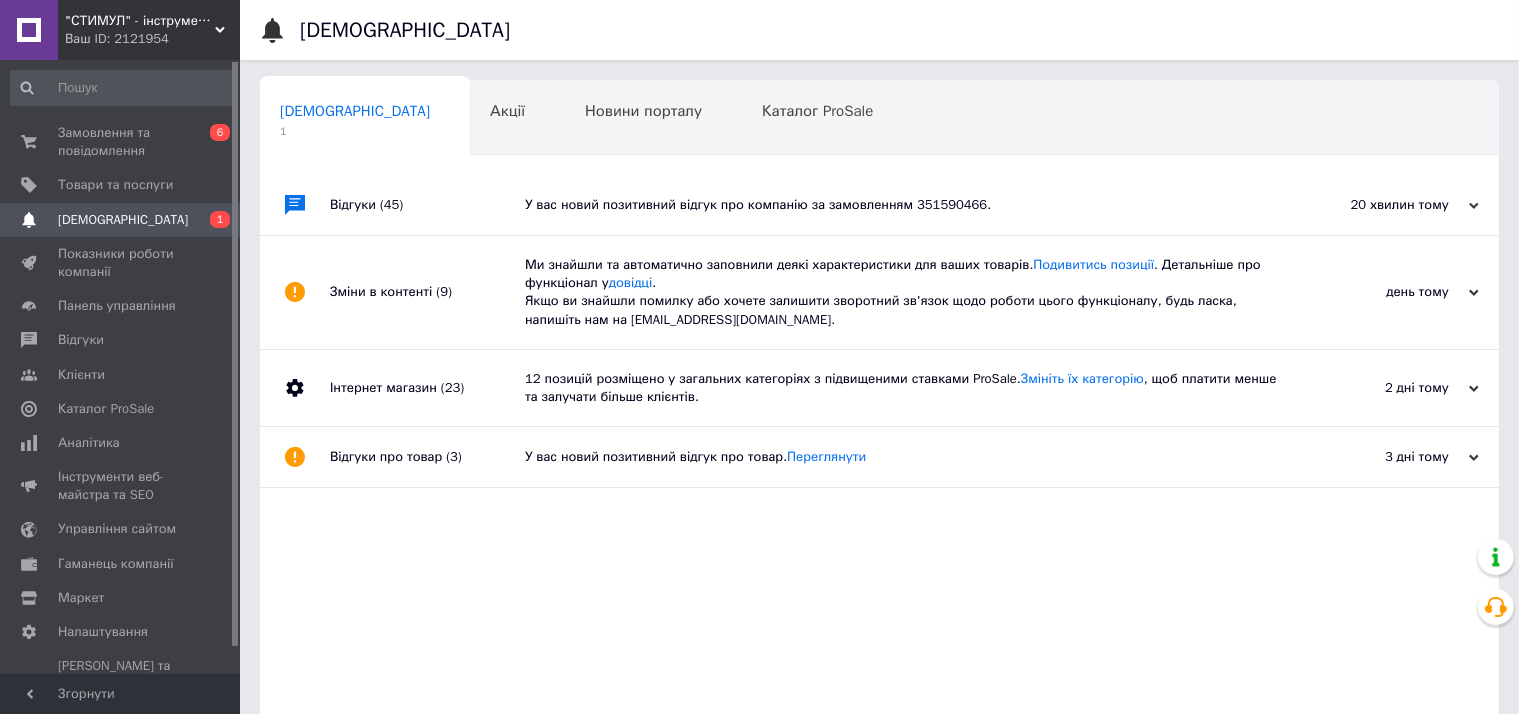 click on "У вас новий позитивний відгук про компанію за замовленням 351590466." at bounding box center [902, 205] 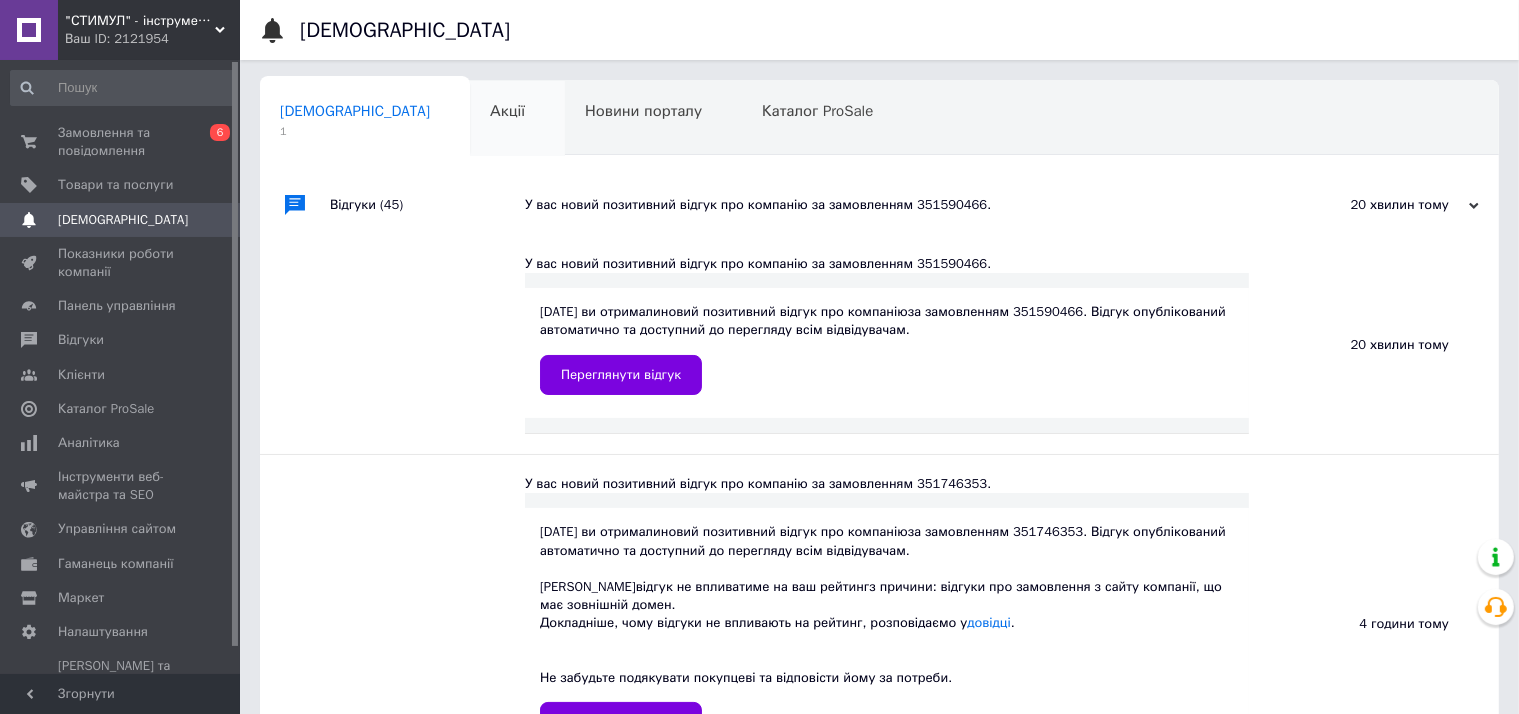 click on "Акції 0" at bounding box center [517, 119] 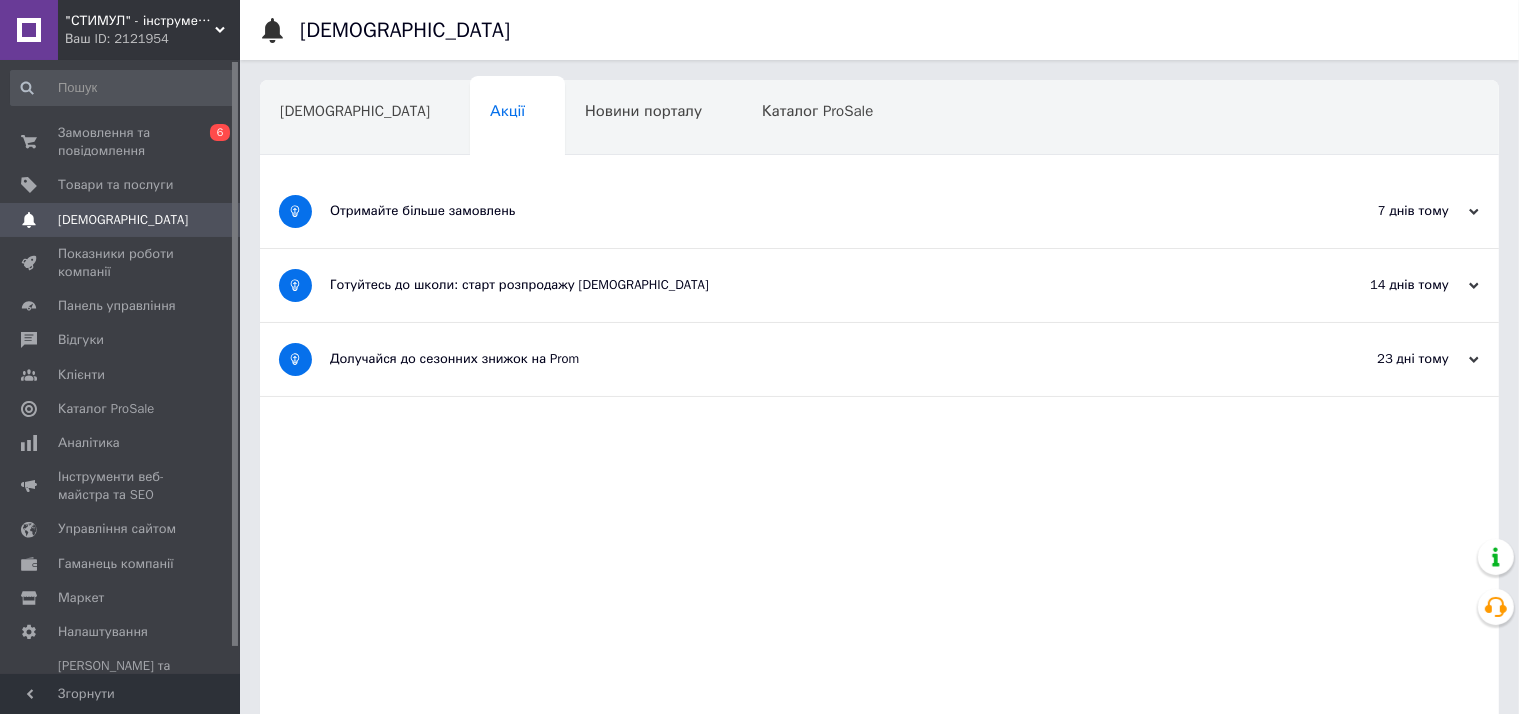 click on "Новини порталу" at bounding box center [643, 111] 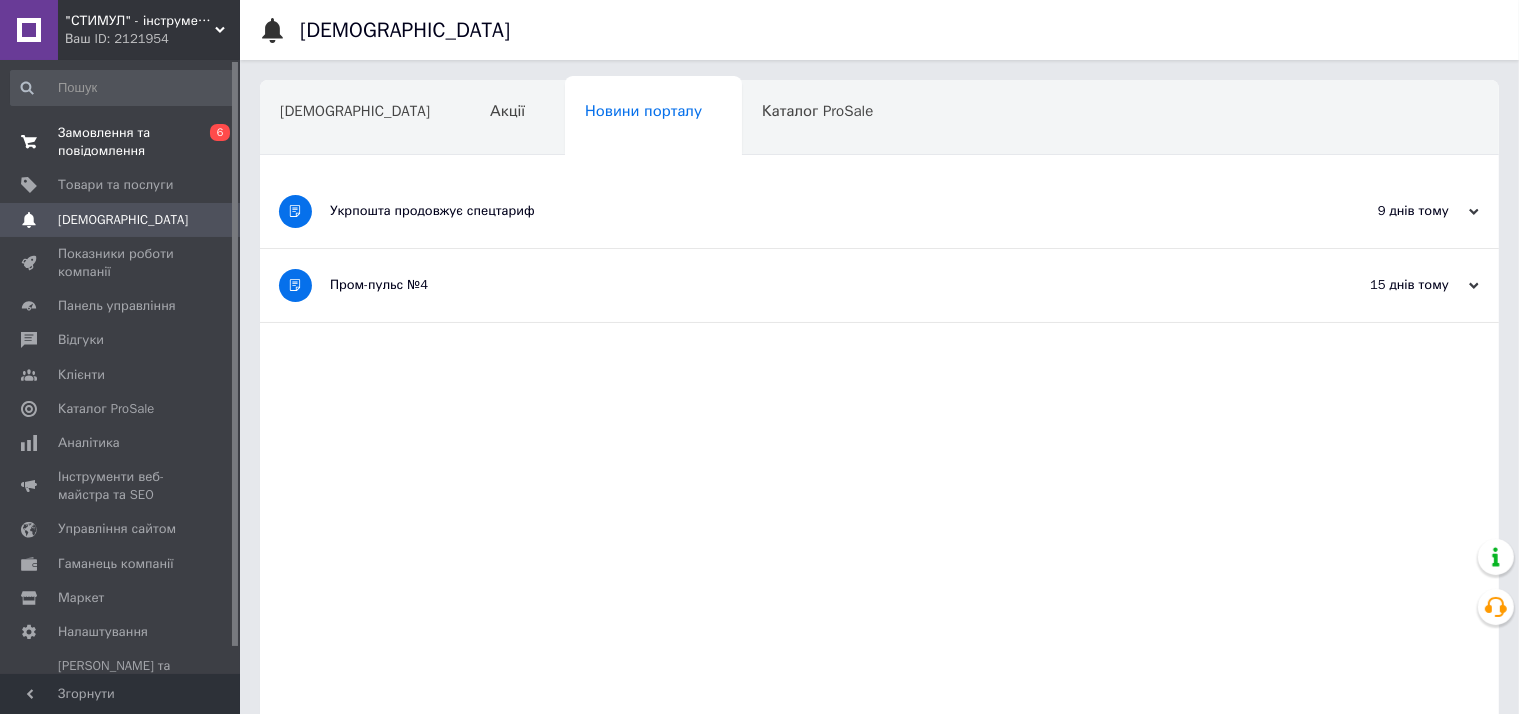 click on "Замовлення та повідомлення" at bounding box center [121, 142] 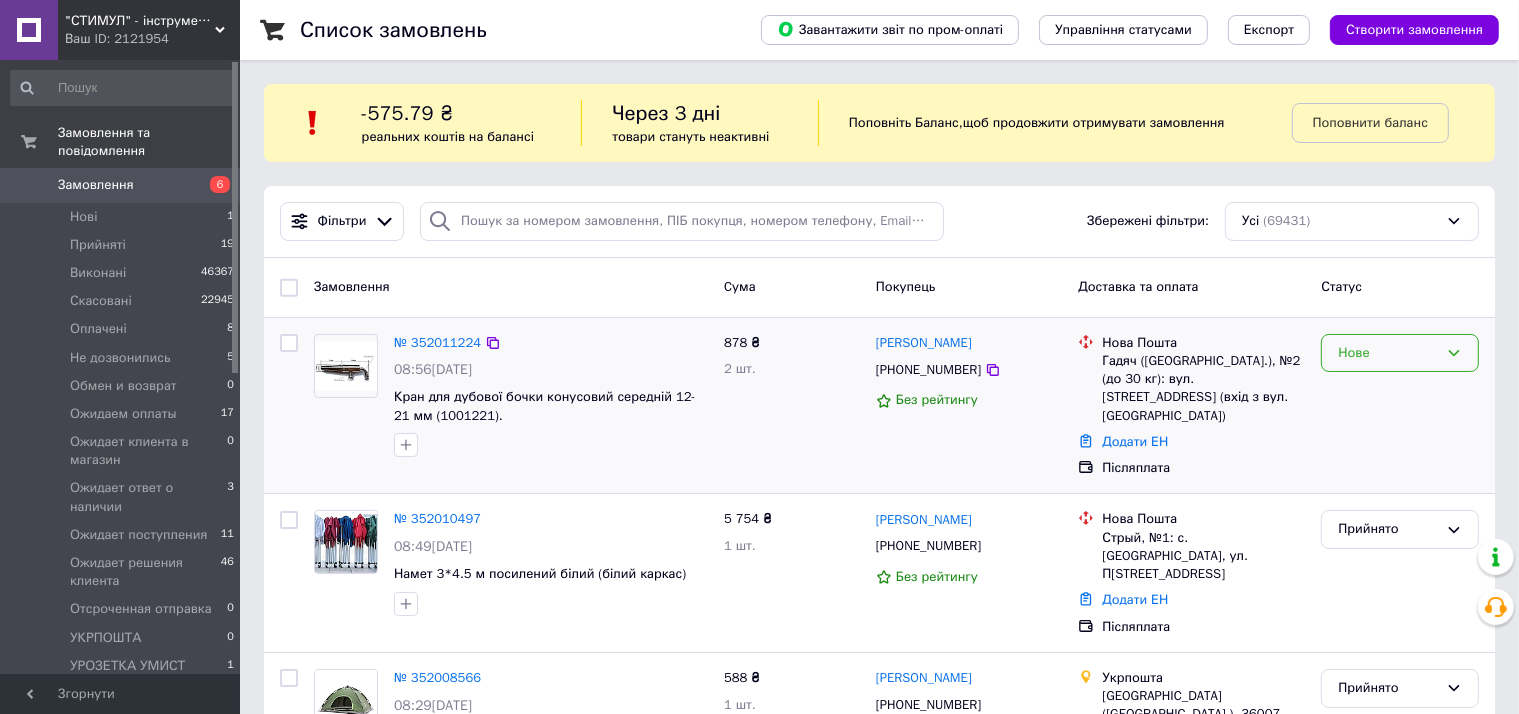 click on "Нове" at bounding box center [1388, 353] 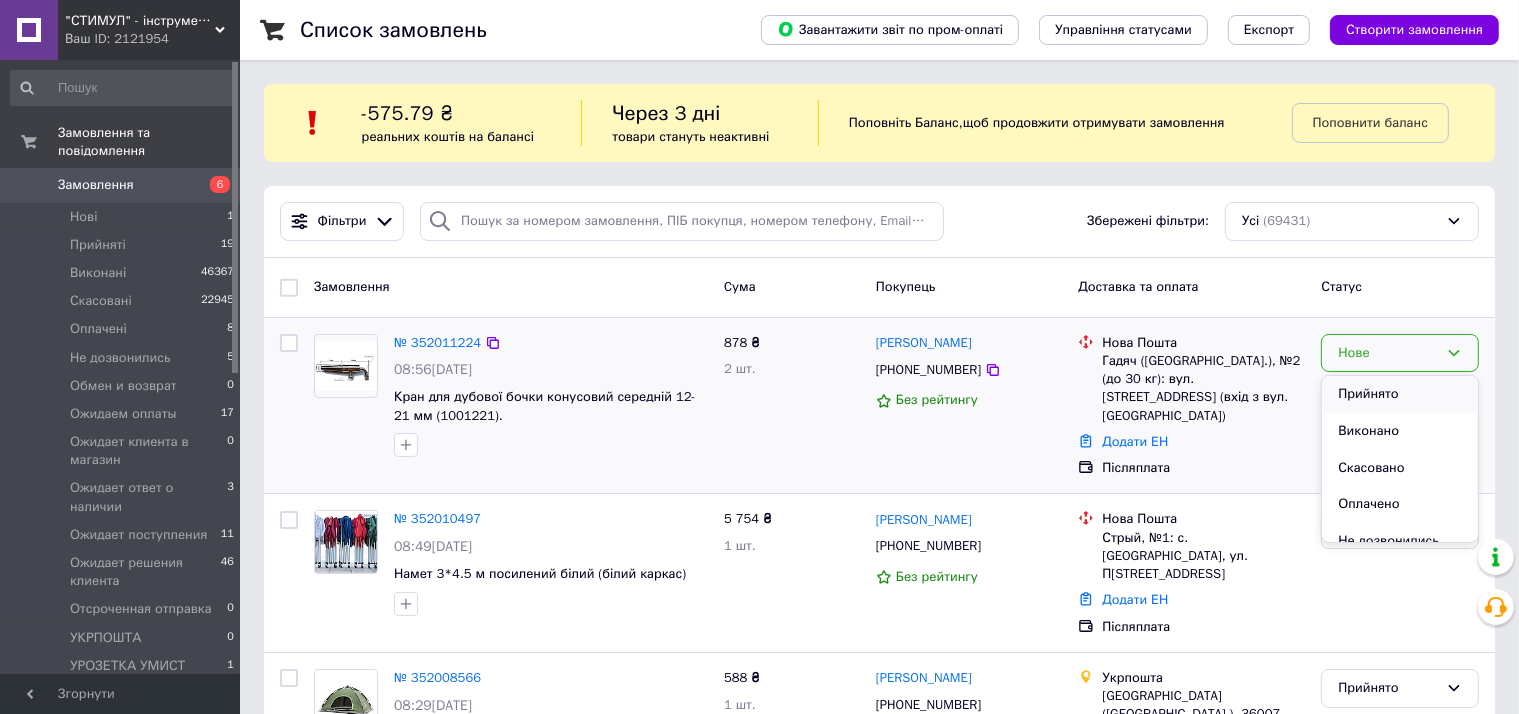 click on "Прийнято" at bounding box center [1400, 394] 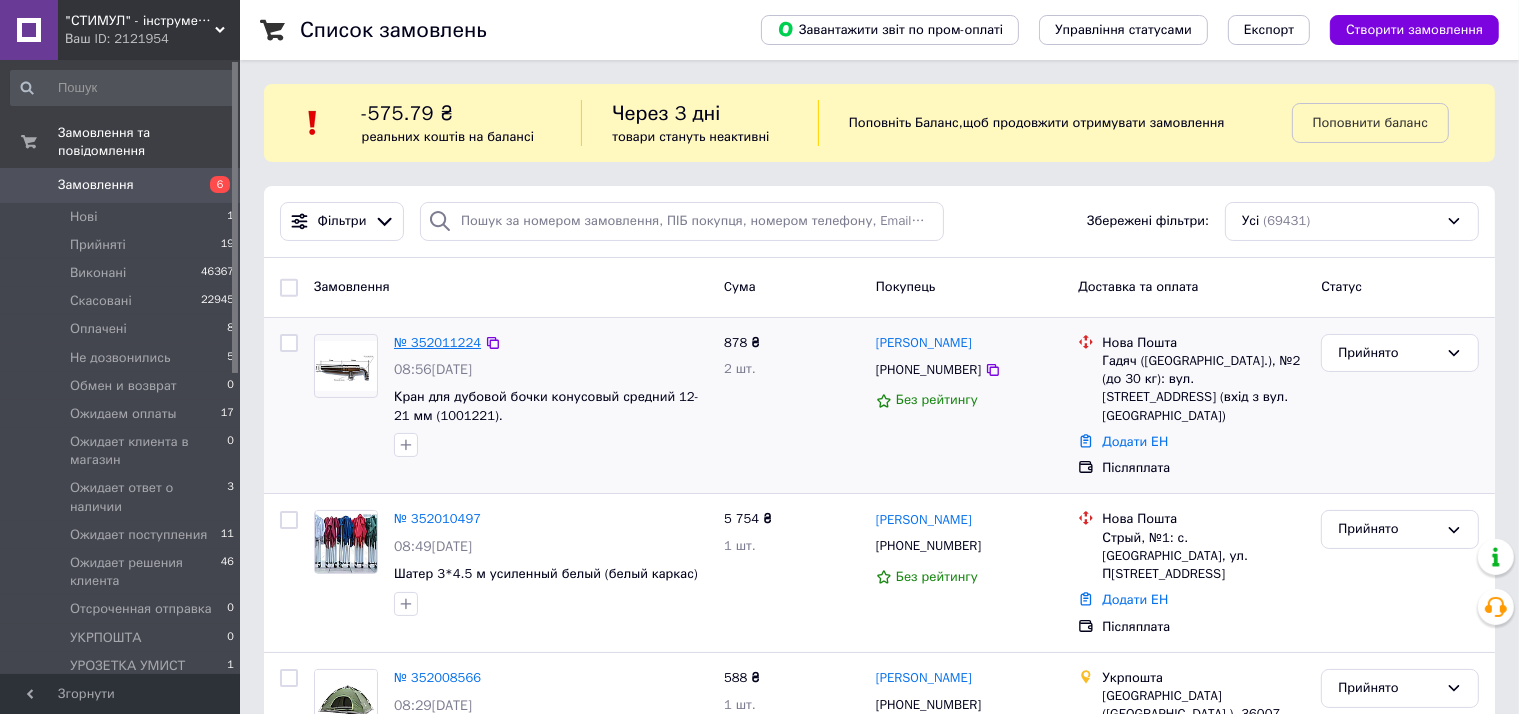 click on "№ 352011224" at bounding box center [437, 342] 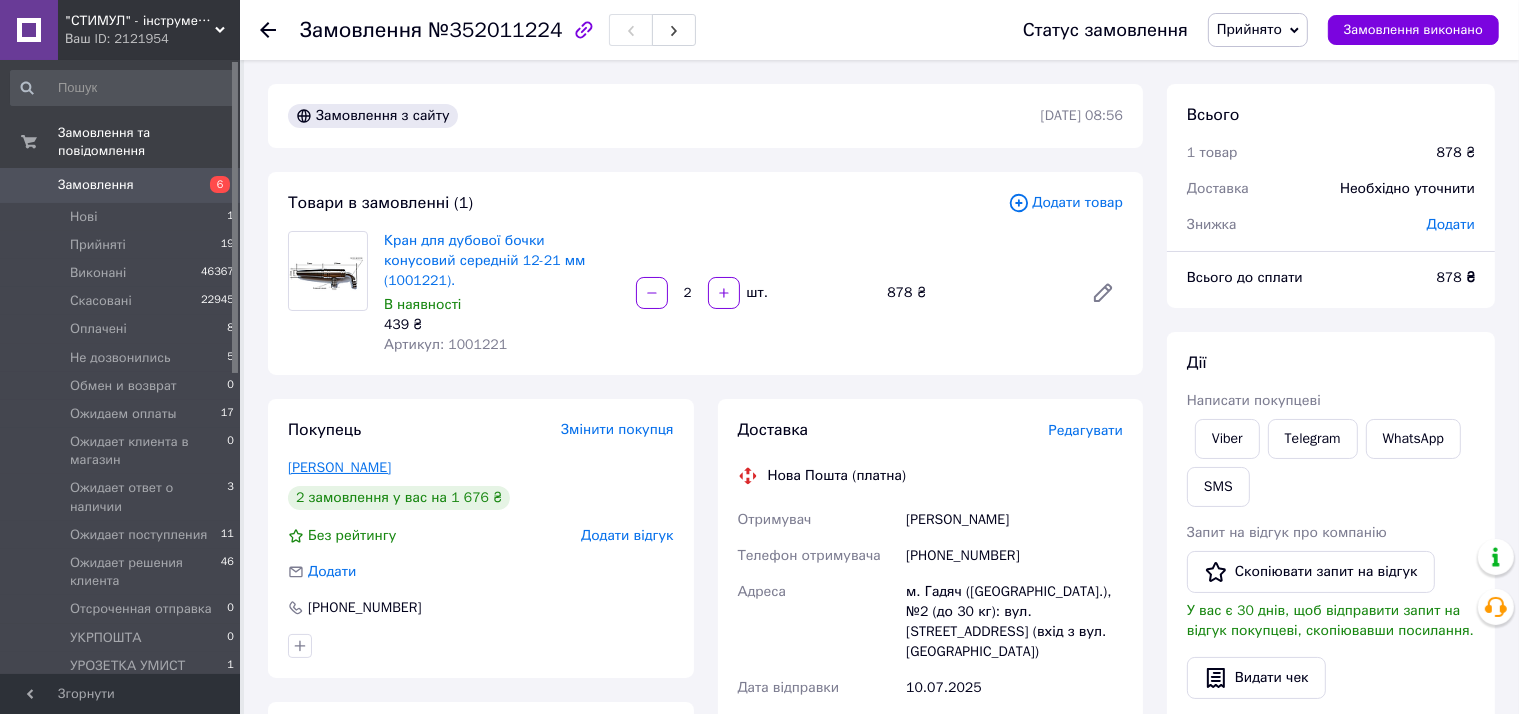 click on "[PERSON_NAME]" at bounding box center [339, 467] 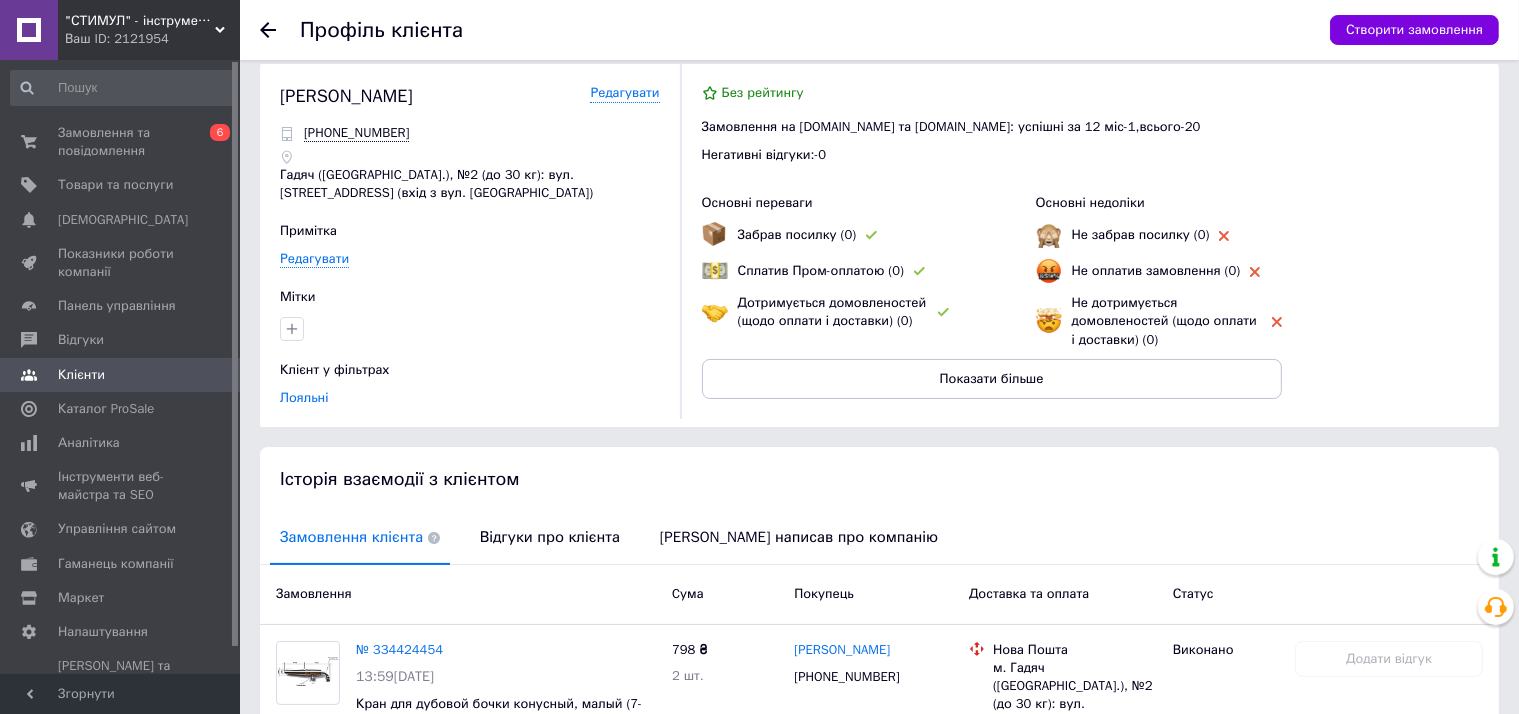 scroll, scrollTop: 0, scrollLeft: 0, axis: both 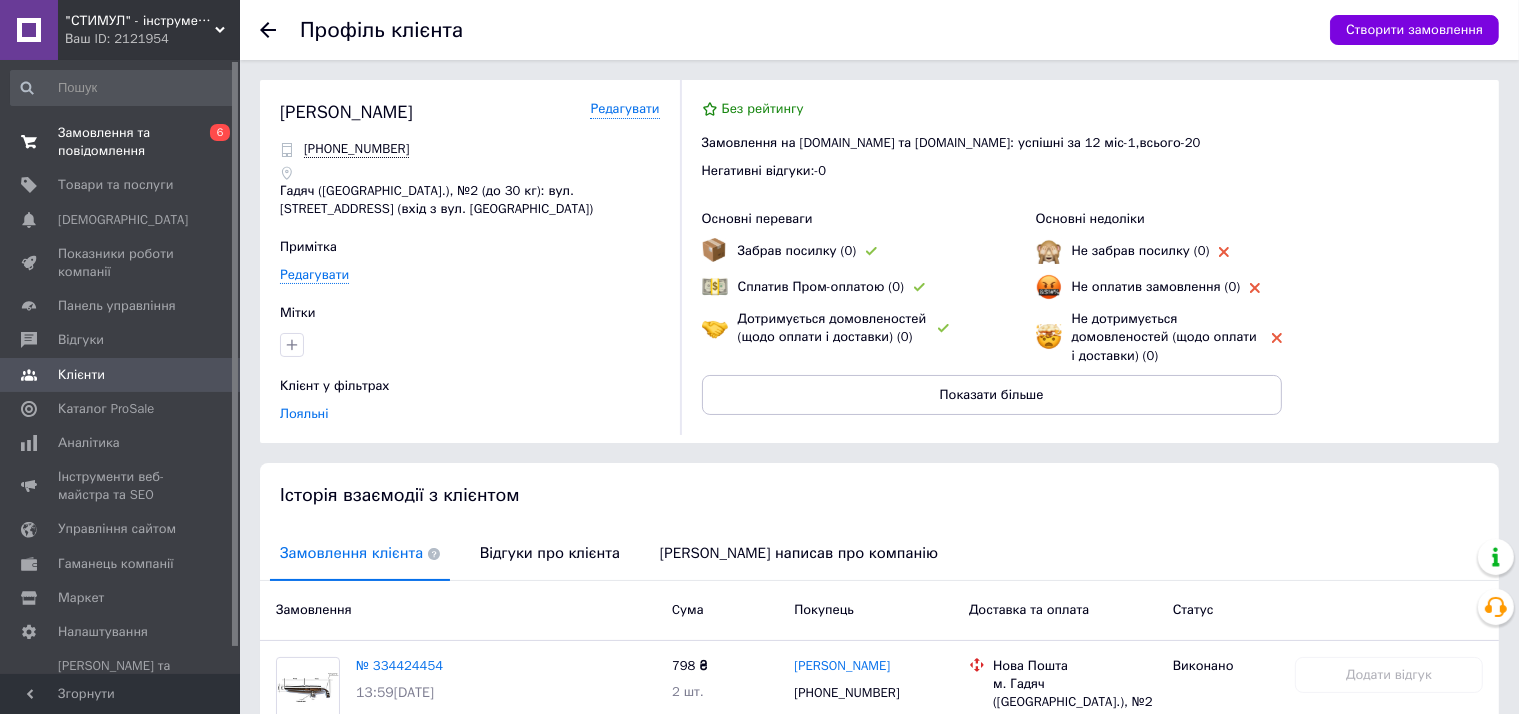 click on "Замовлення та повідомлення" at bounding box center (121, 142) 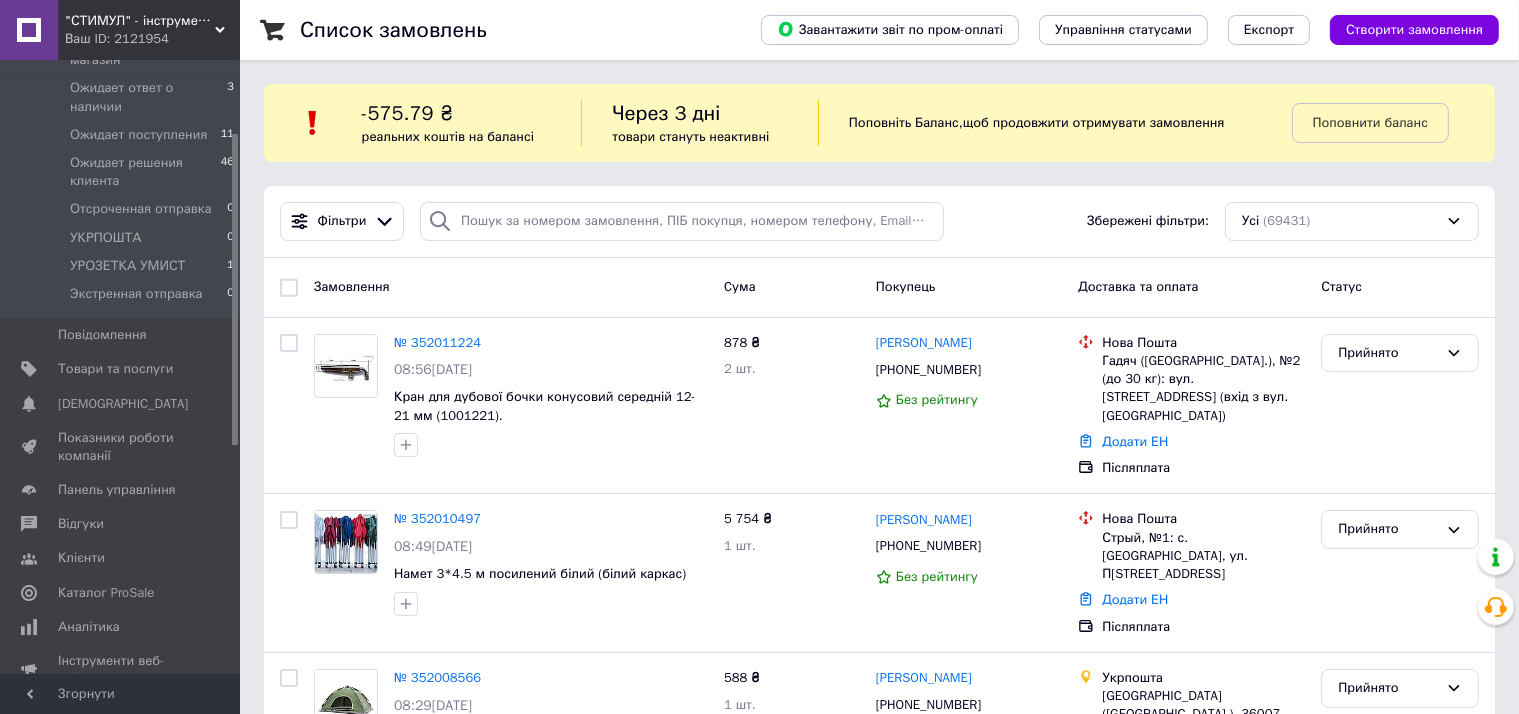 scroll, scrollTop: 0, scrollLeft: 0, axis: both 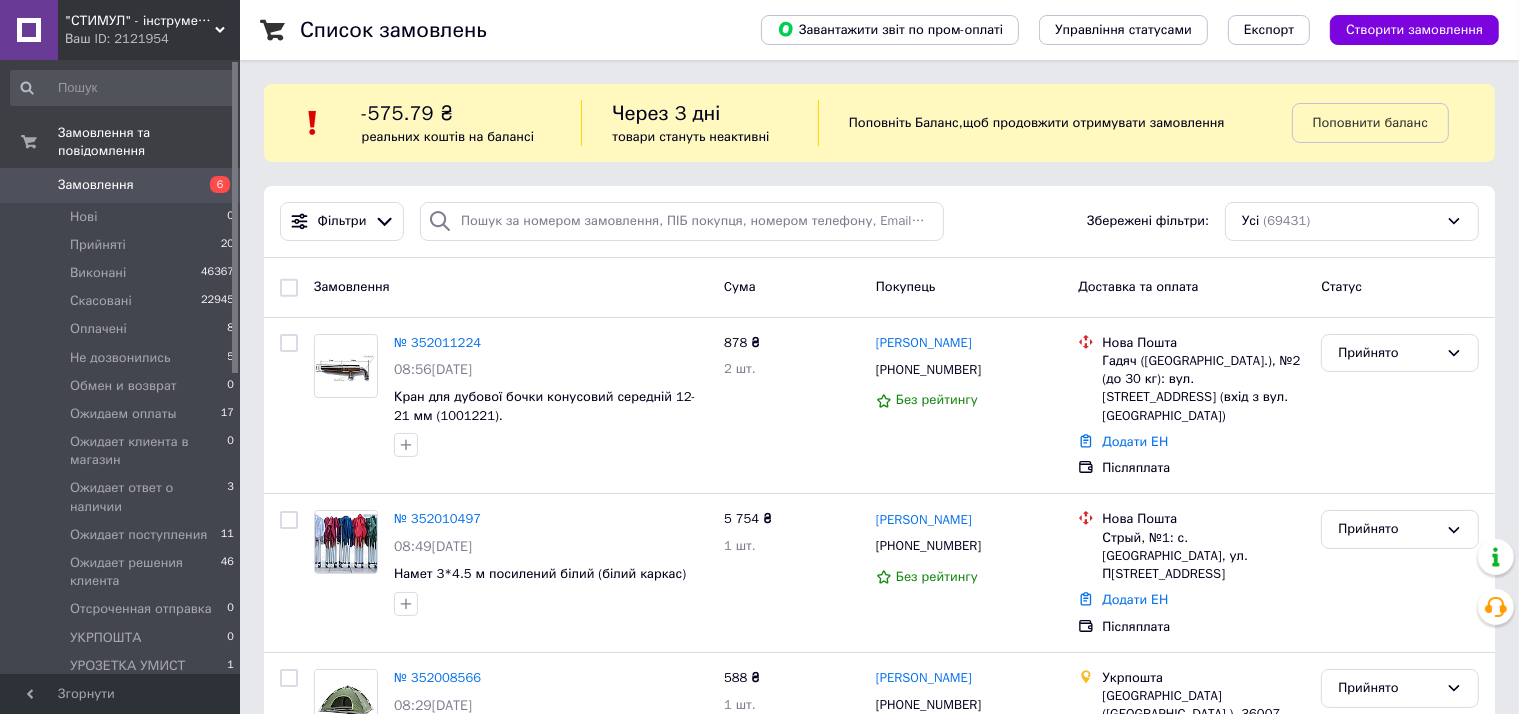 click on "Замовлення" at bounding box center [96, 185] 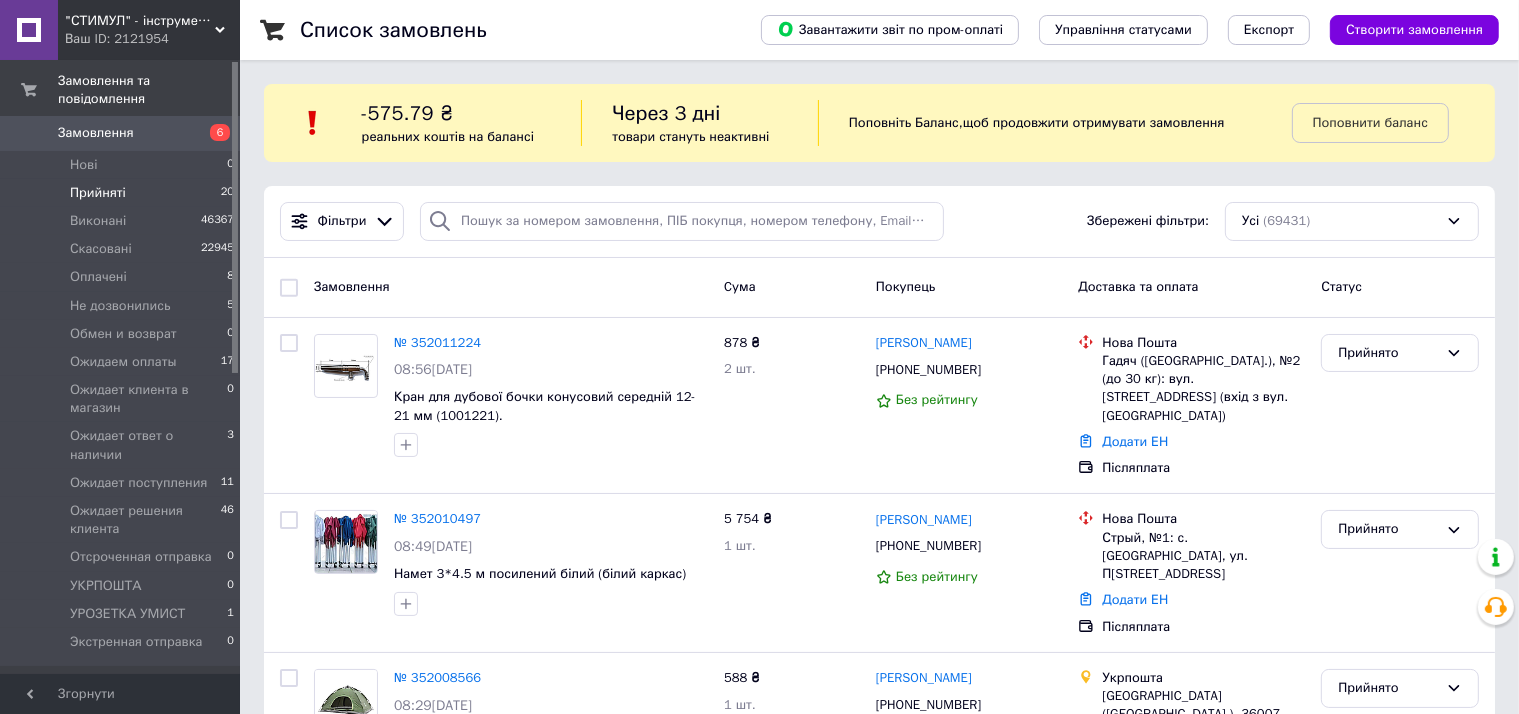 scroll, scrollTop: 0, scrollLeft: 0, axis: both 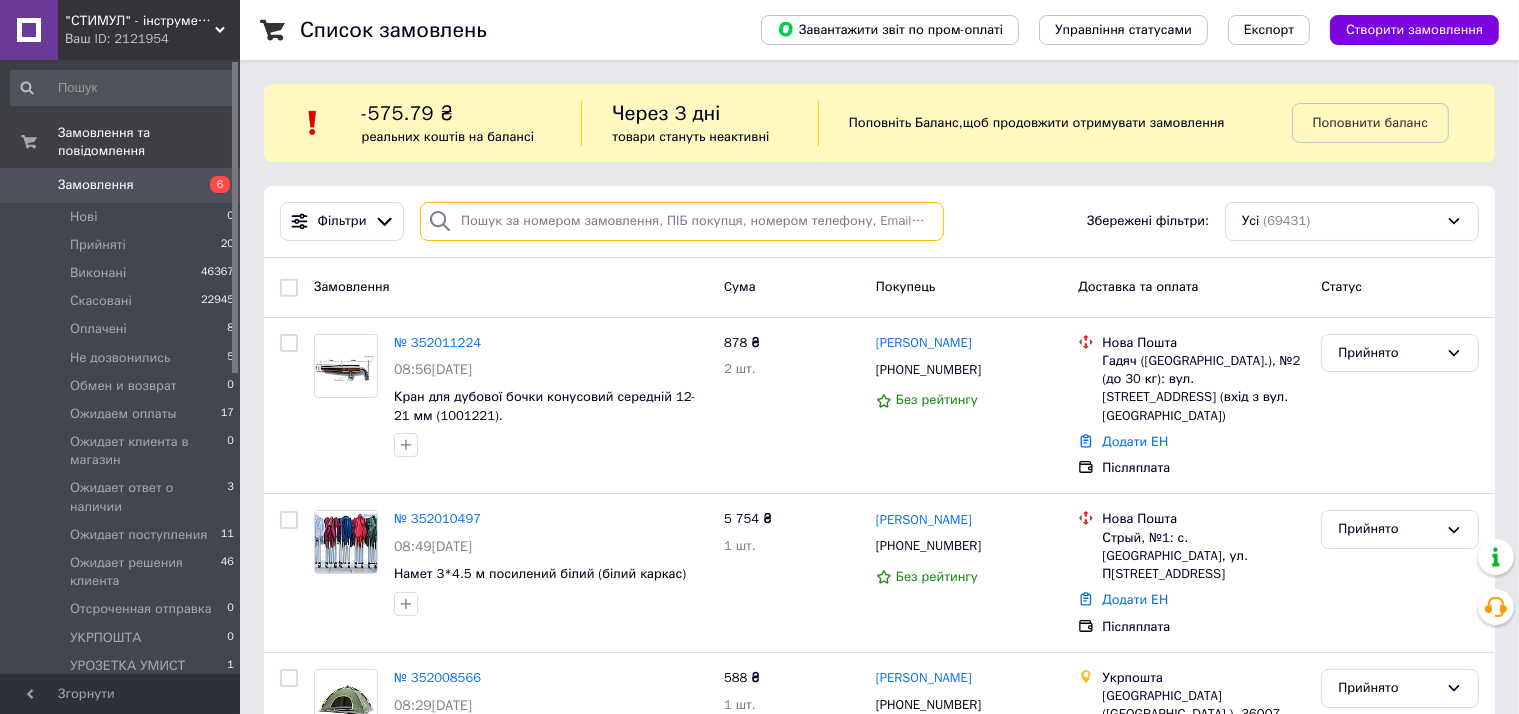 click at bounding box center [682, 221] 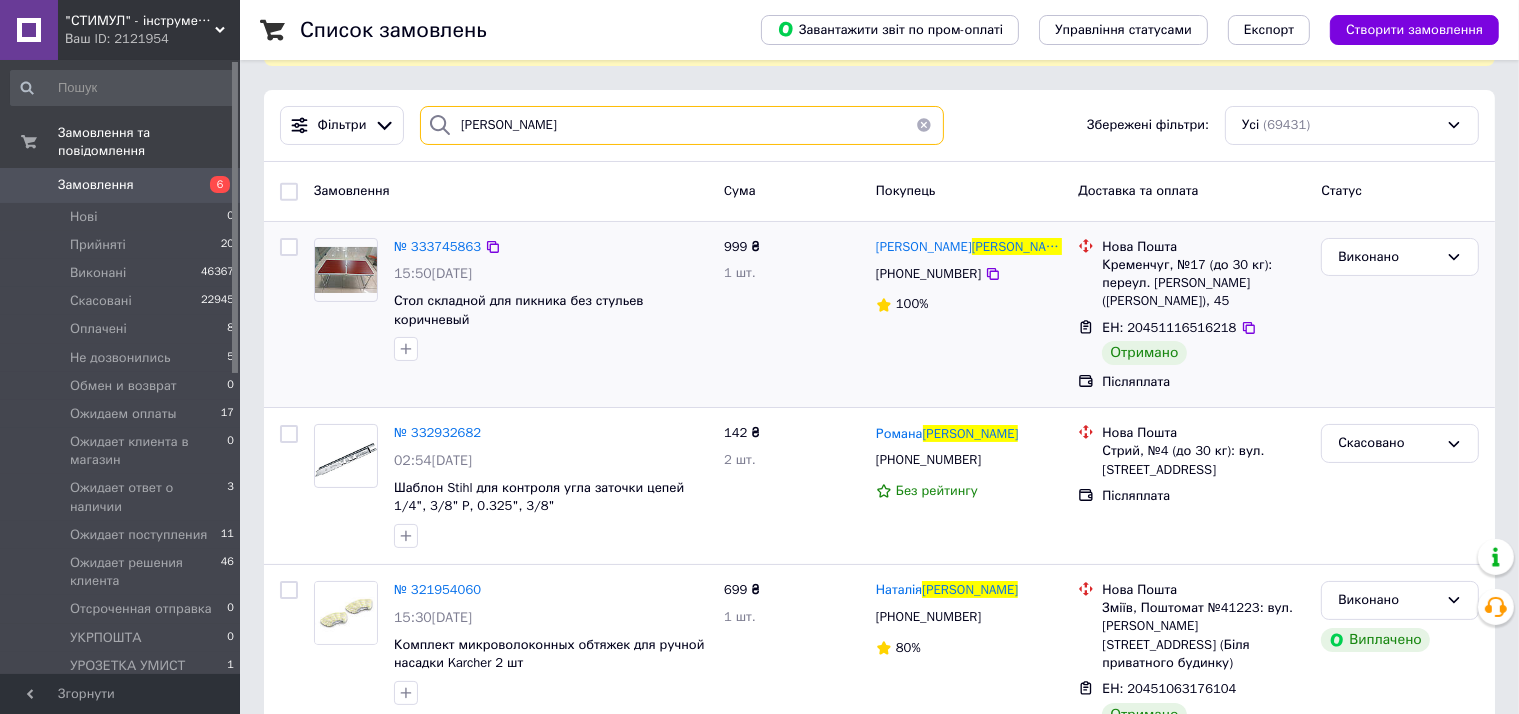 scroll, scrollTop: 200, scrollLeft: 0, axis: vertical 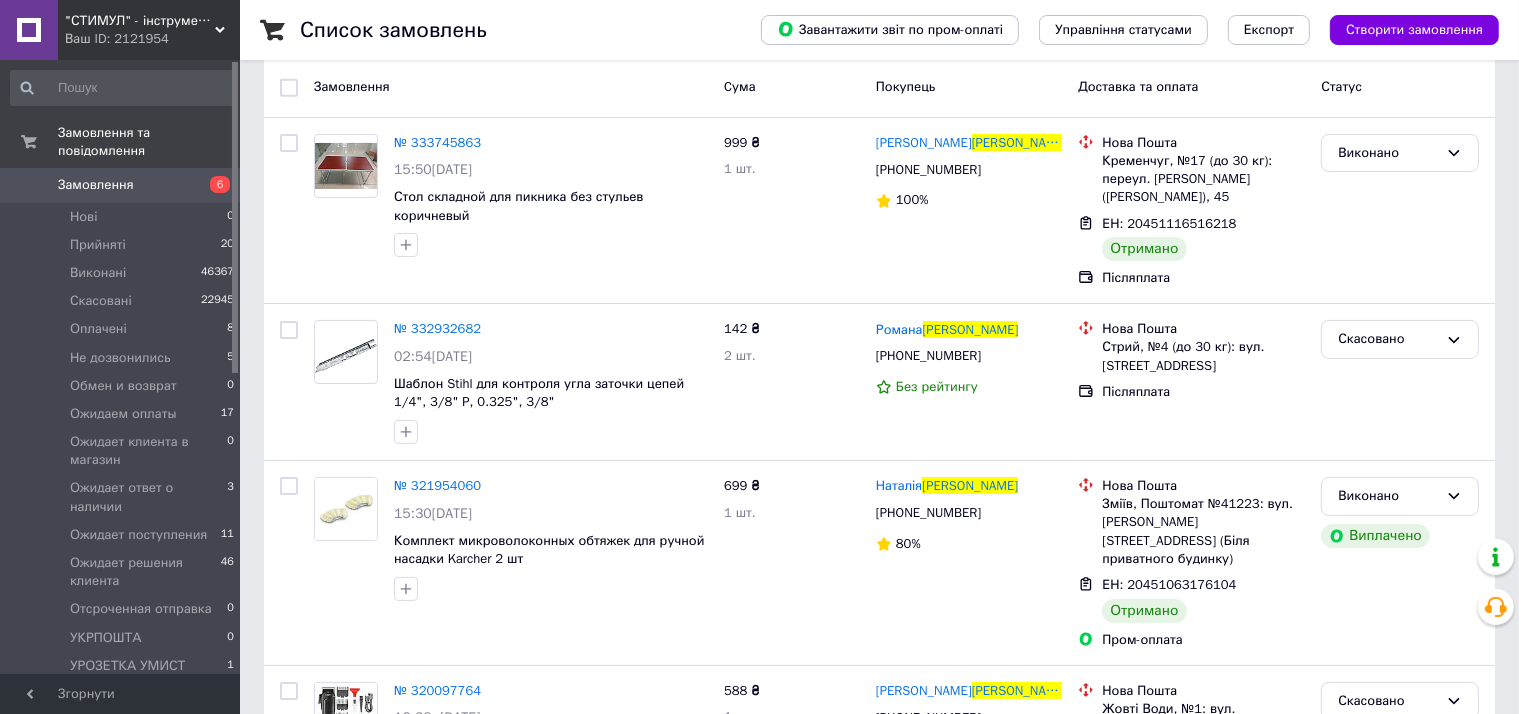 type on "[PERSON_NAME]" 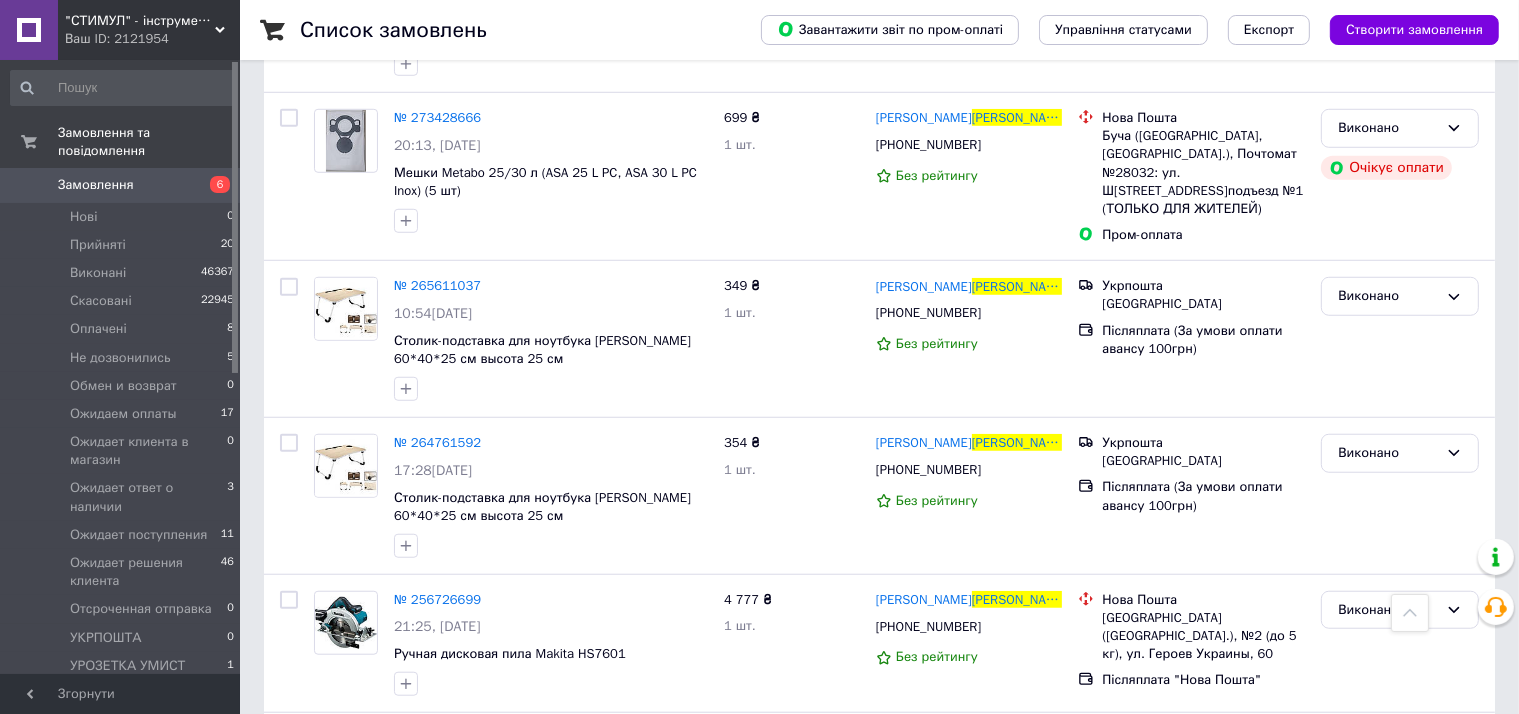 scroll, scrollTop: 1500, scrollLeft: 0, axis: vertical 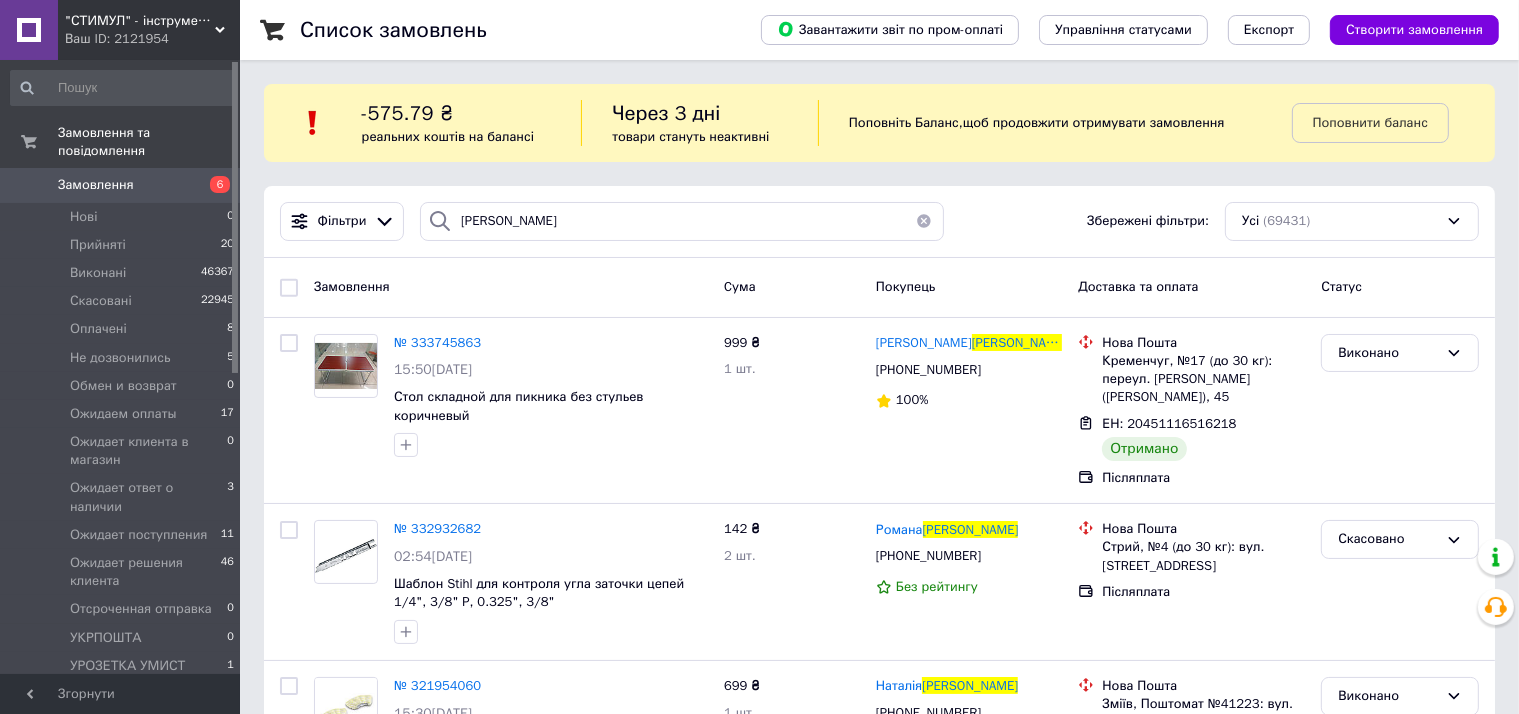 click on "Замовлення" at bounding box center [121, 185] 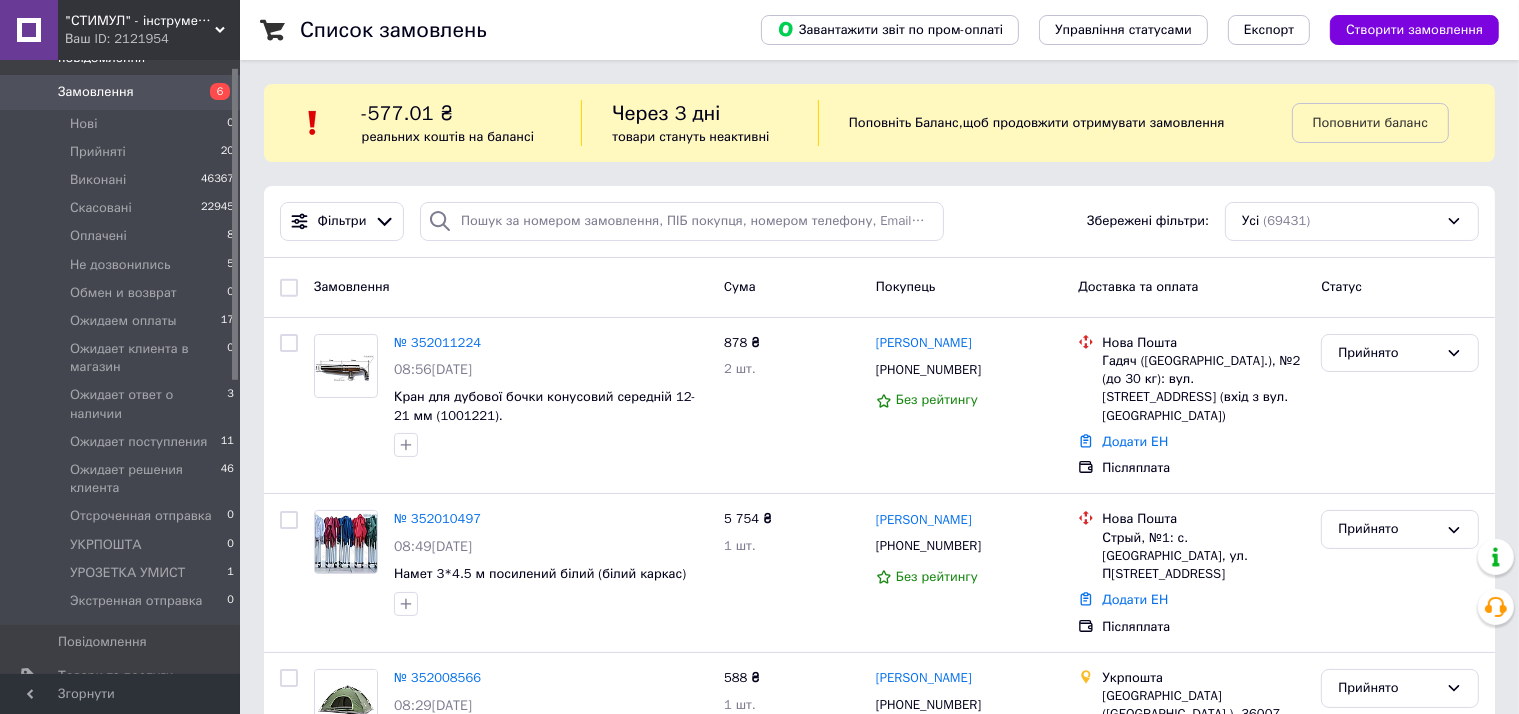 scroll, scrollTop: 0, scrollLeft: 0, axis: both 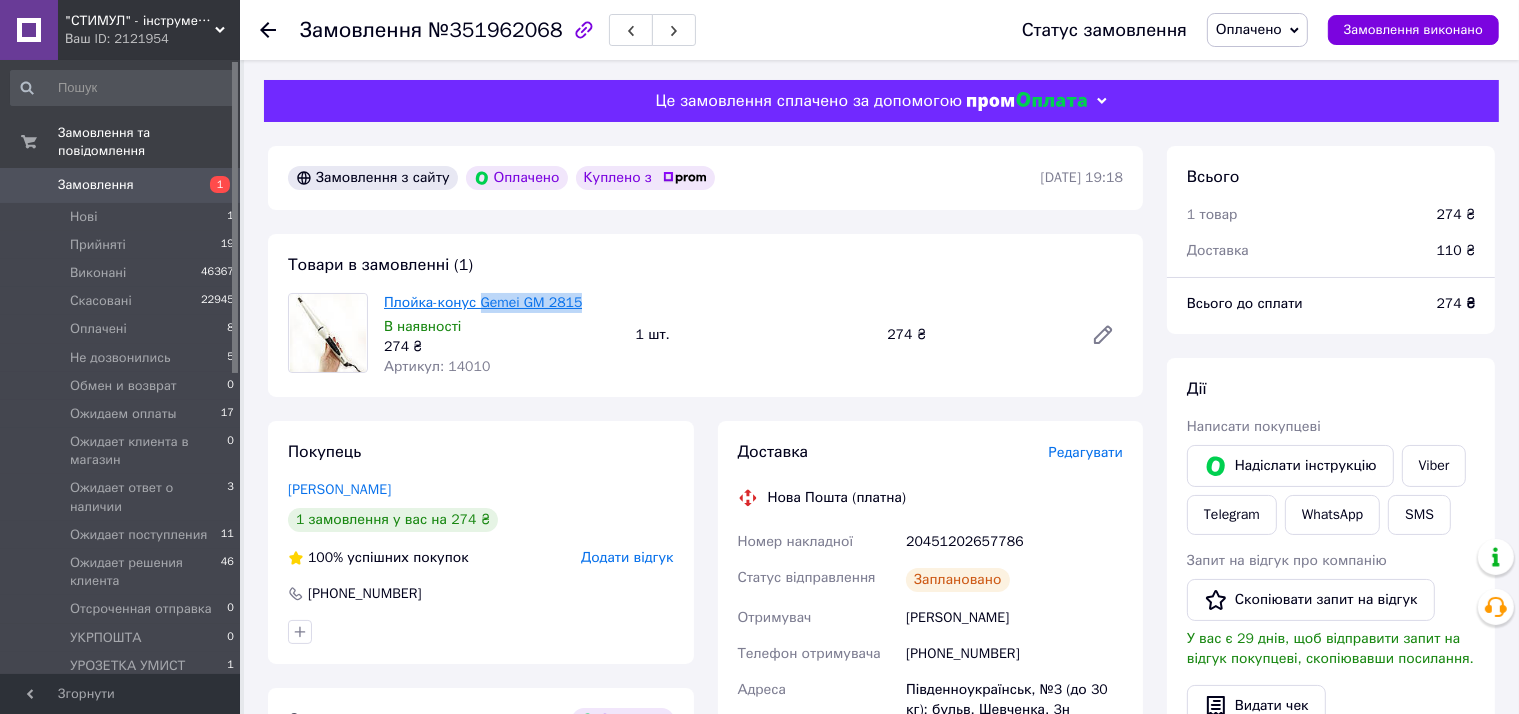 drag, startPoint x: 587, startPoint y: 303, endPoint x: 480, endPoint y: 301, distance: 107.01869 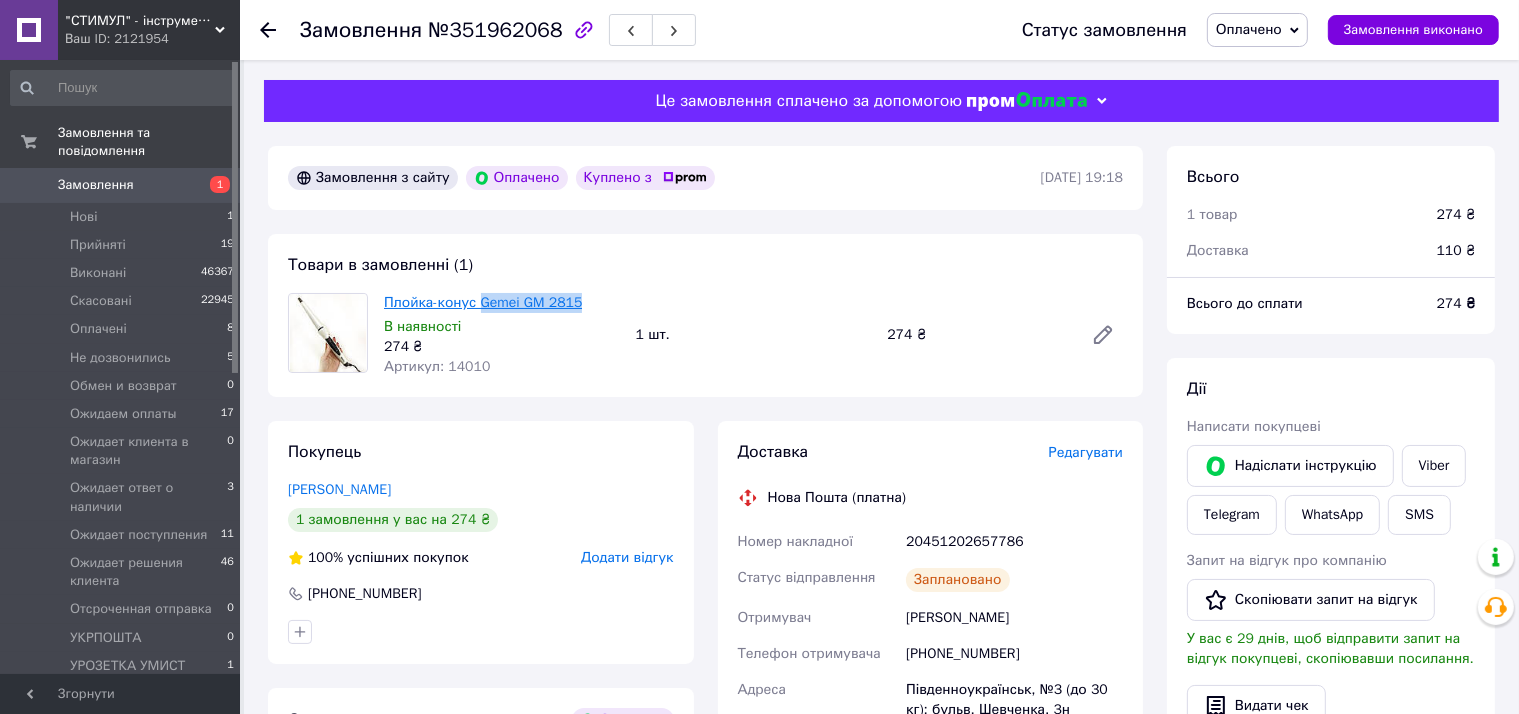 copy on "Gemei GM 2815" 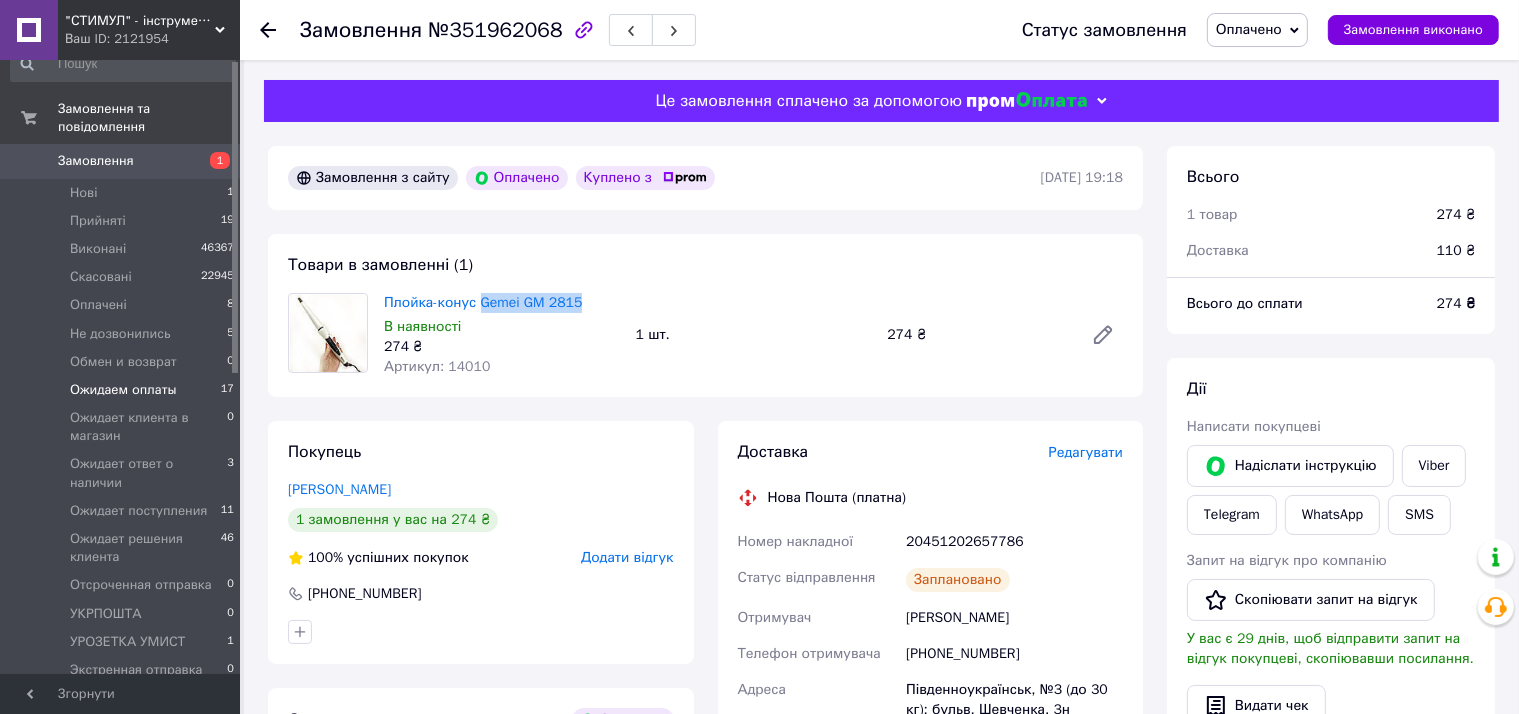 scroll, scrollTop: 0, scrollLeft: 0, axis: both 